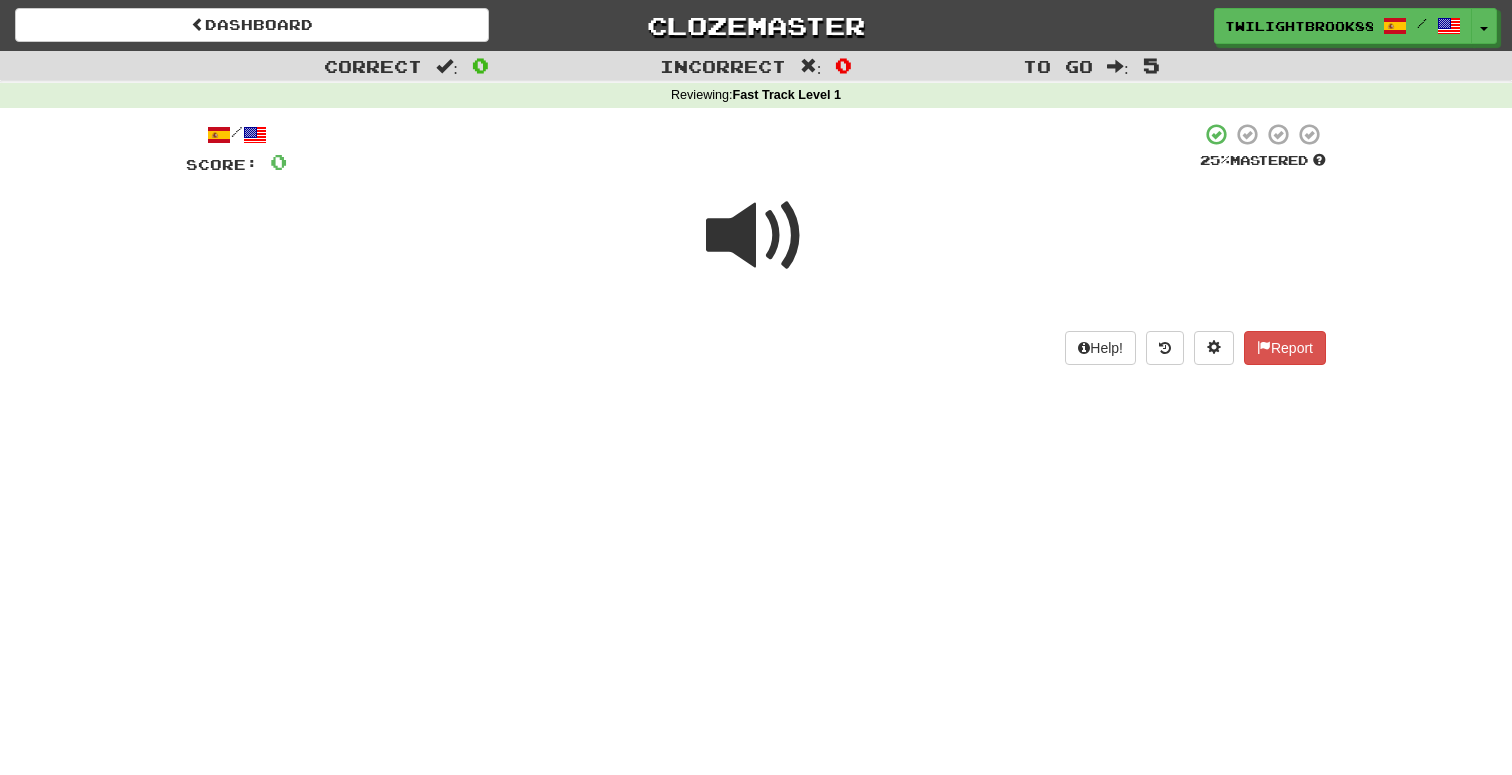 scroll, scrollTop: 0, scrollLeft: 0, axis: both 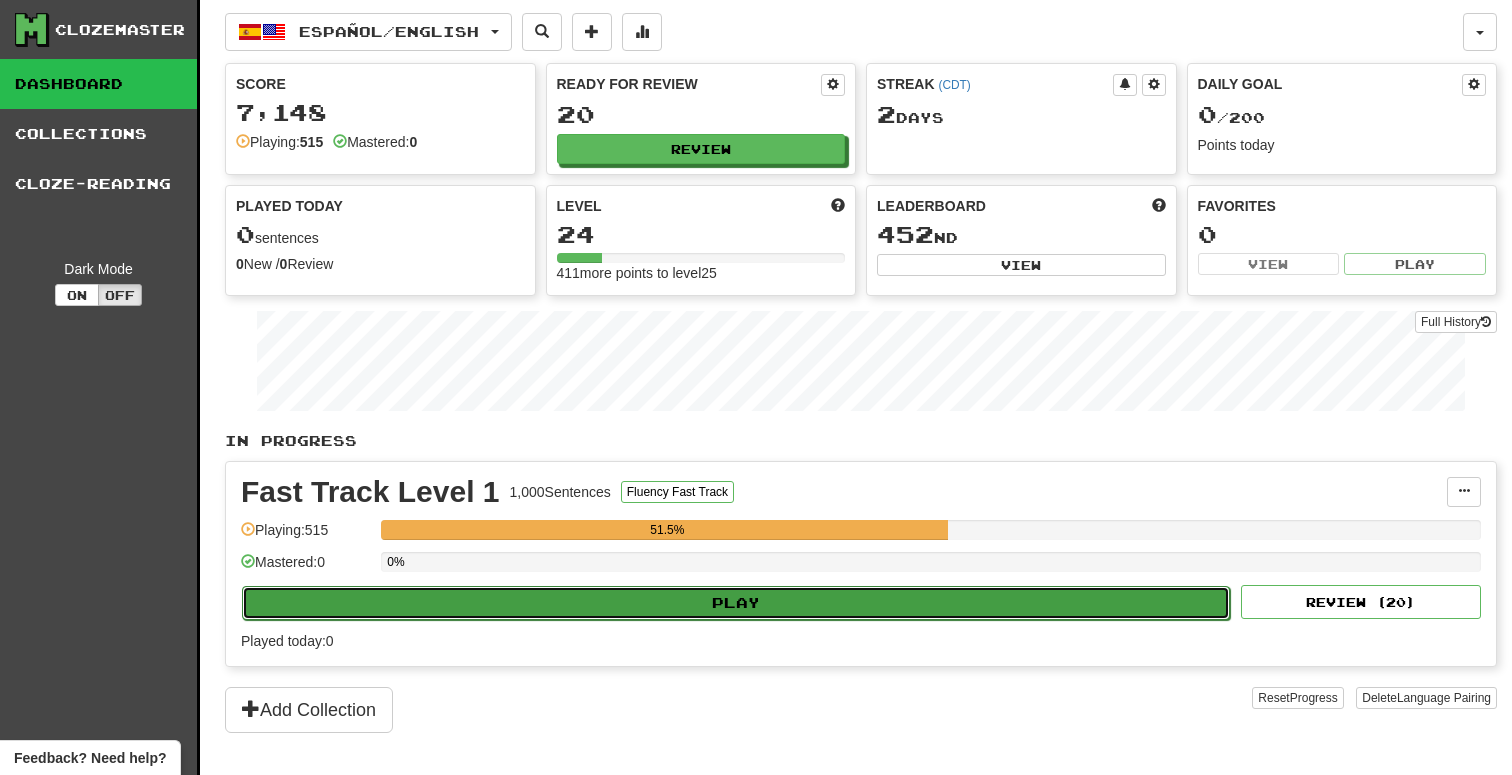 click on "Play" at bounding box center (736, 603) 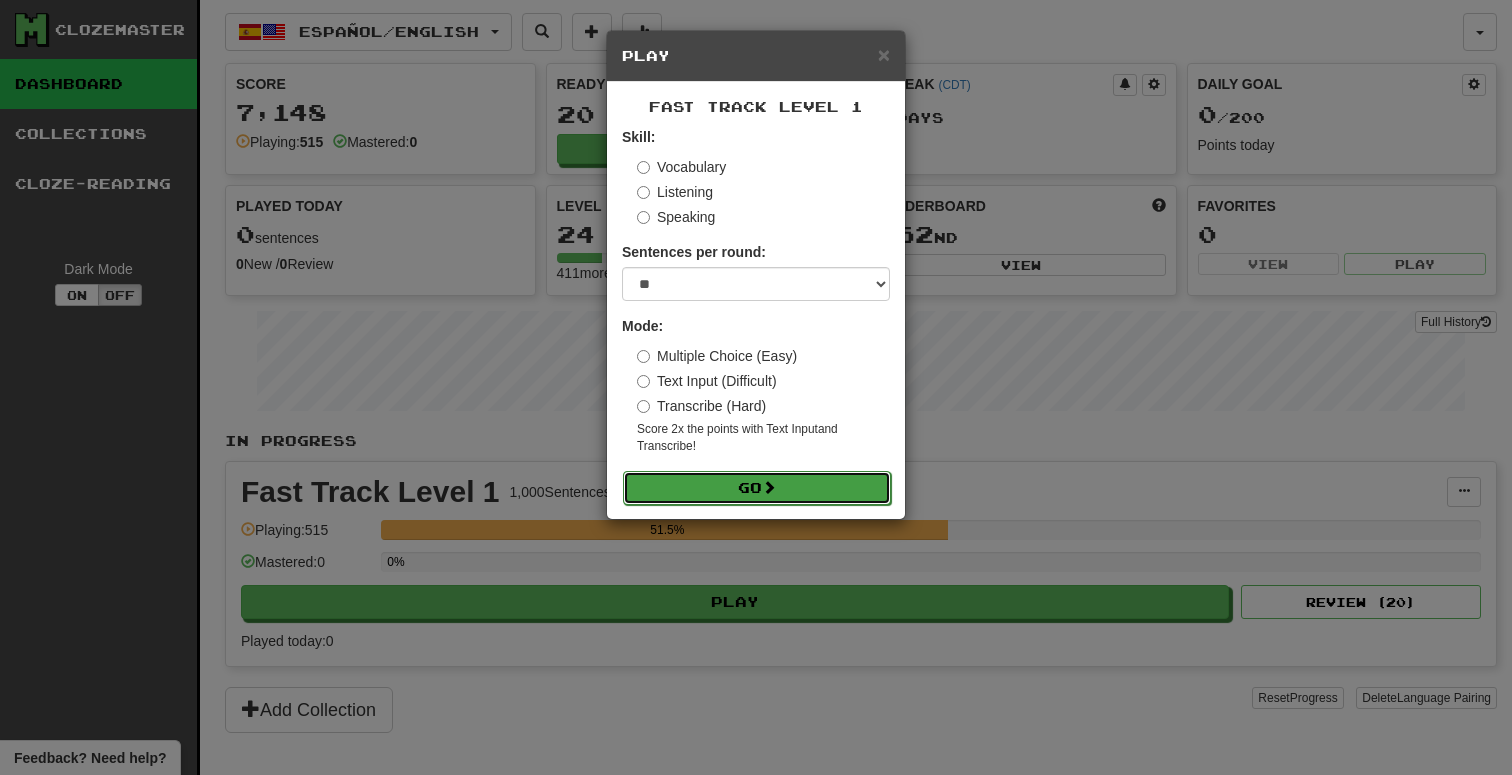click on "Go" at bounding box center (757, 488) 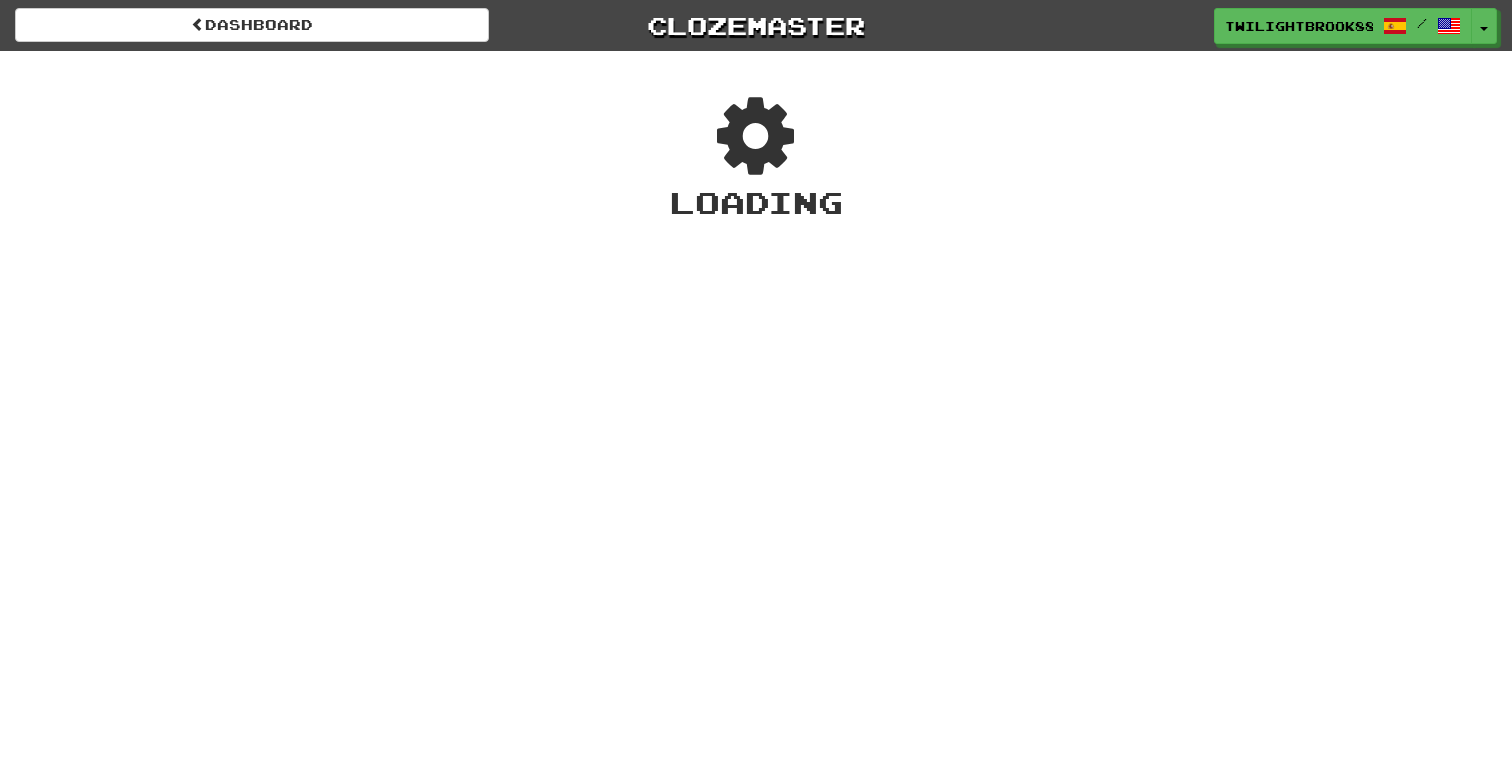 scroll, scrollTop: 0, scrollLeft: 0, axis: both 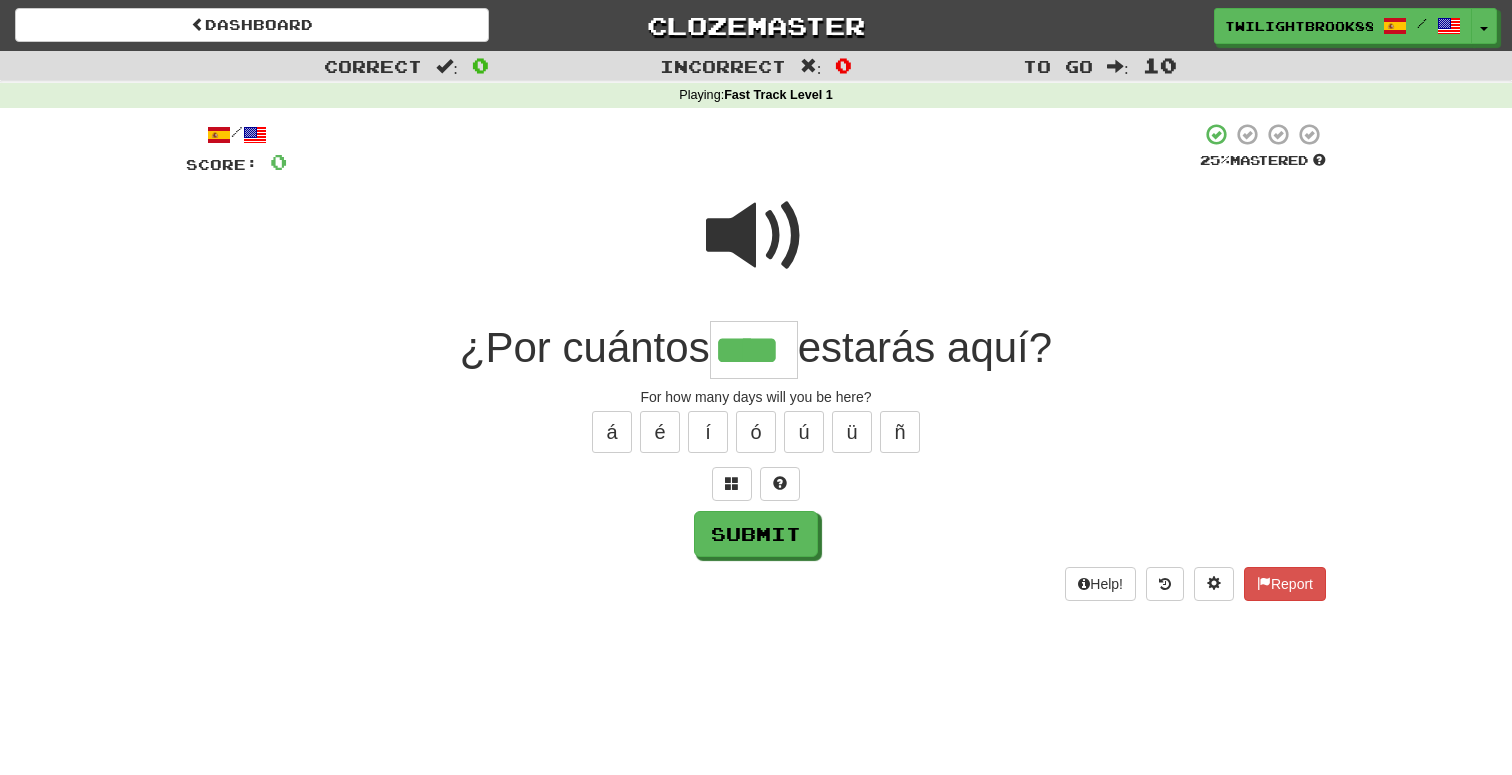 type on "****" 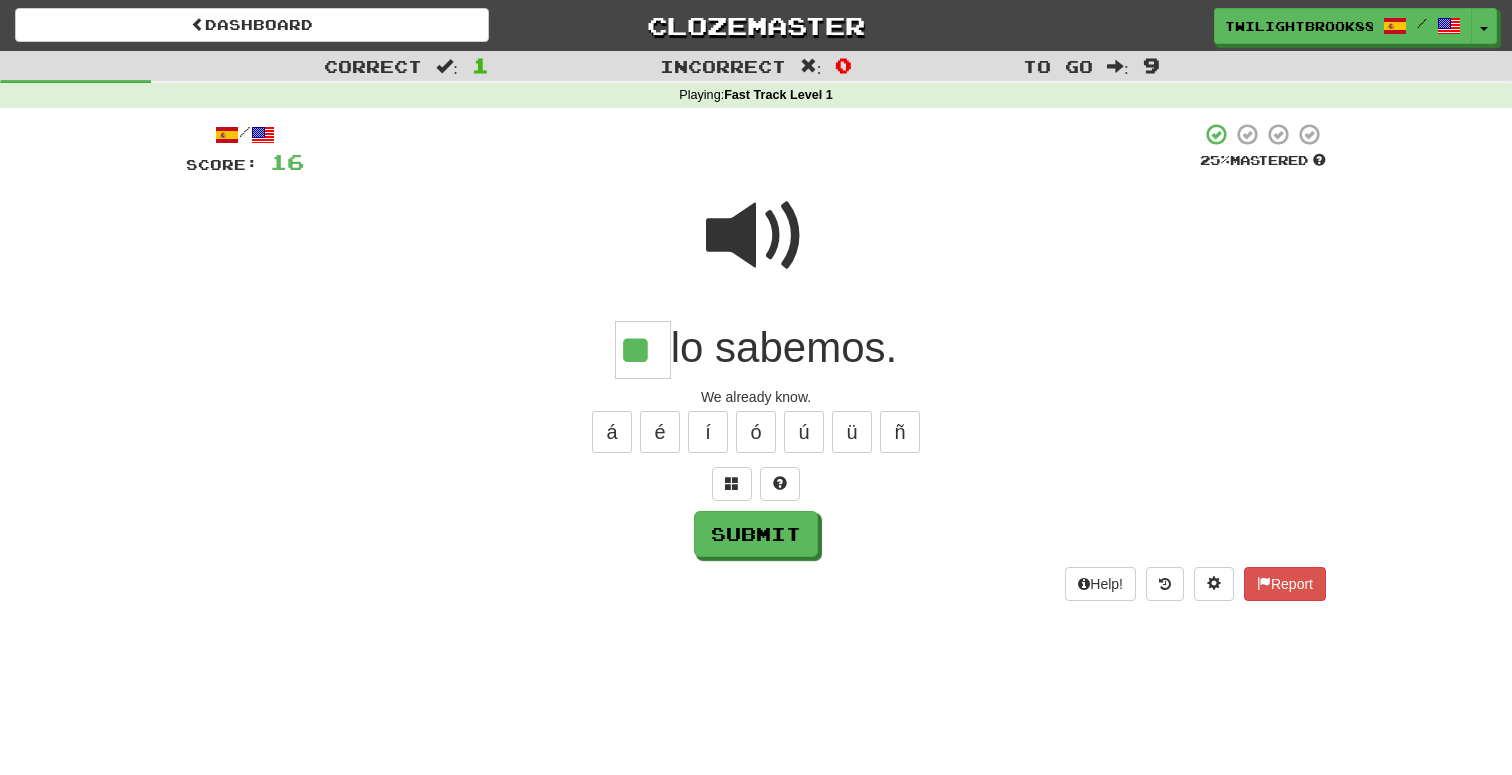 type on "**" 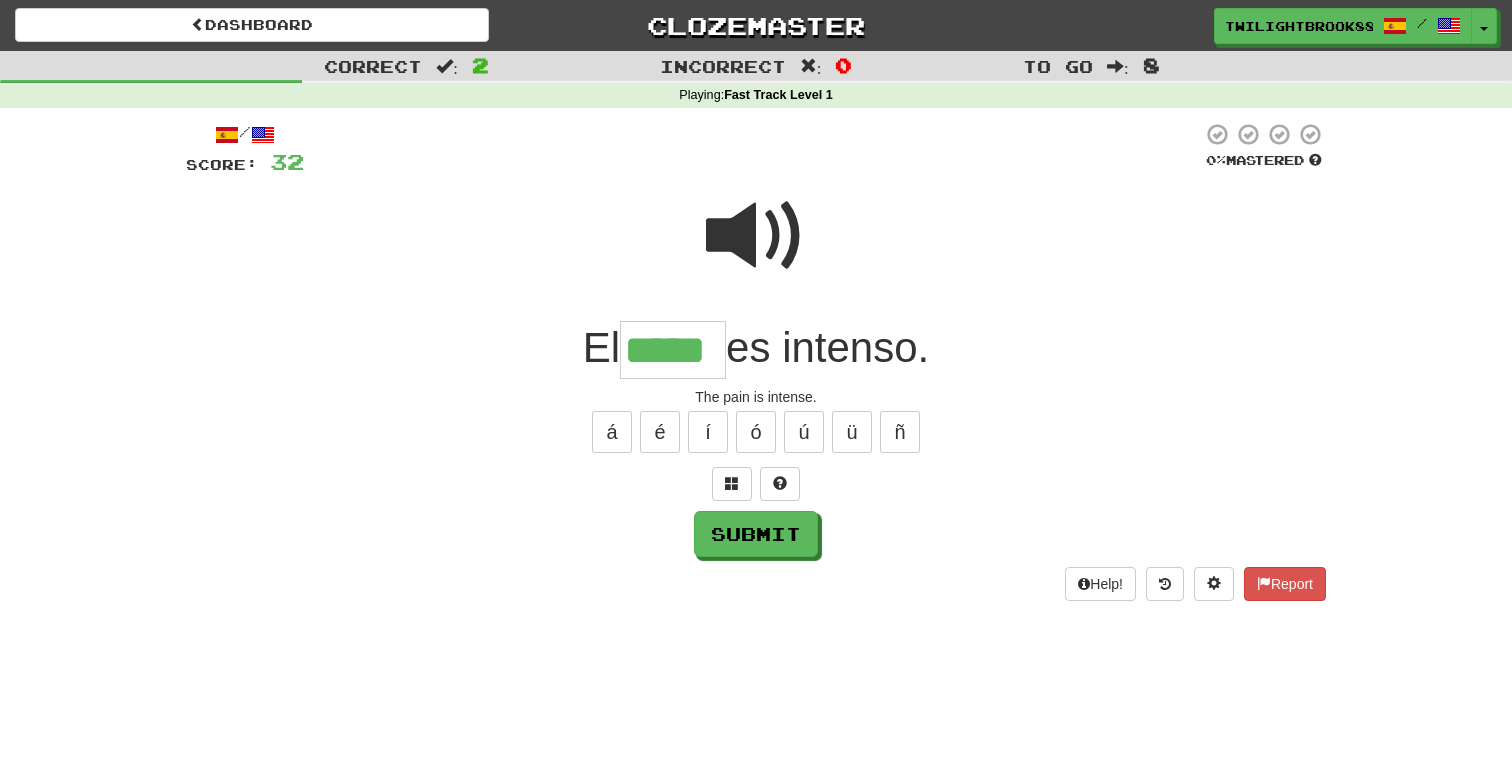 type on "*****" 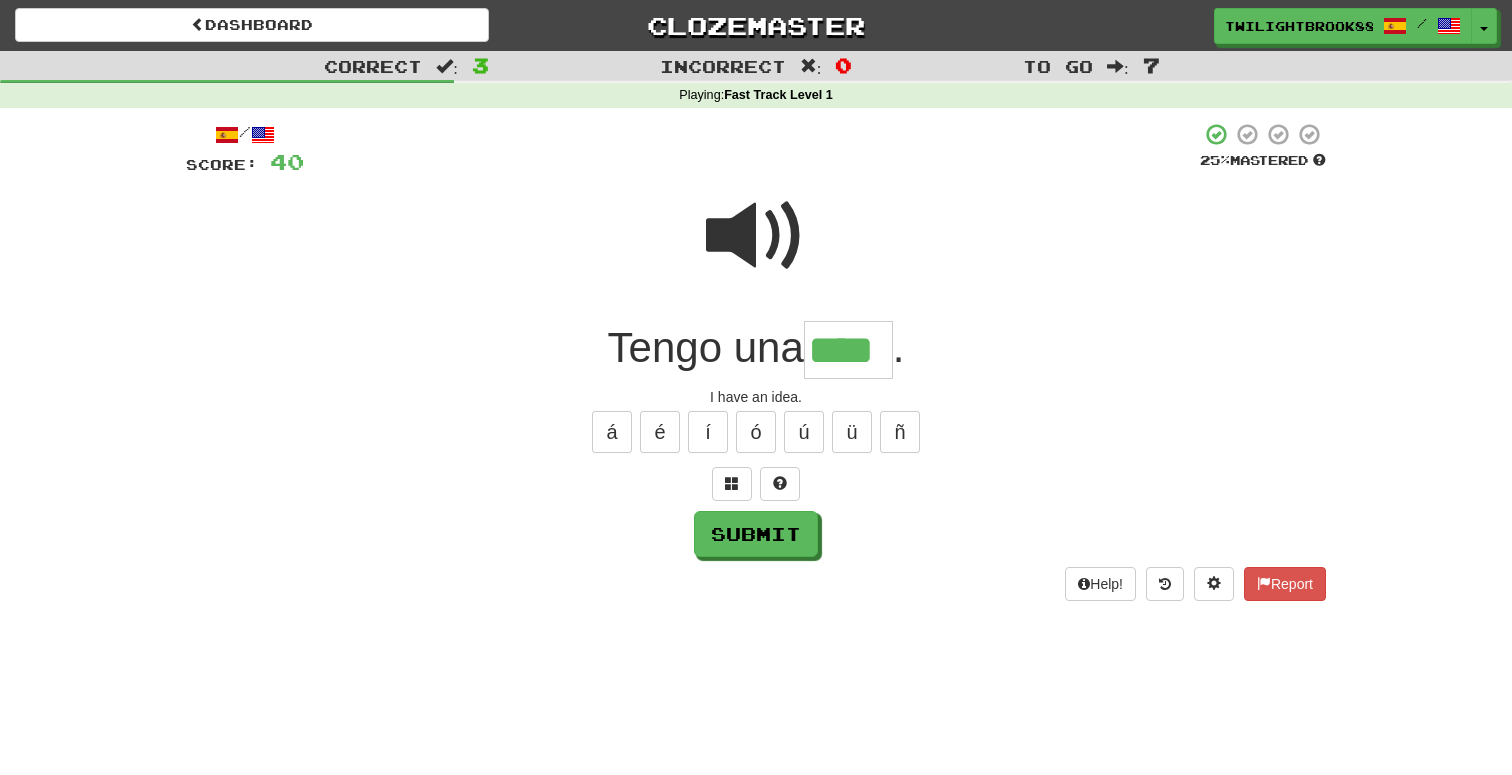 type on "****" 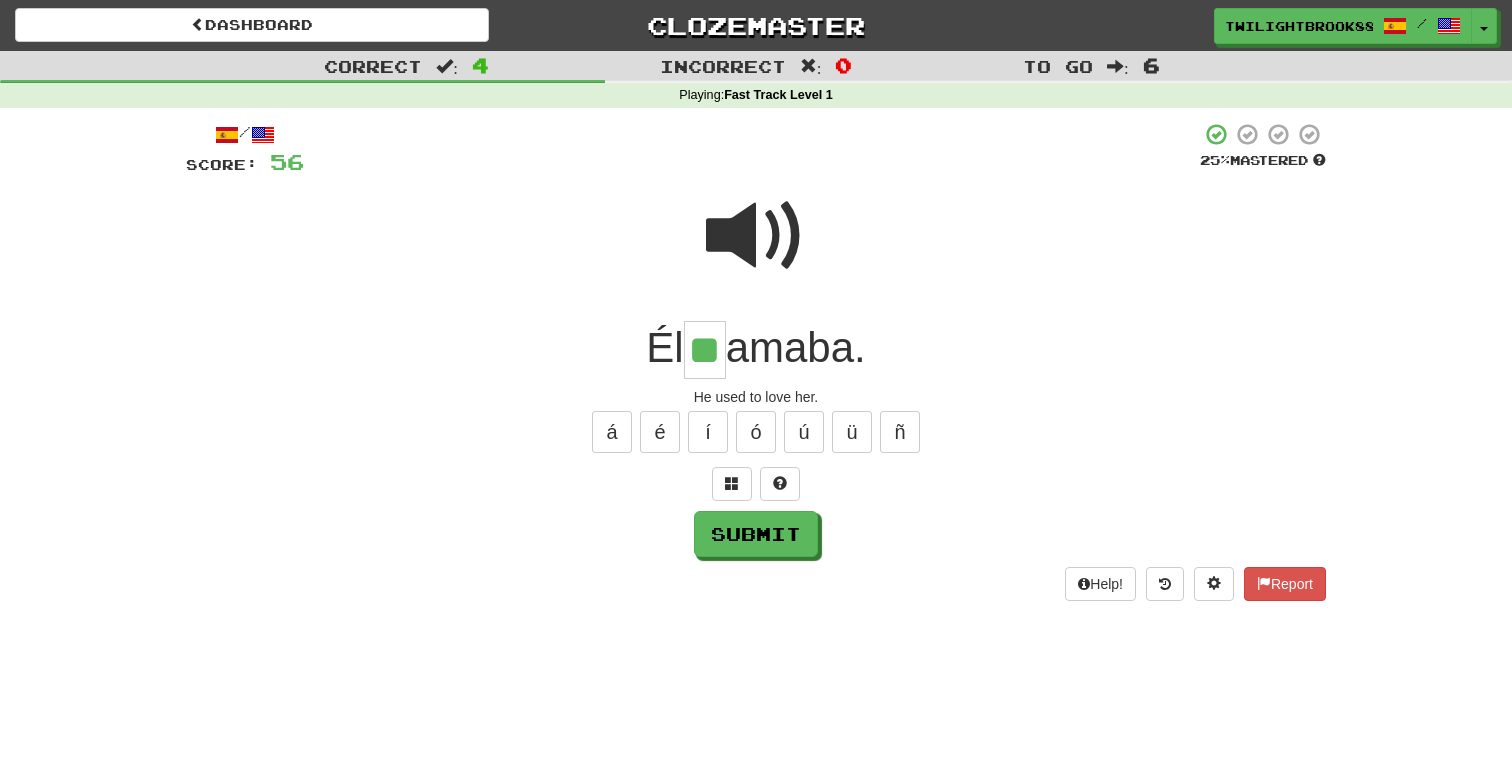 type on "**" 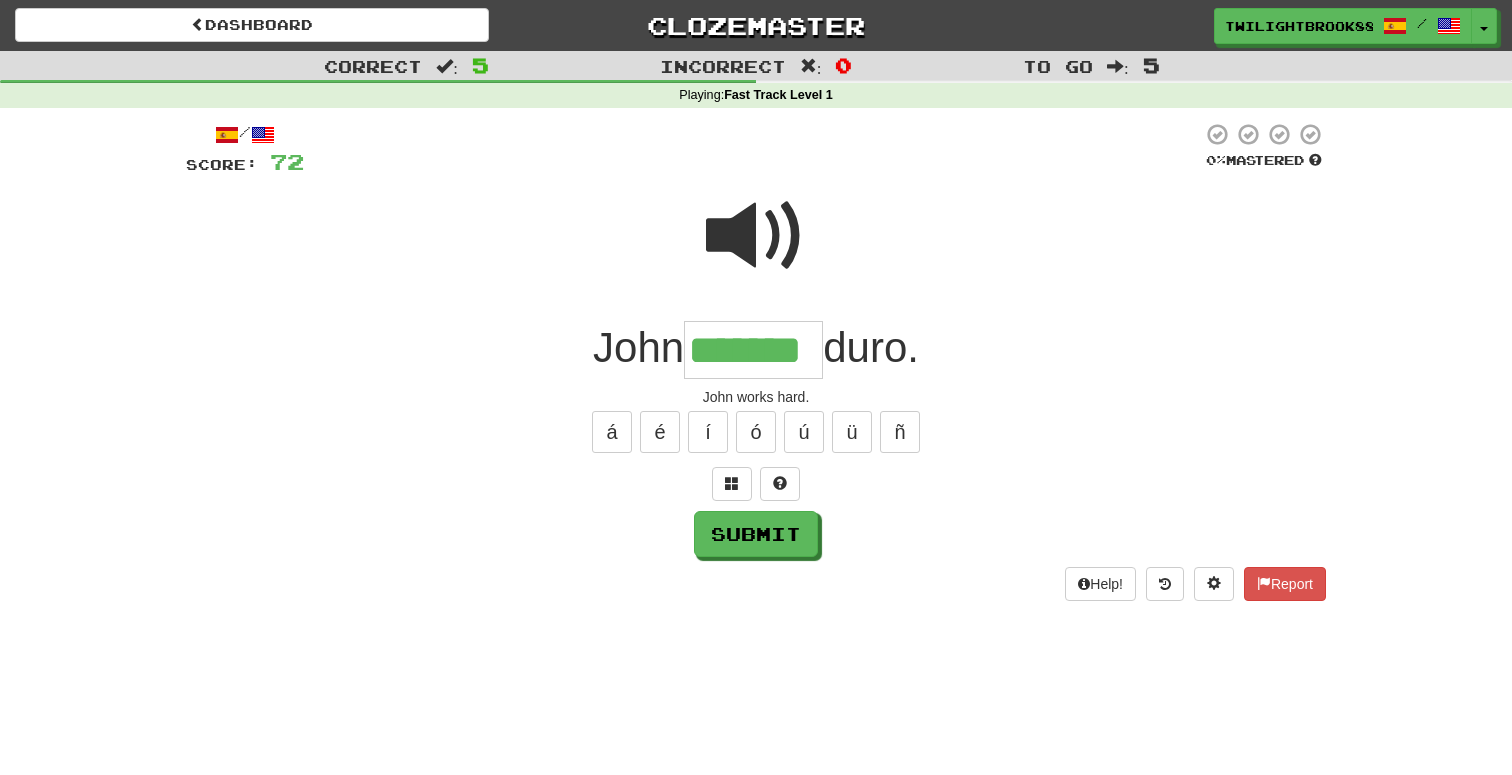 type on "*******" 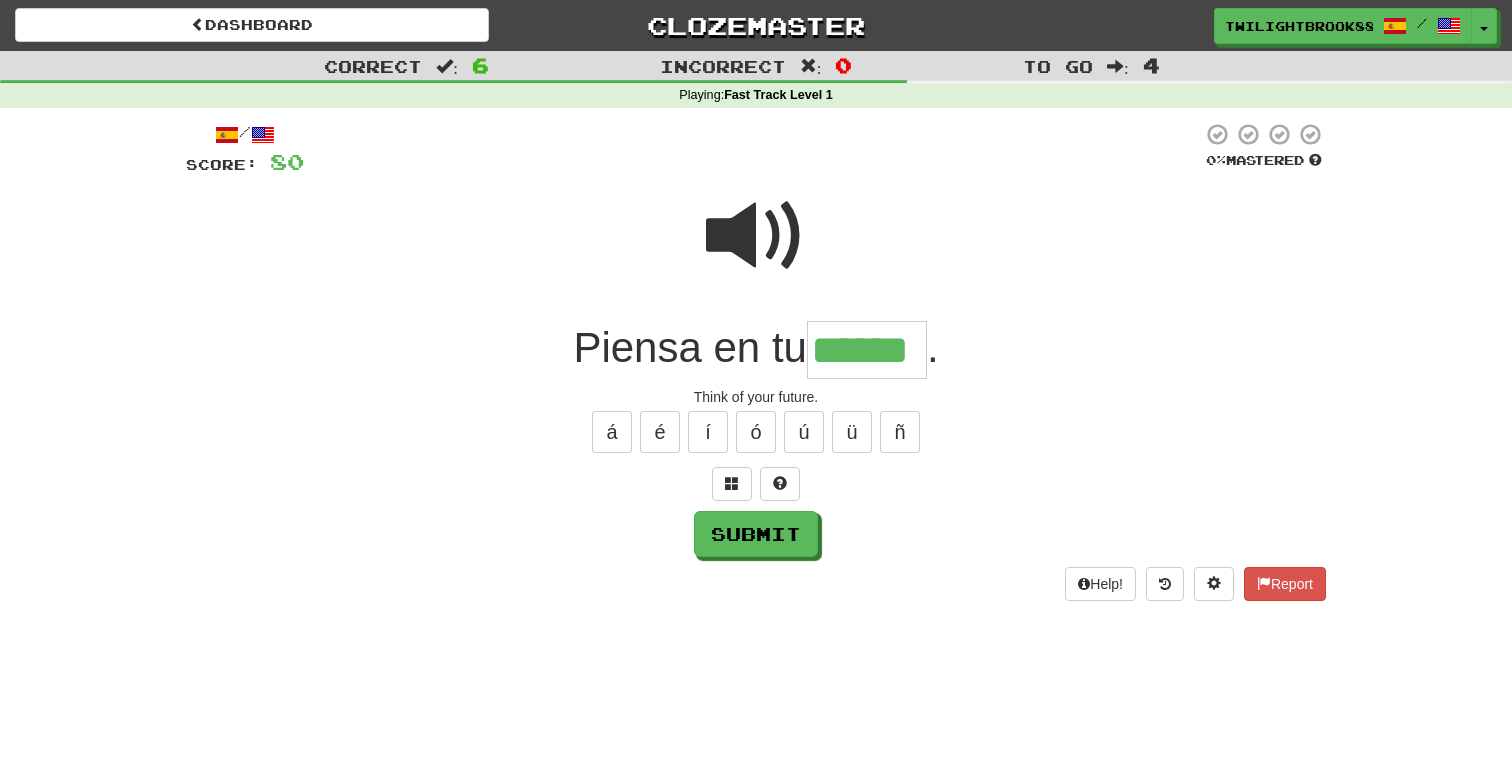 type on "******" 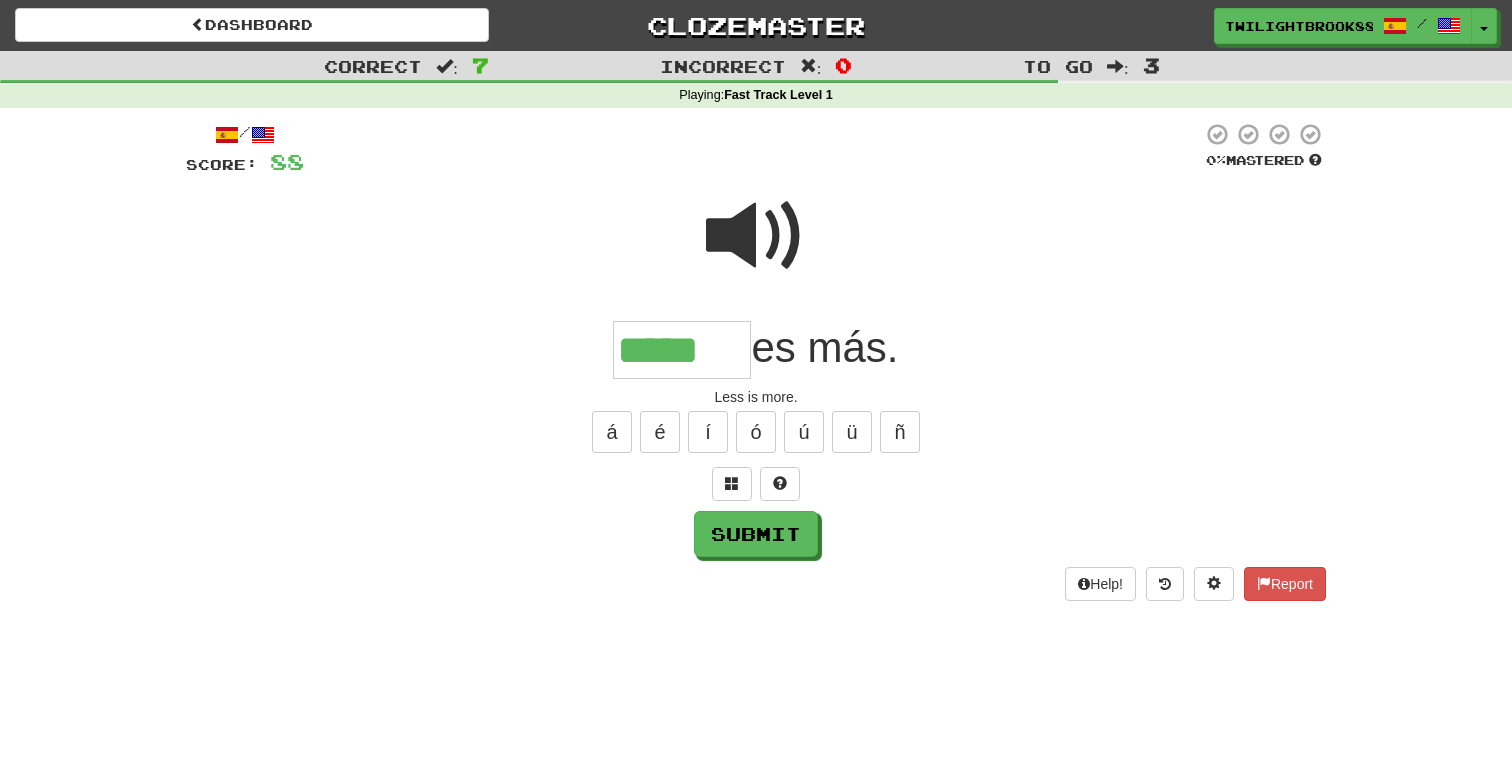 type on "*****" 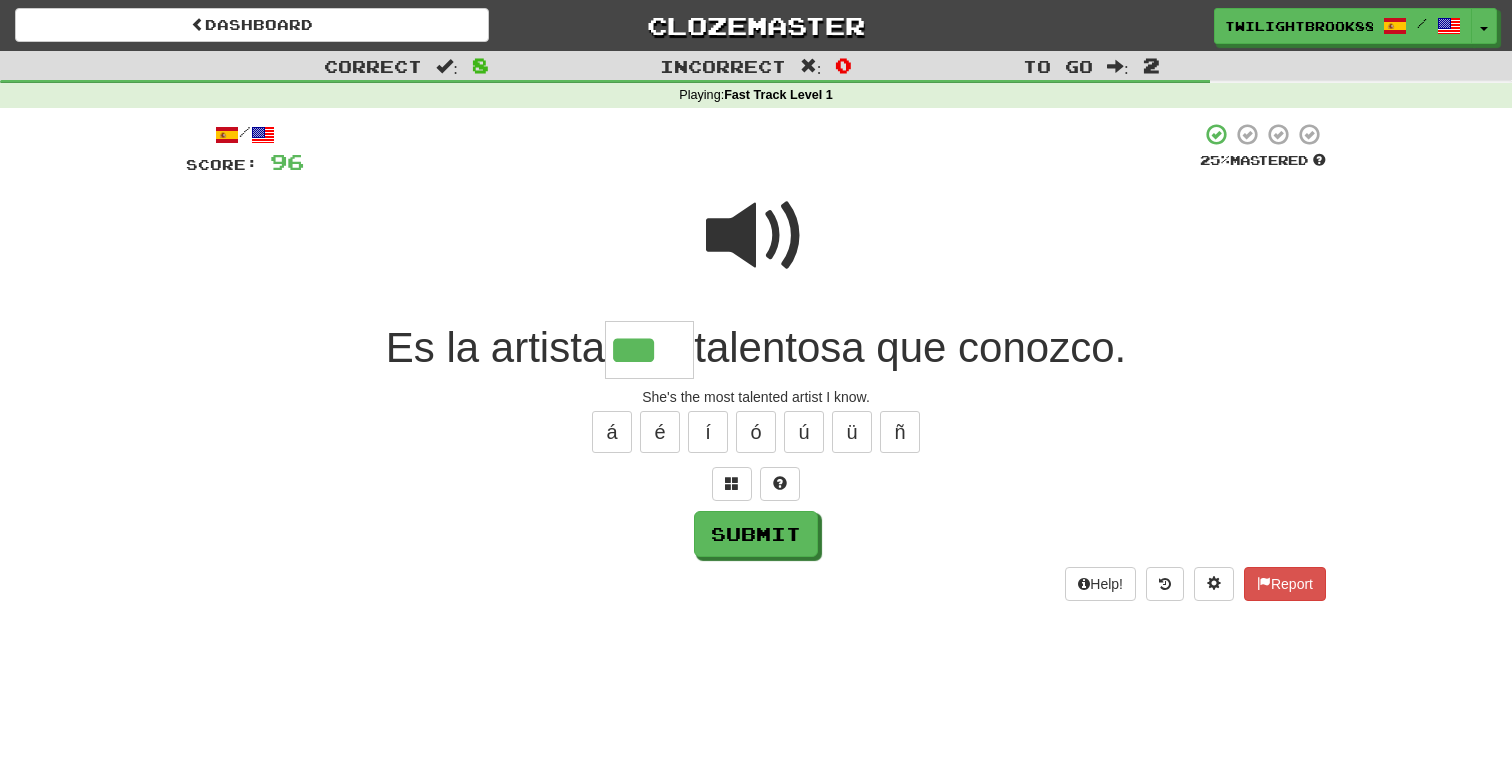 type on "***" 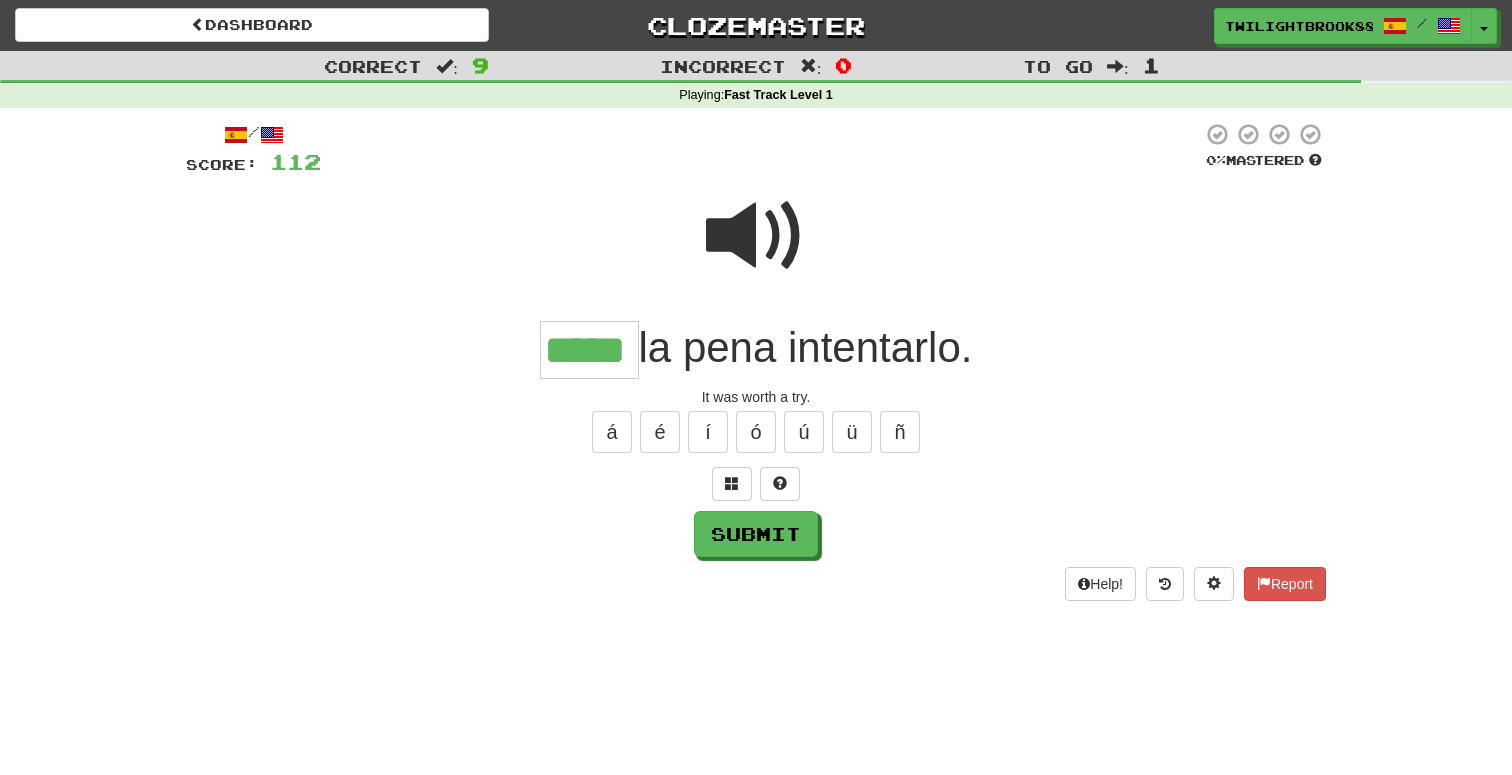 type on "*****" 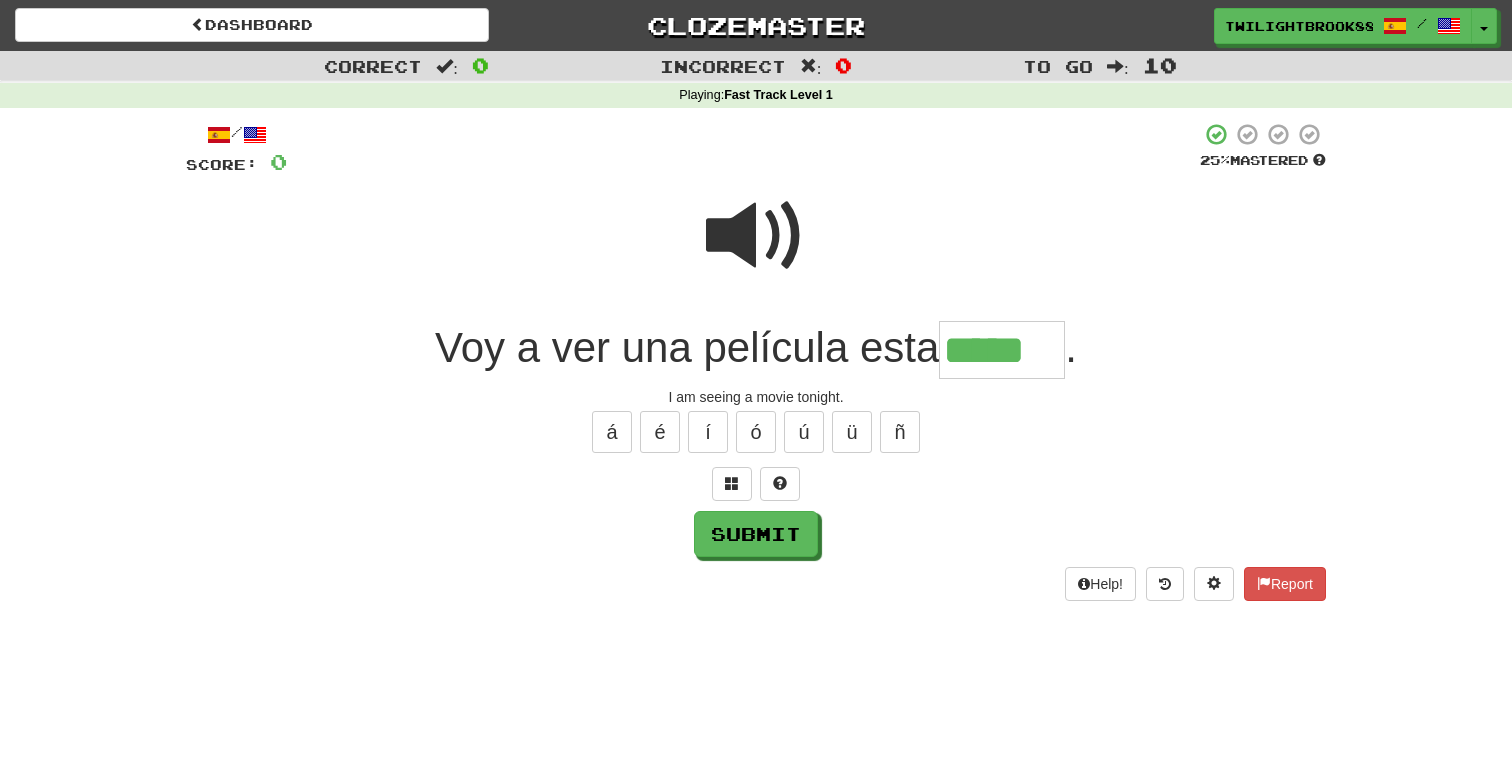 type on "*****" 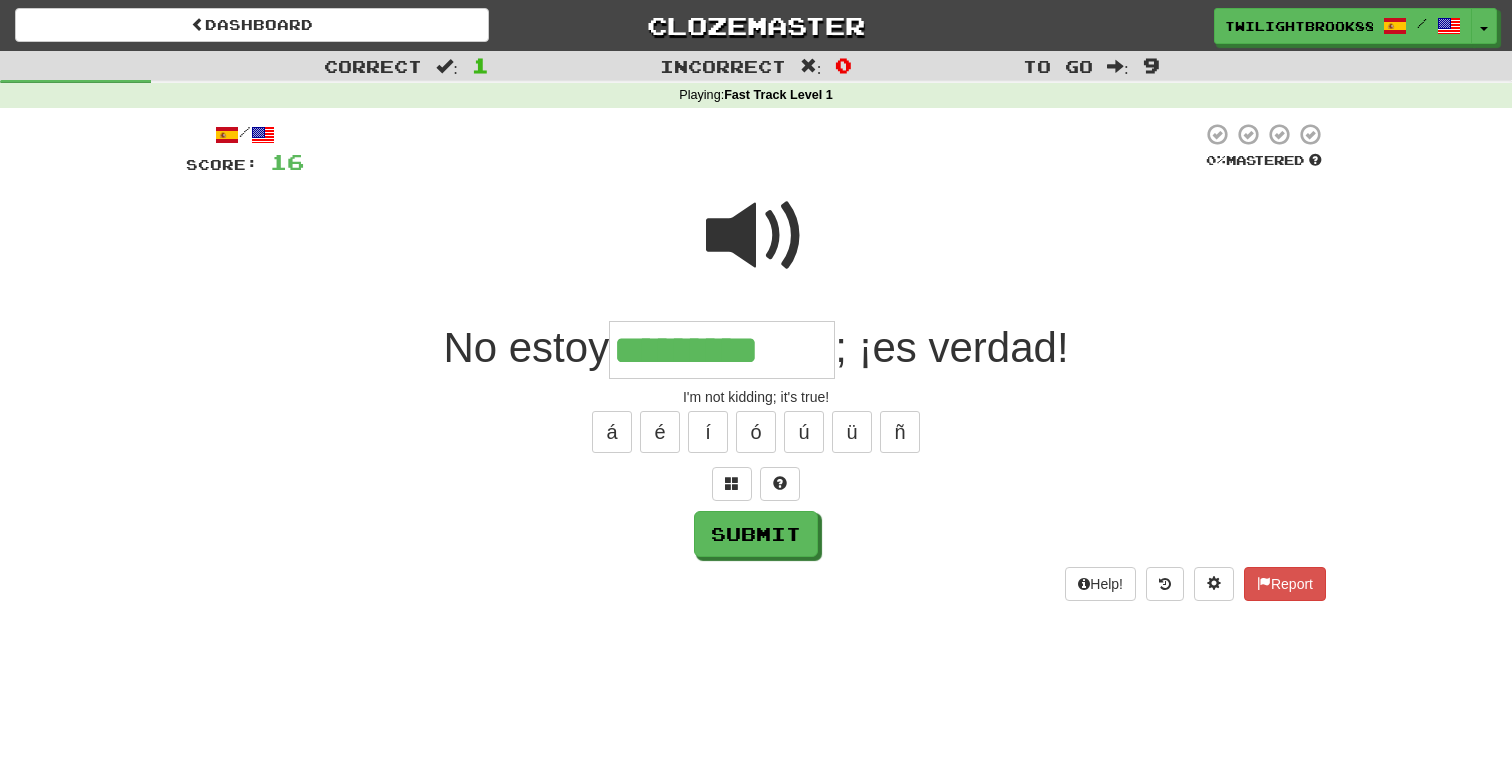 type on "*********" 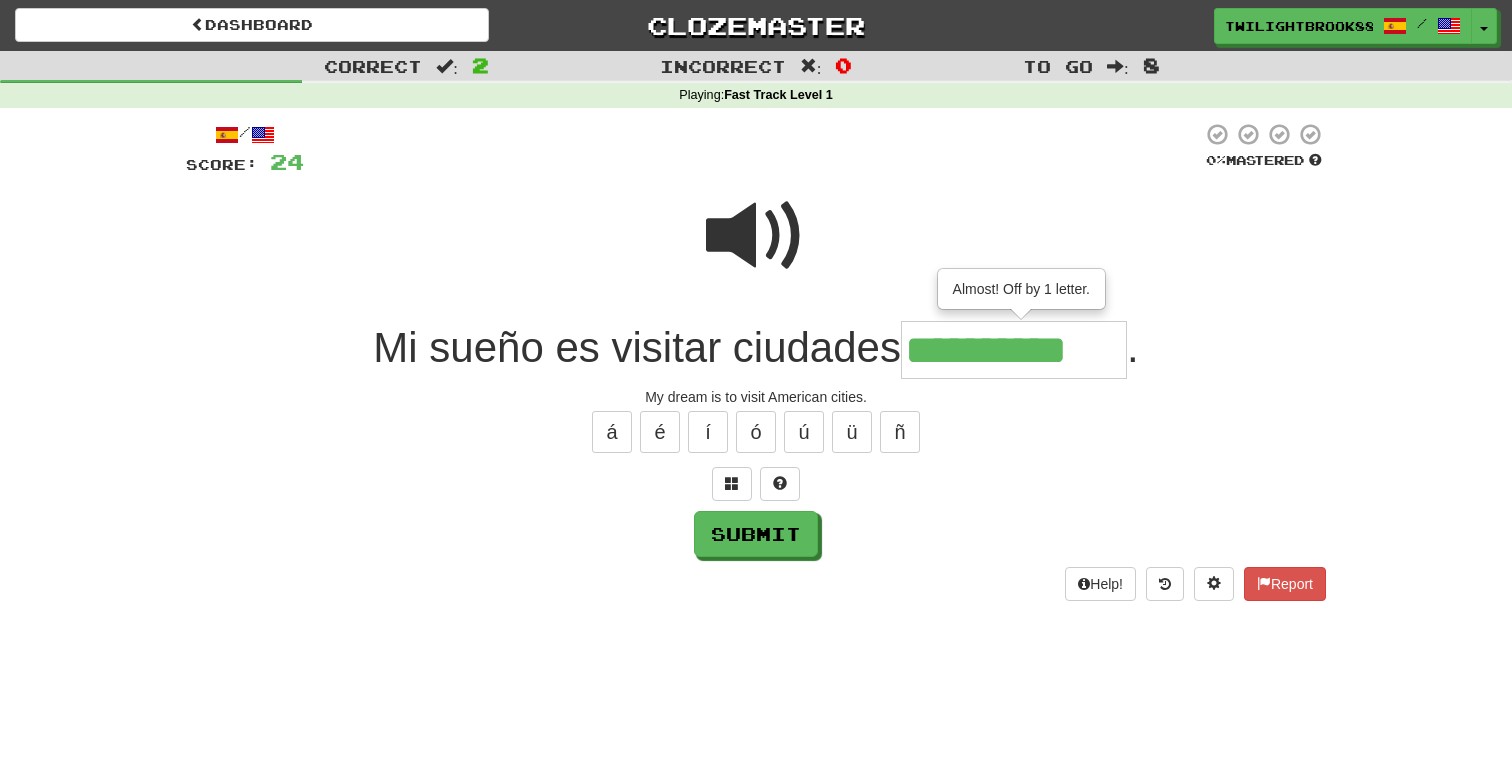 type on "**********" 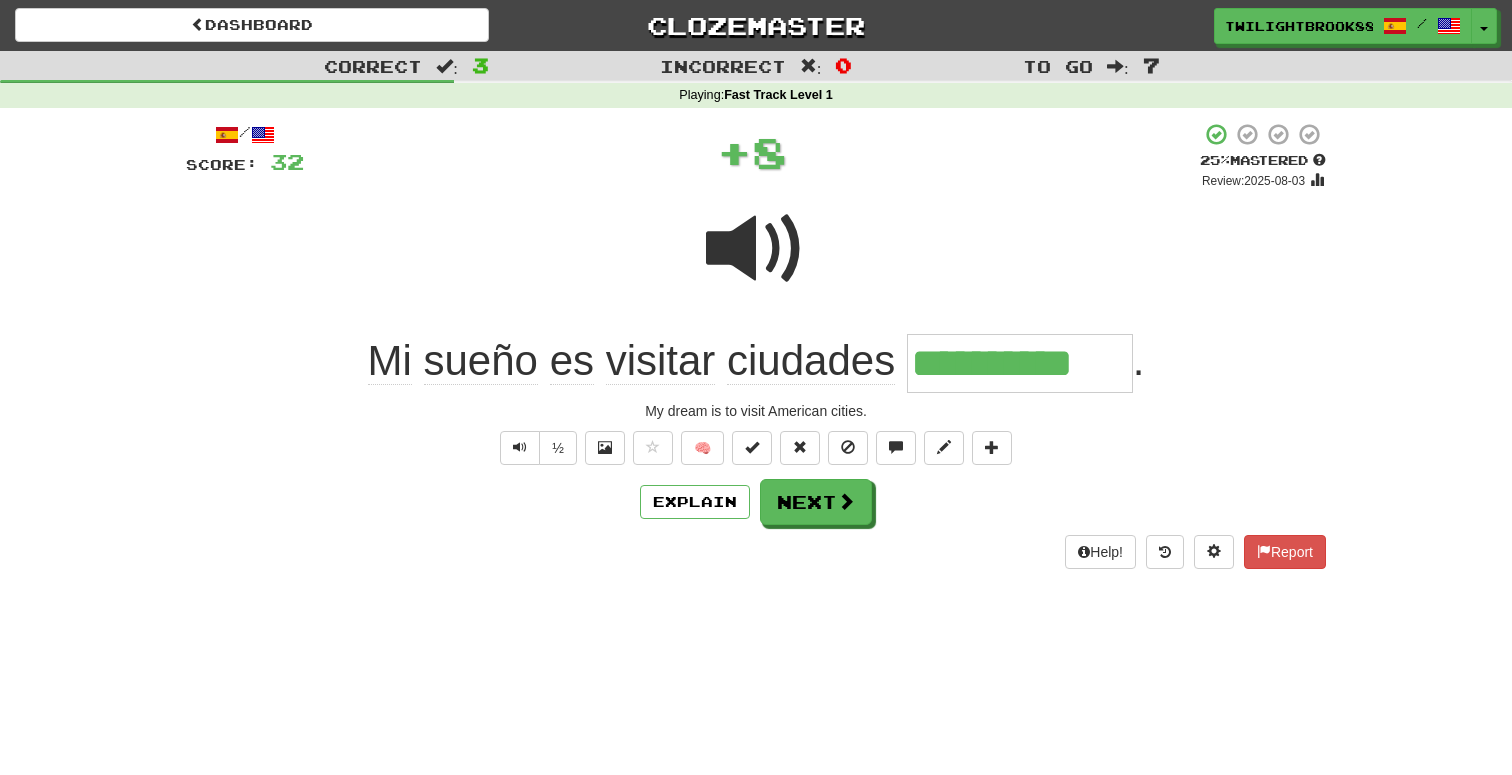 click on "Explain Next" at bounding box center (756, 502) 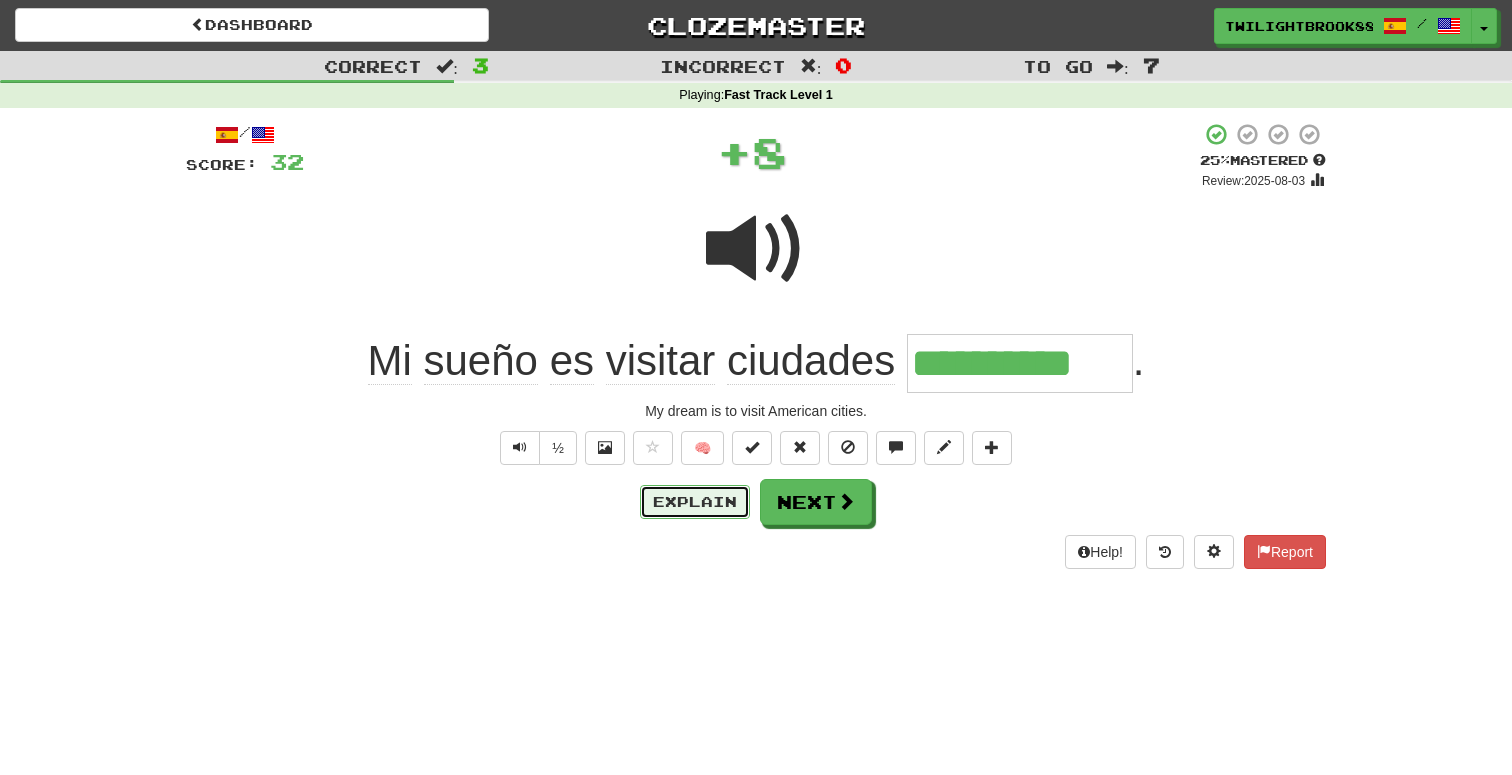 click on "Explain" at bounding box center (695, 502) 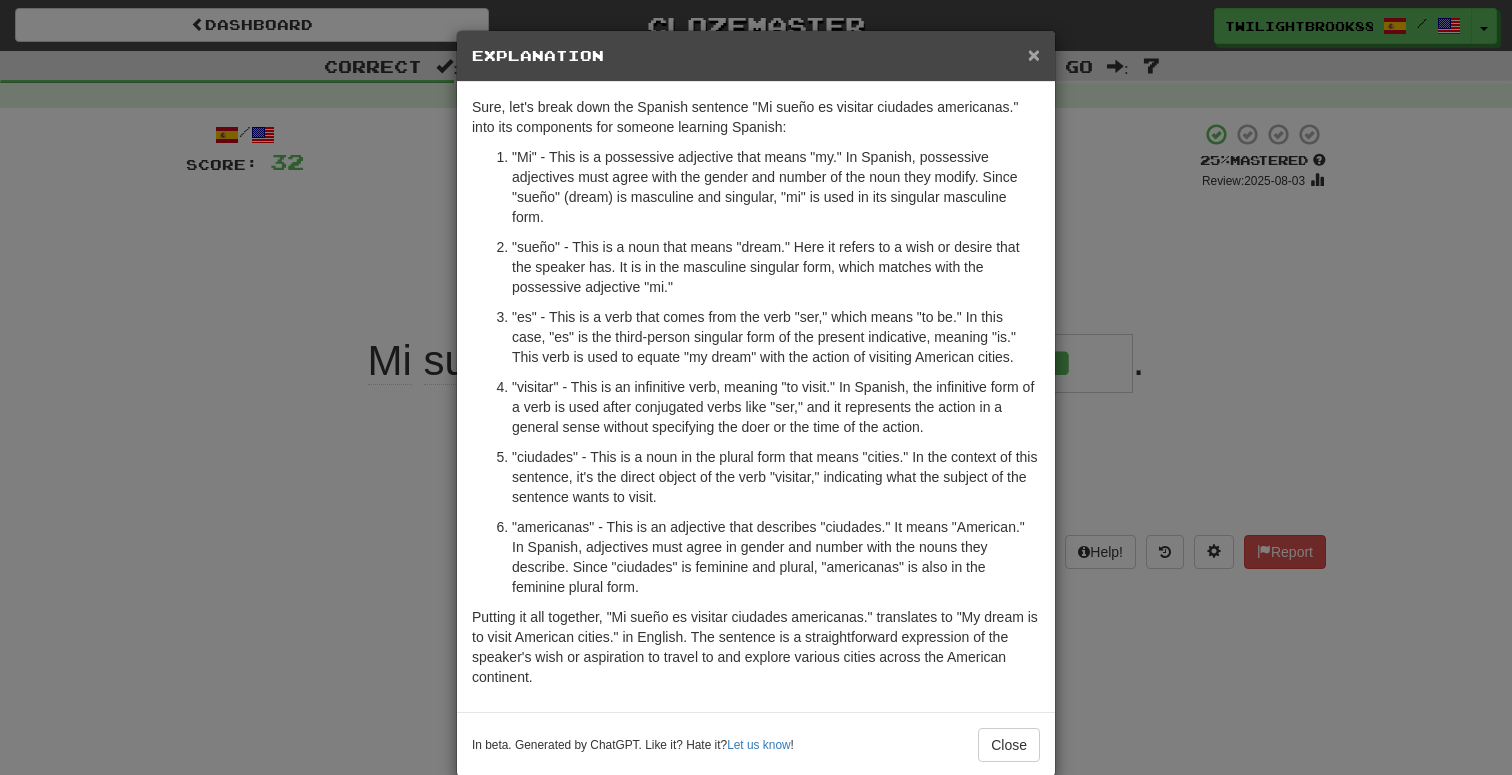 click on "×" at bounding box center [1034, 54] 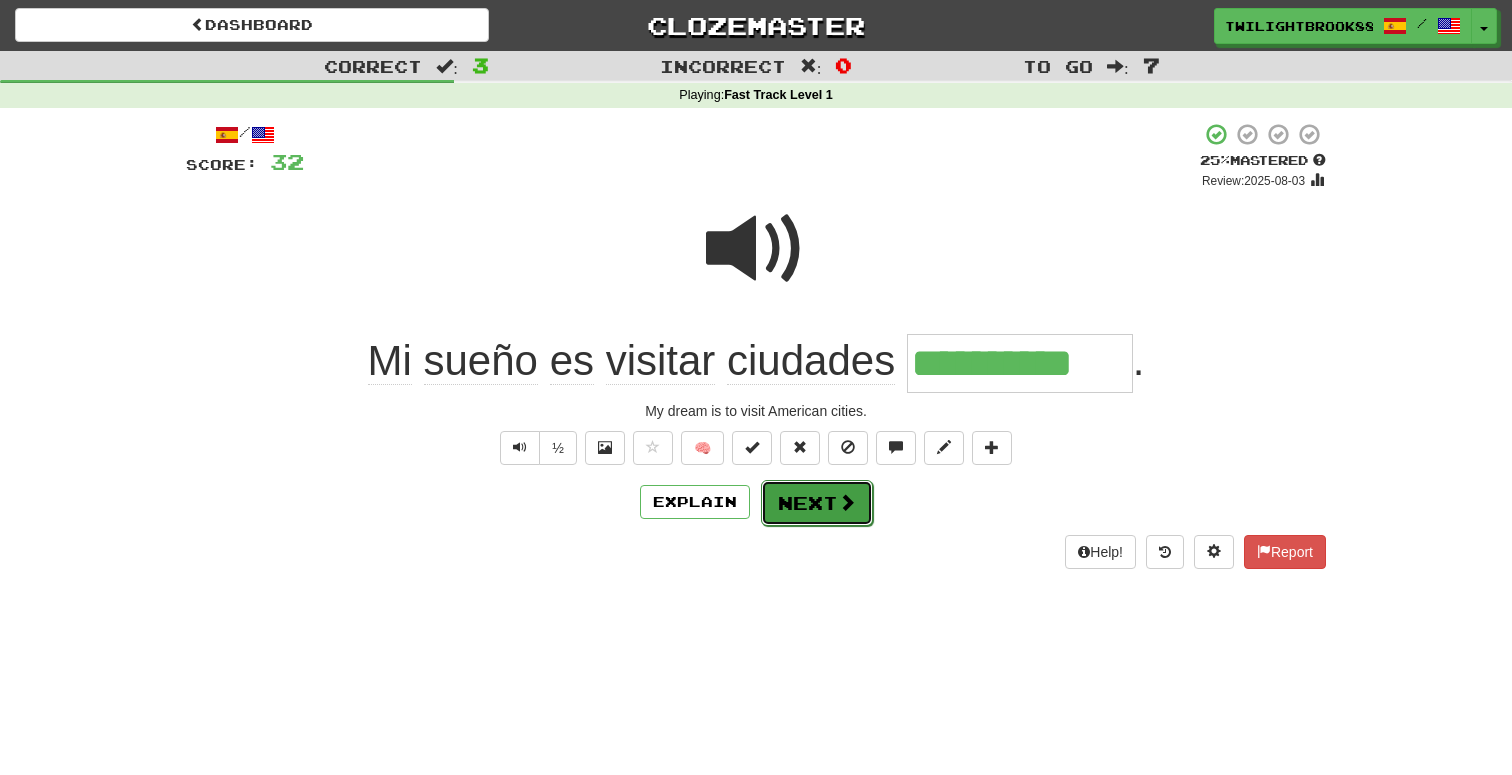 click at bounding box center [847, 502] 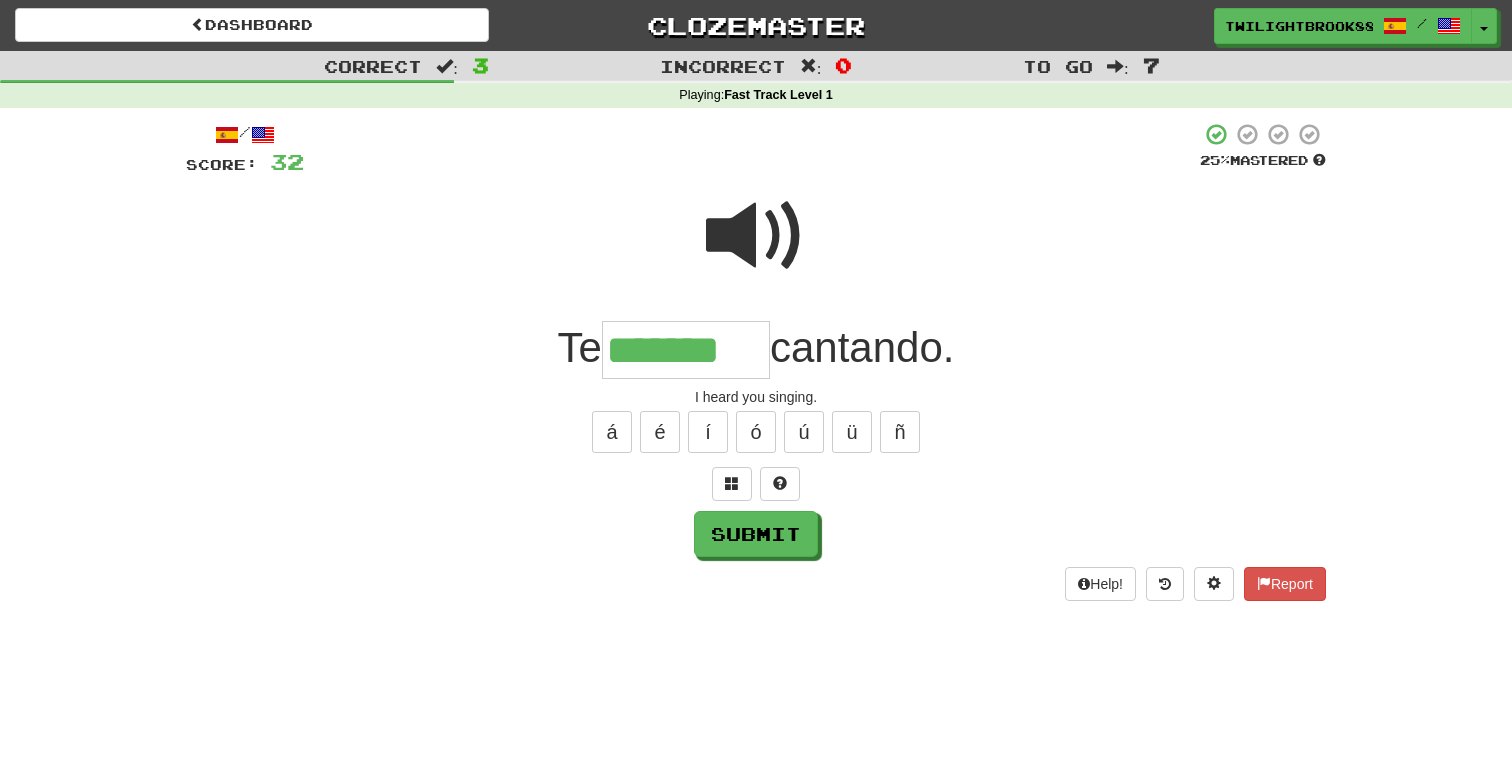 type on "*******" 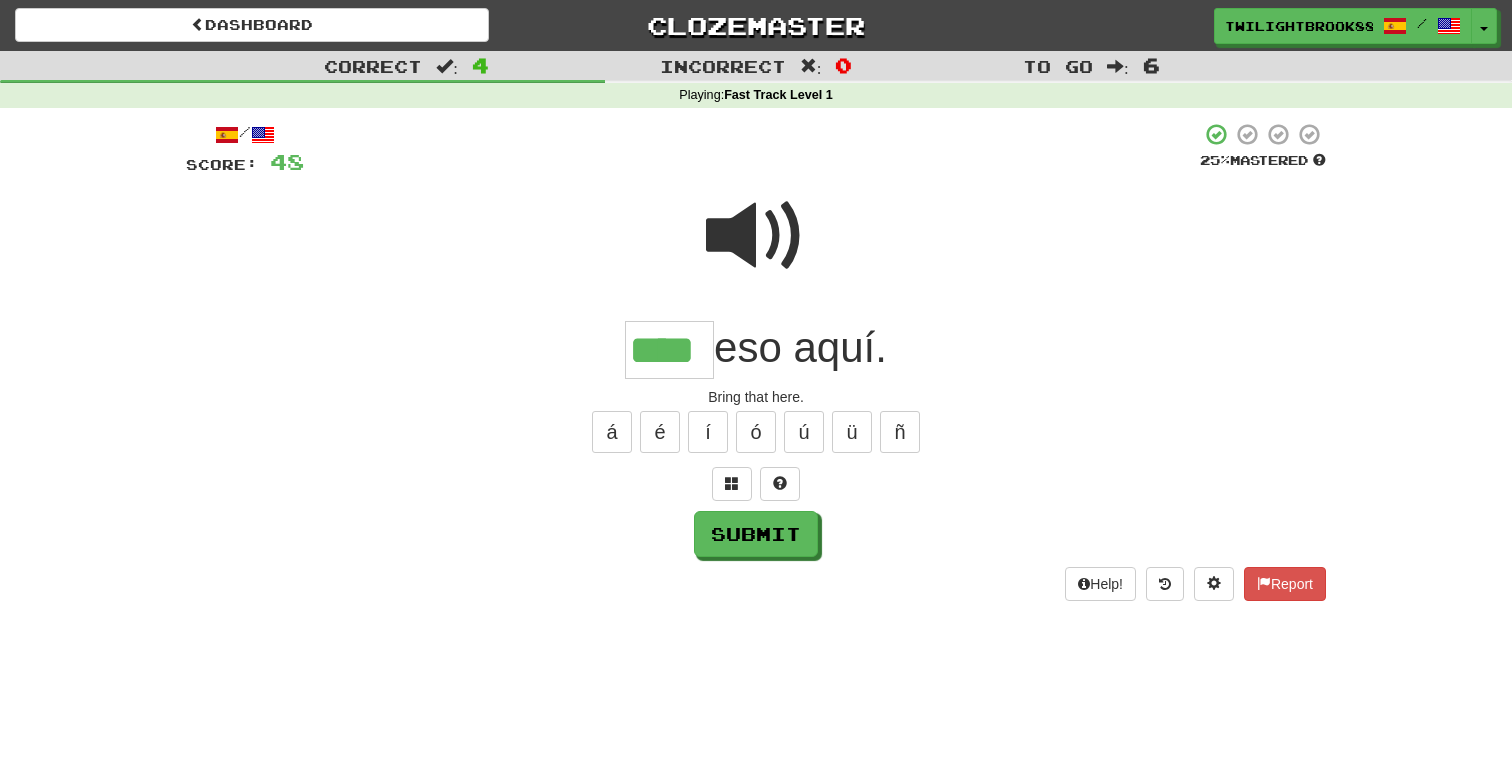 type on "****" 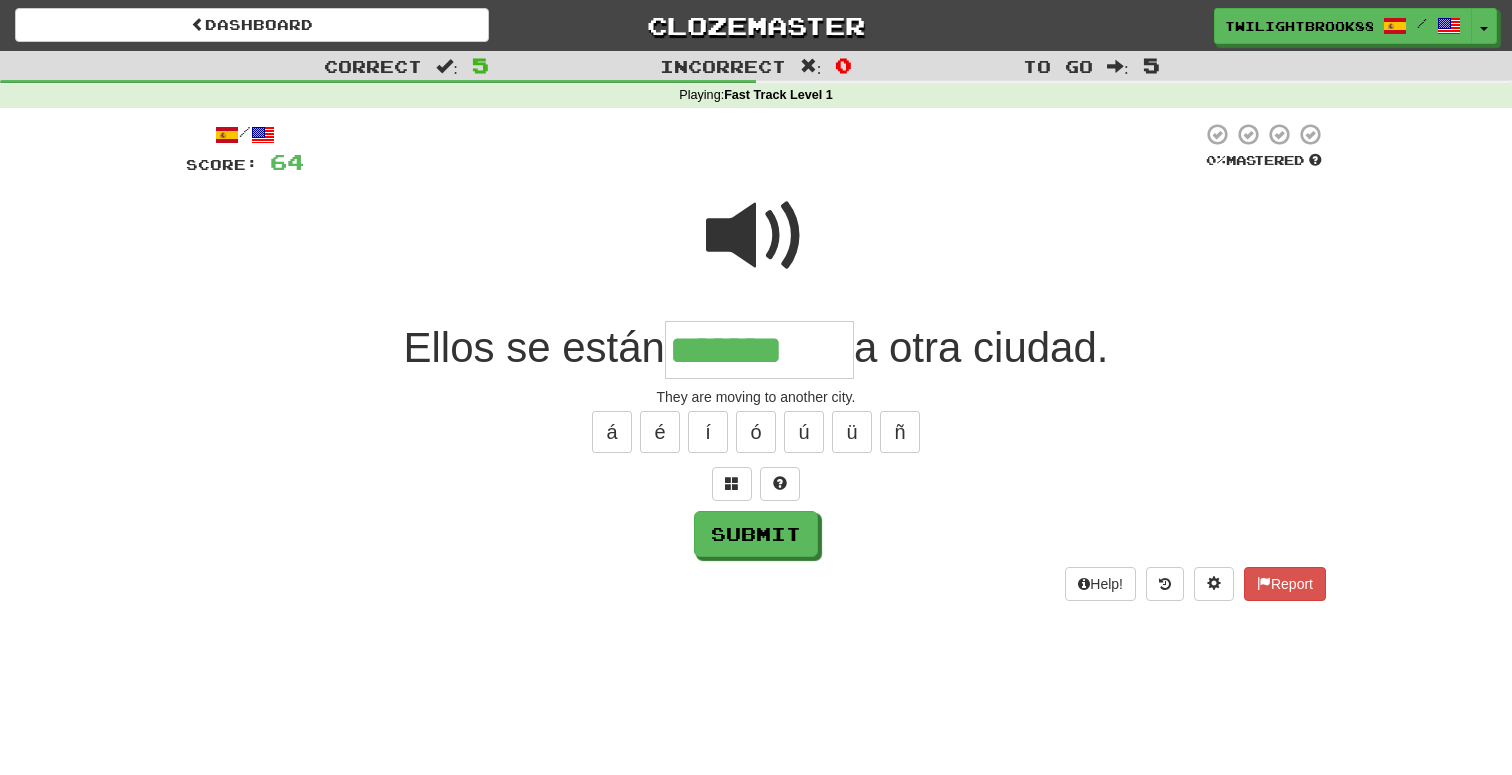type on "*******" 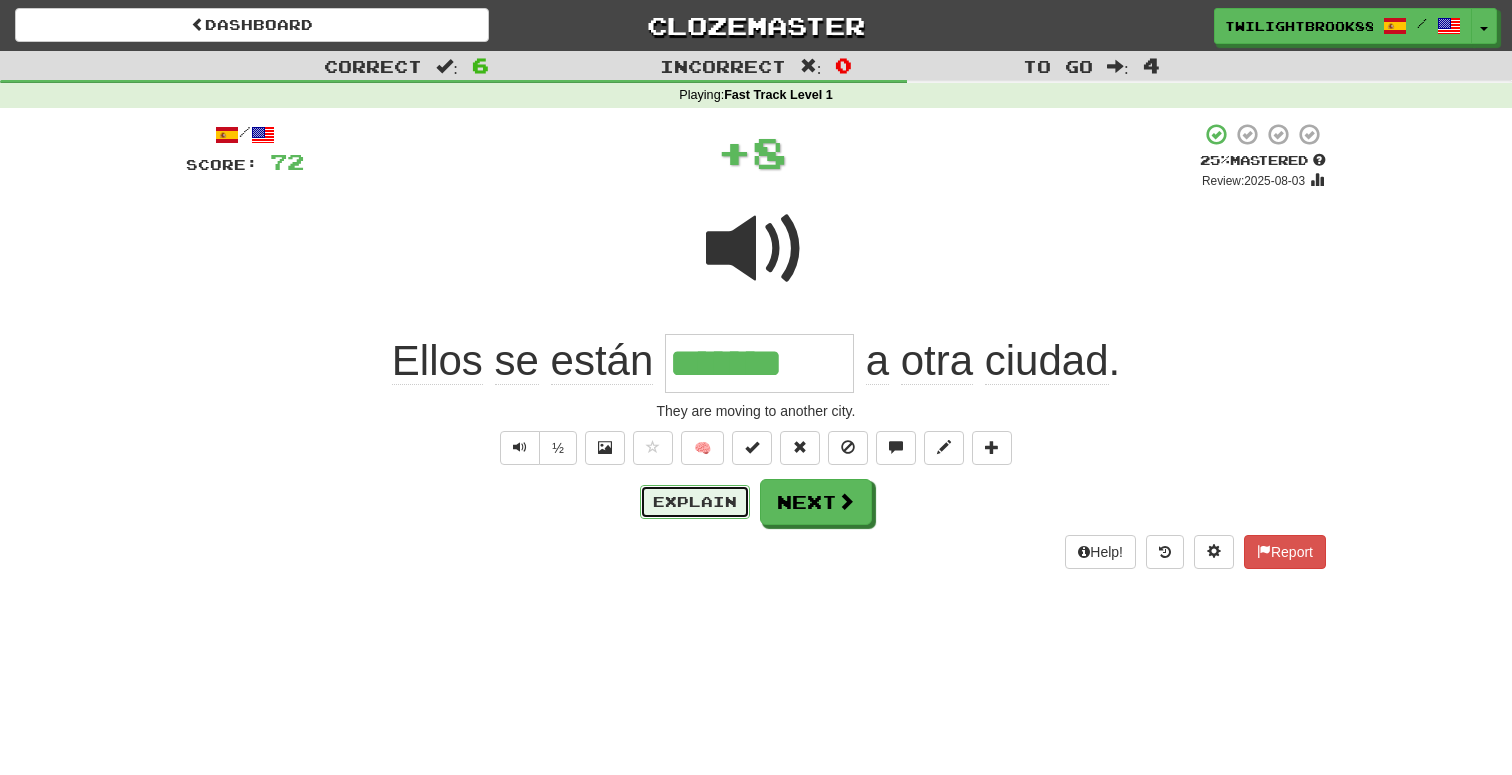 click on "Explain" at bounding box center [695, 502] 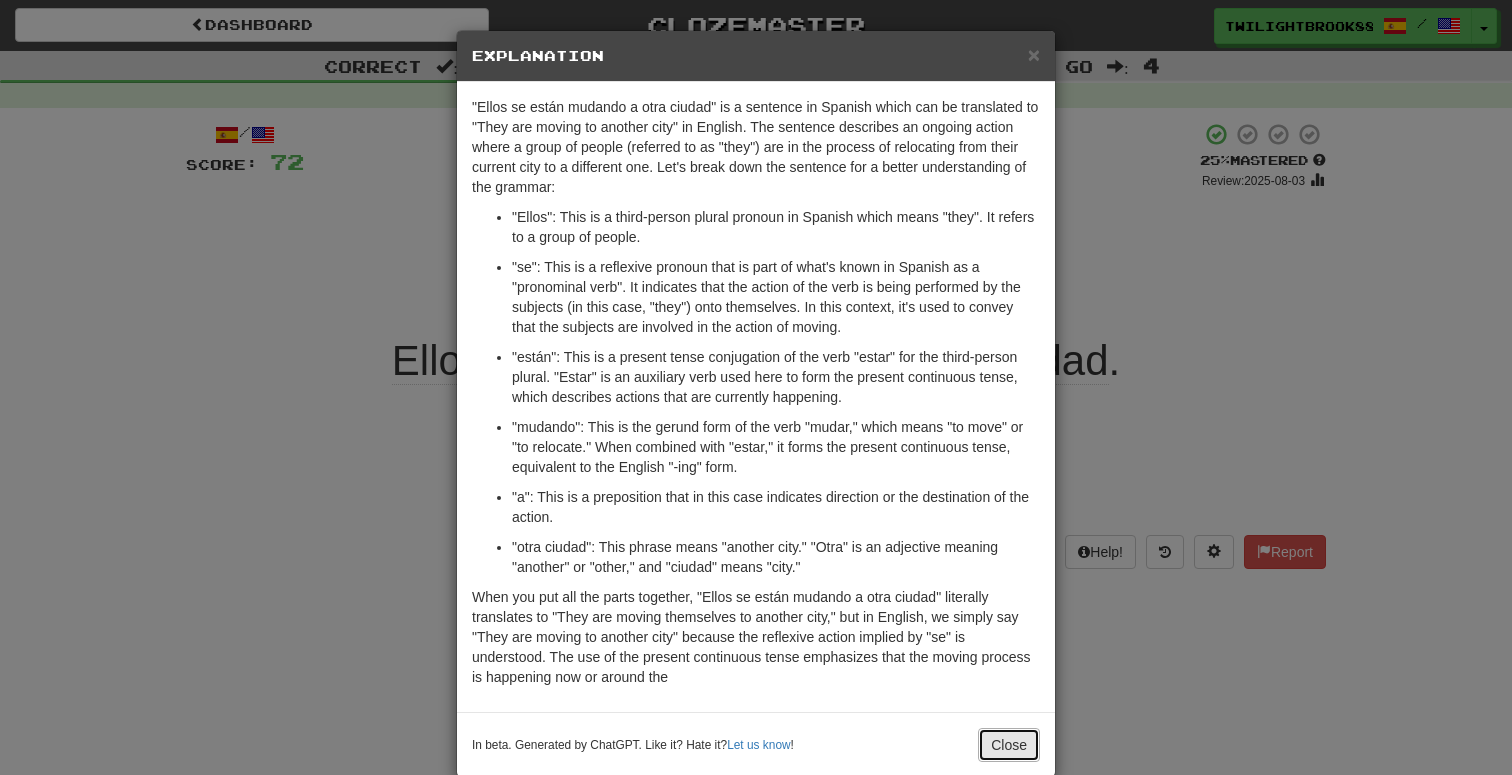 click on "Close" at bounding box center (1009, 745) 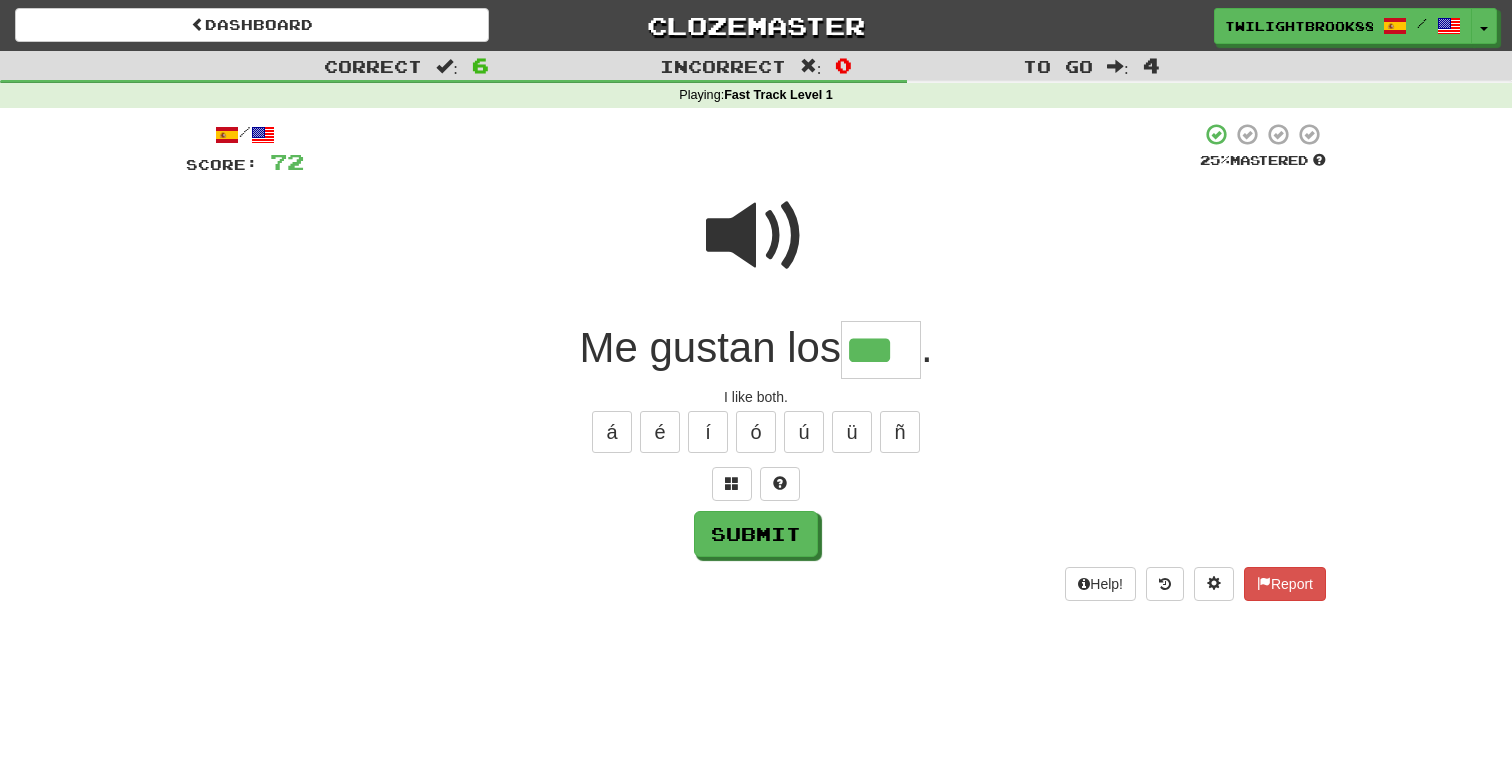 type on "***" 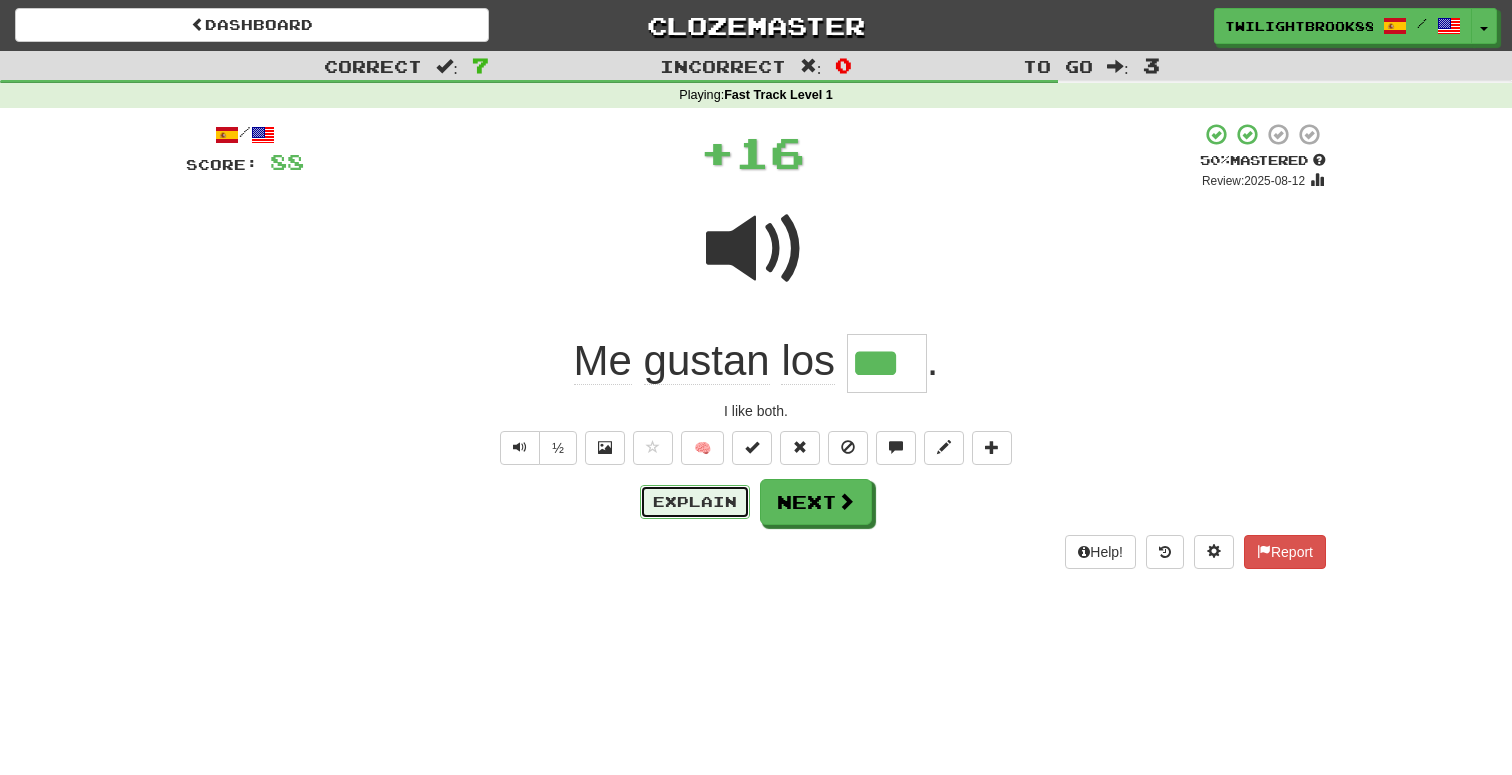 click on "Explain" at bounding box center (695, 502) 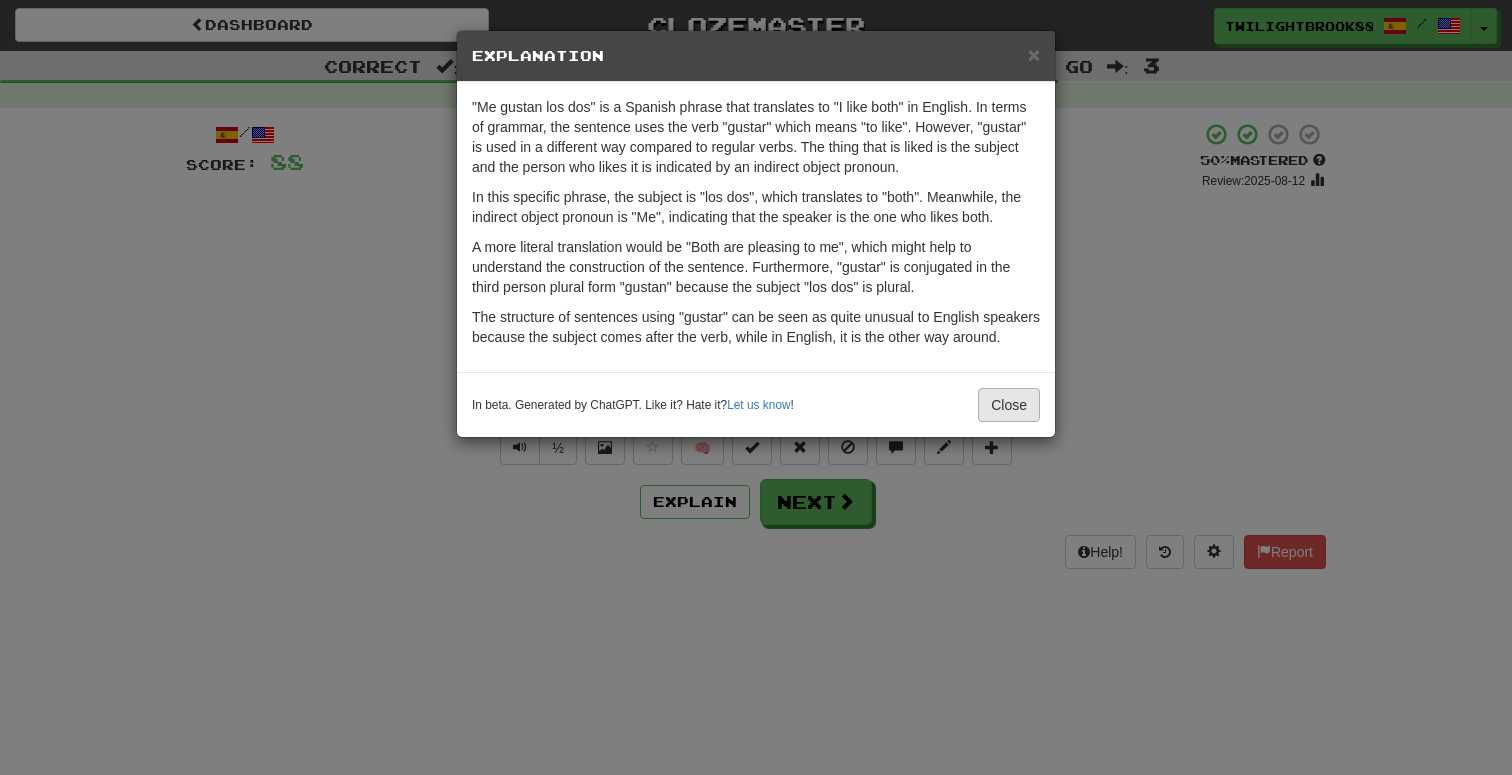 click on "In beta. Generated by ChatGPT. Like it? Hate it?  Let us know ! Close" at bounding box center [756, 404] 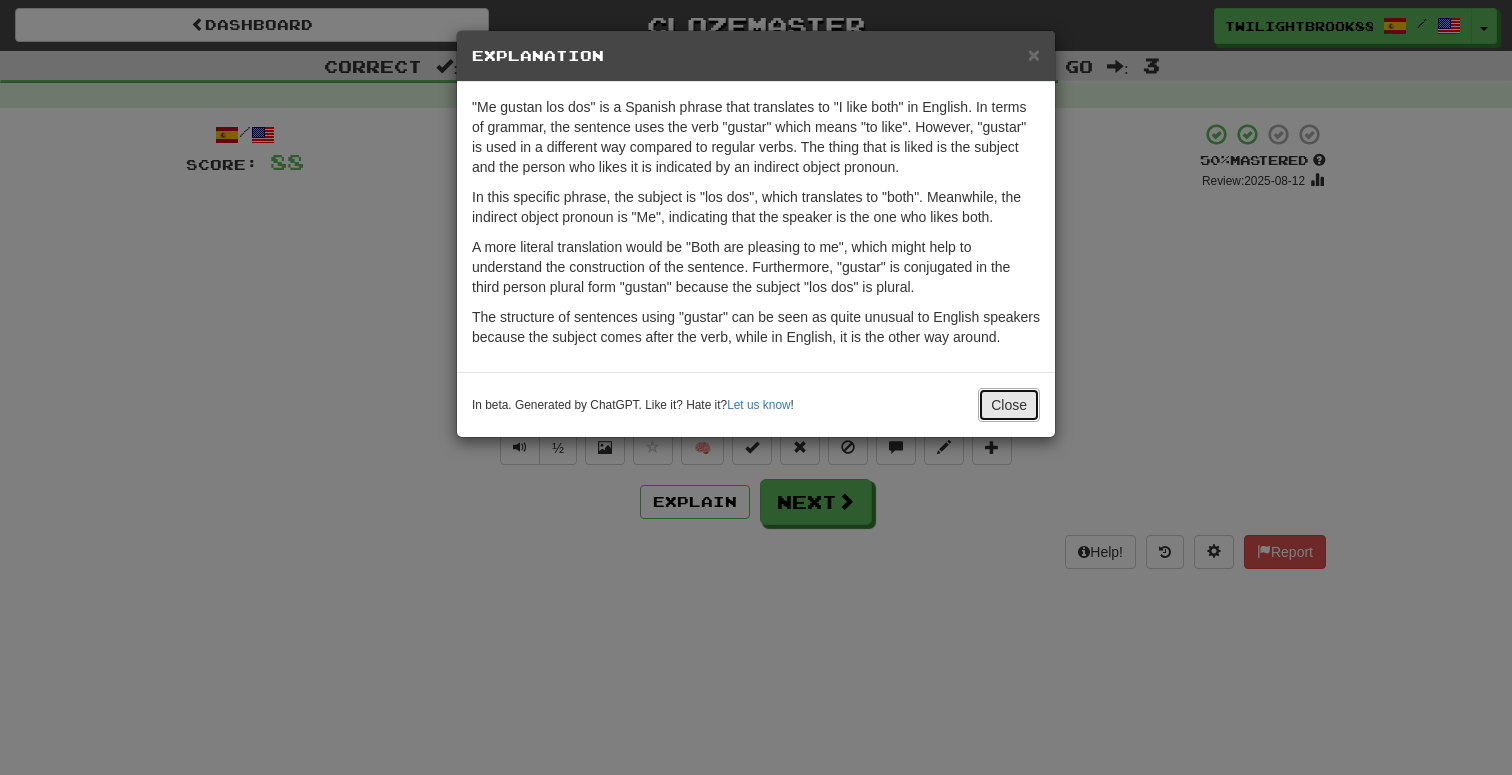 click on "Close" at bounding box center [1009, 405] 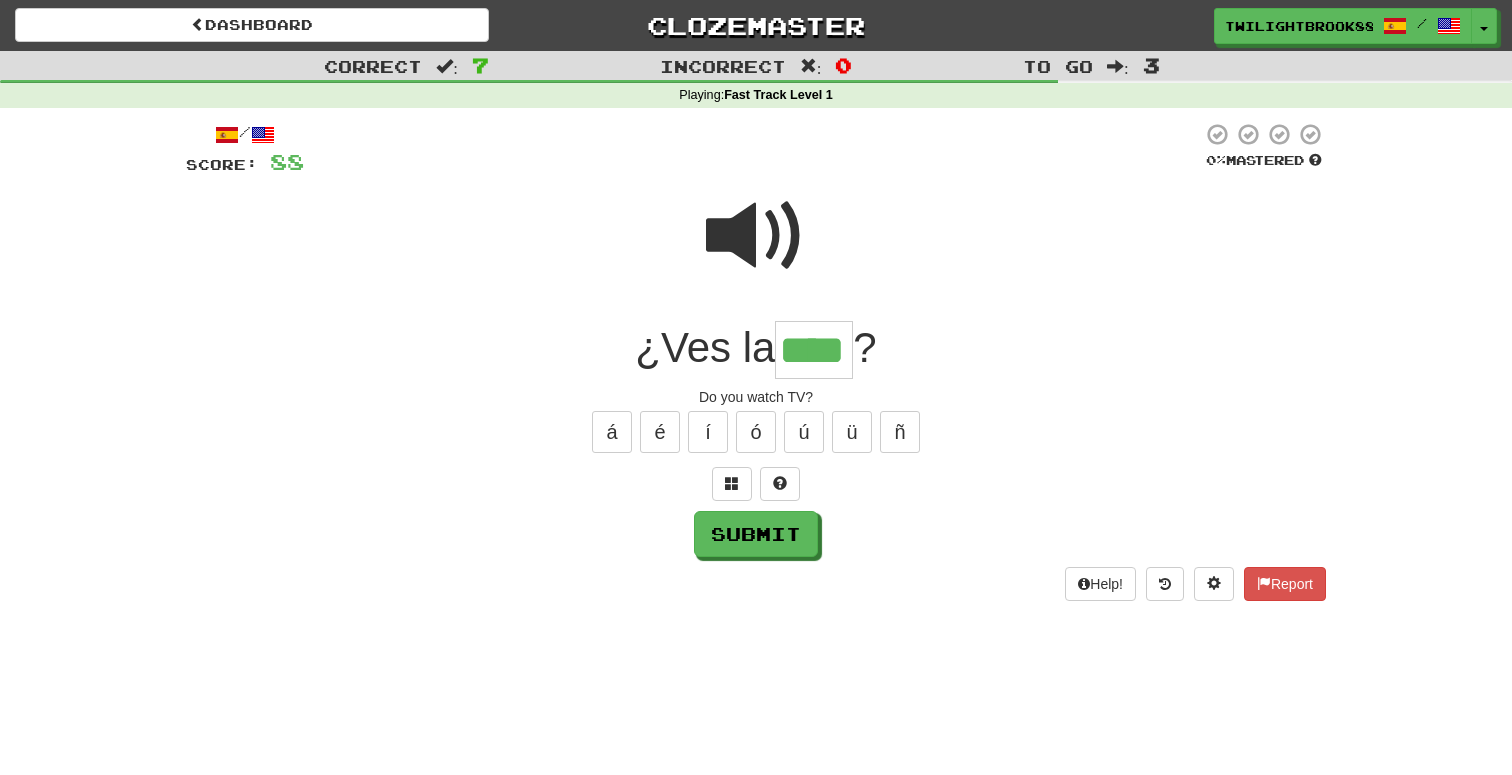 type on "****" 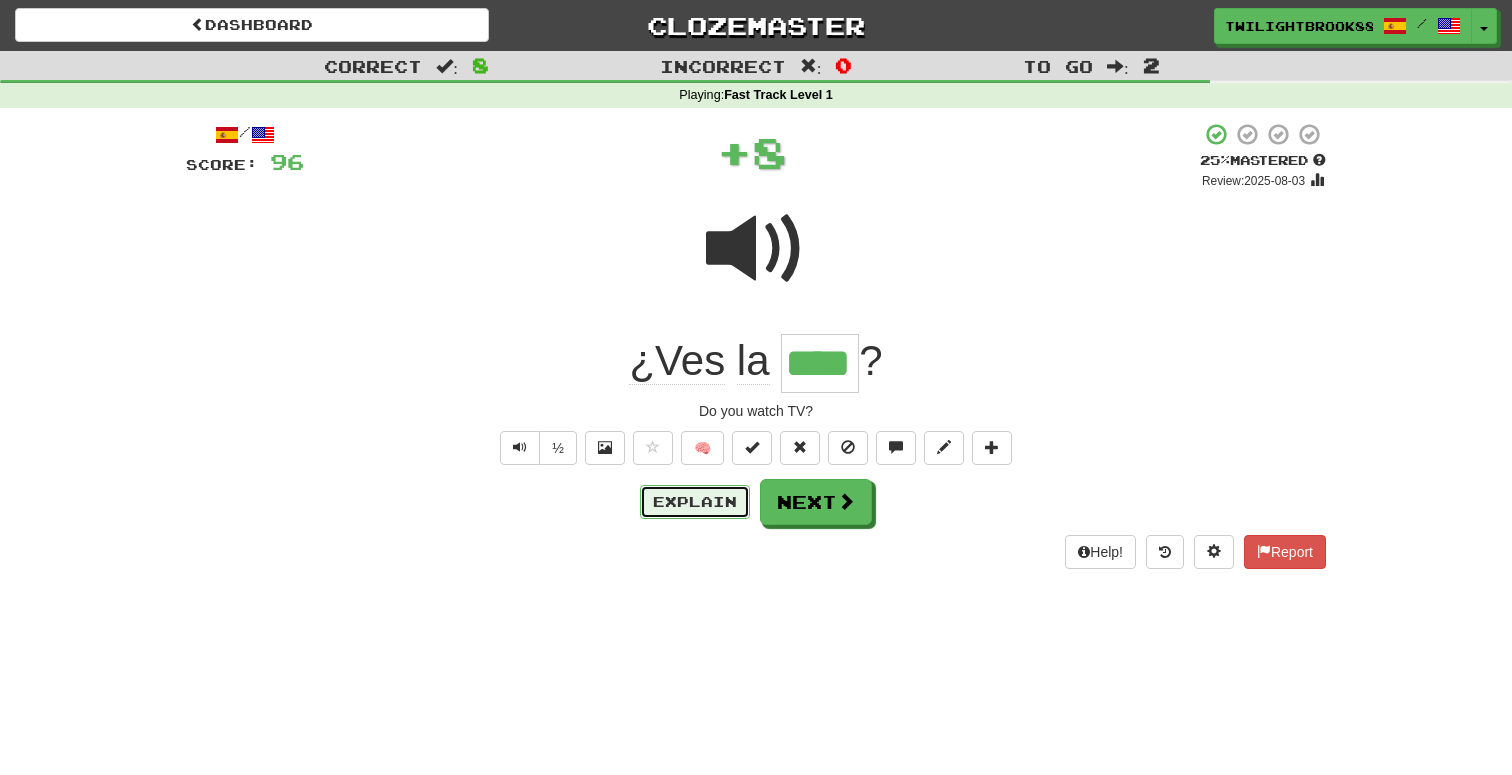 click on "Explain" at bounding box center (695, 502) 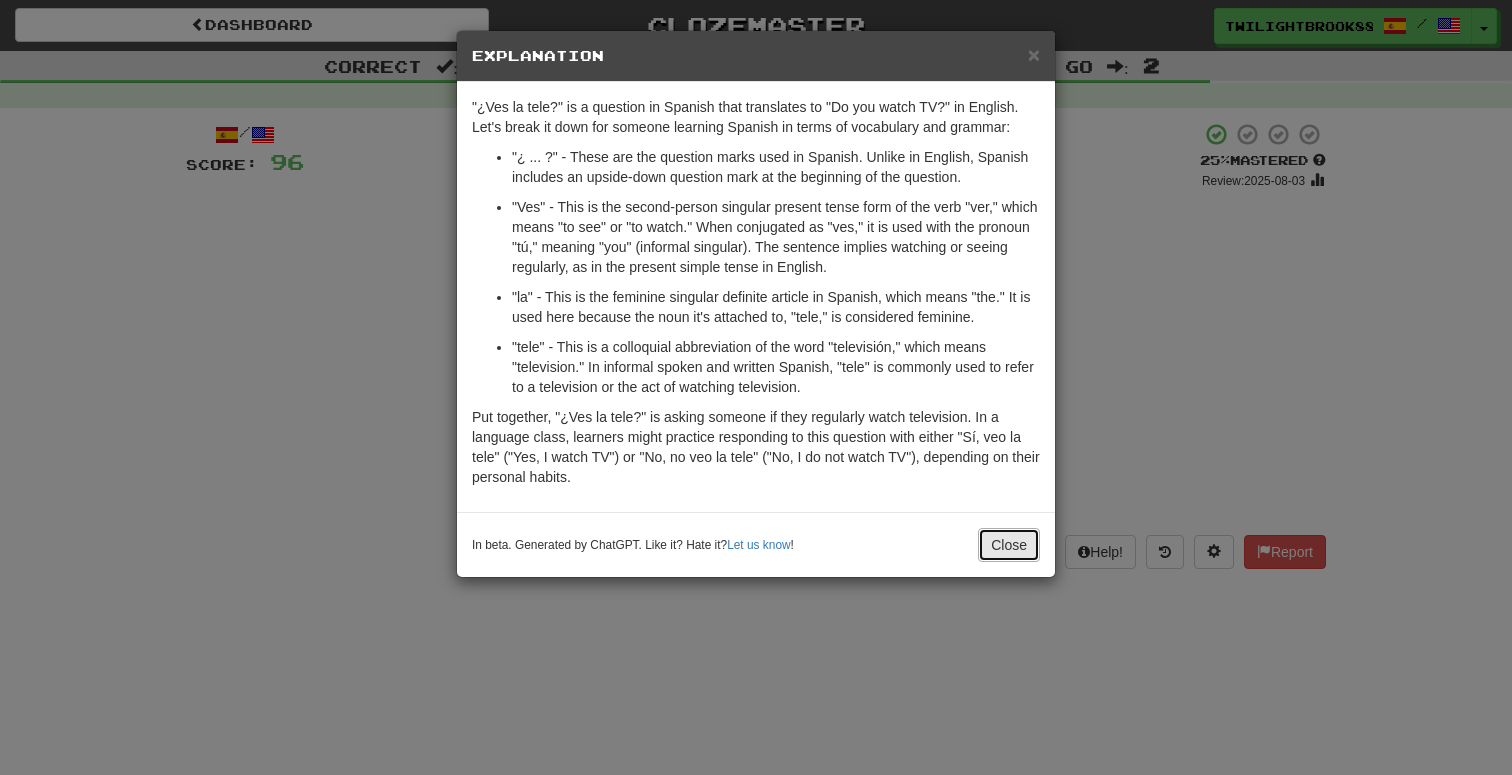 click on "Close" at bounding box center (1009, 545) 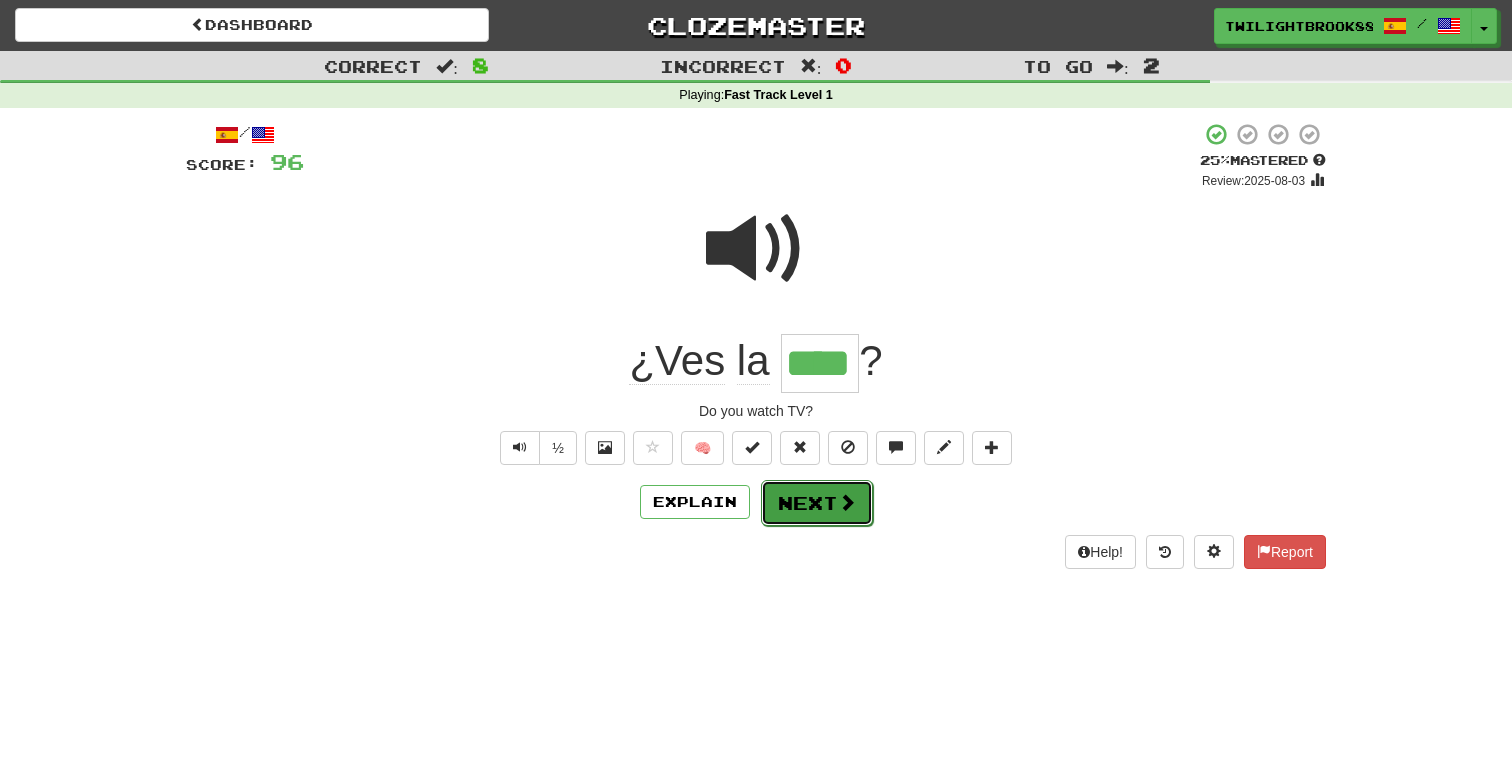 click on "Next" at bounding box center (817, 503) 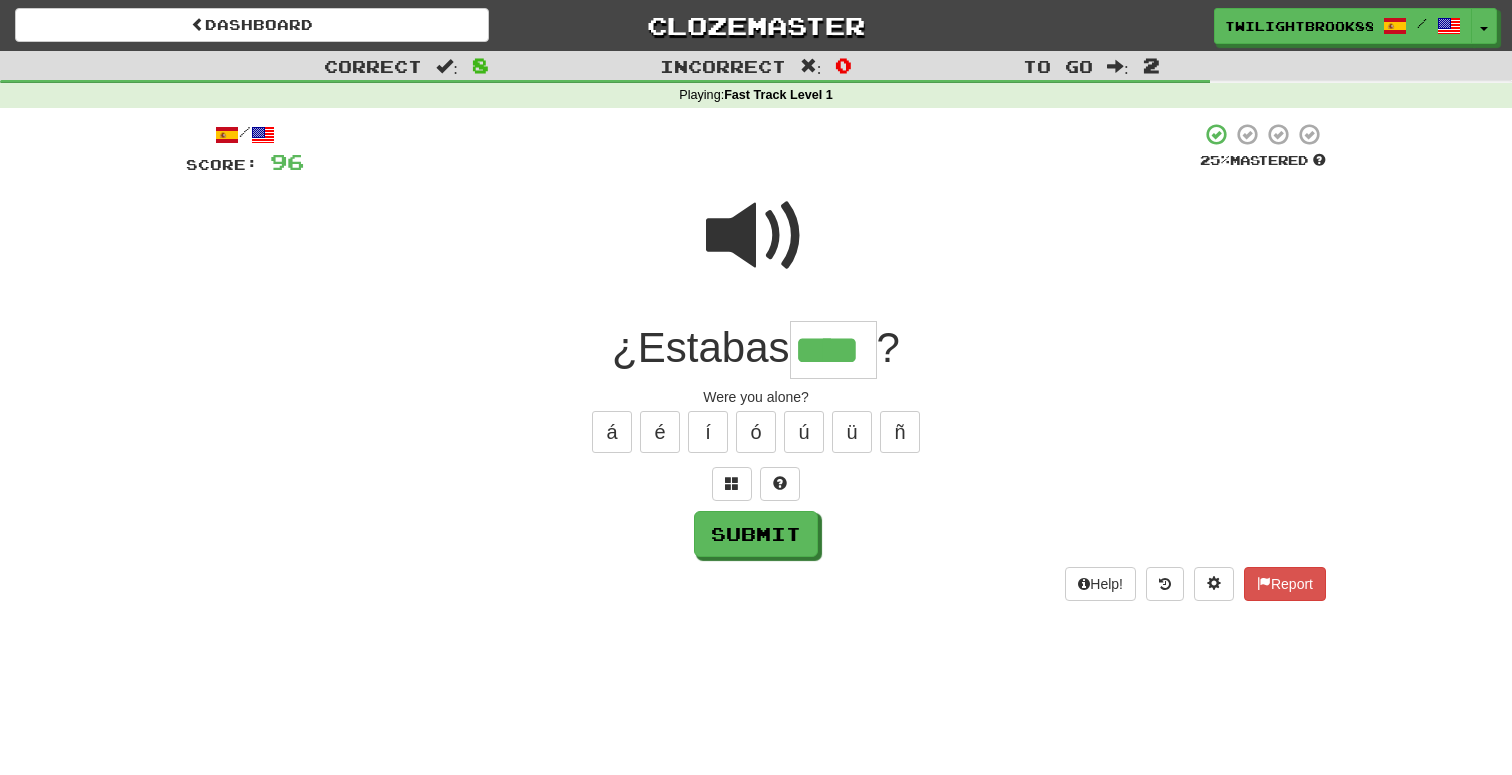 type on "****" 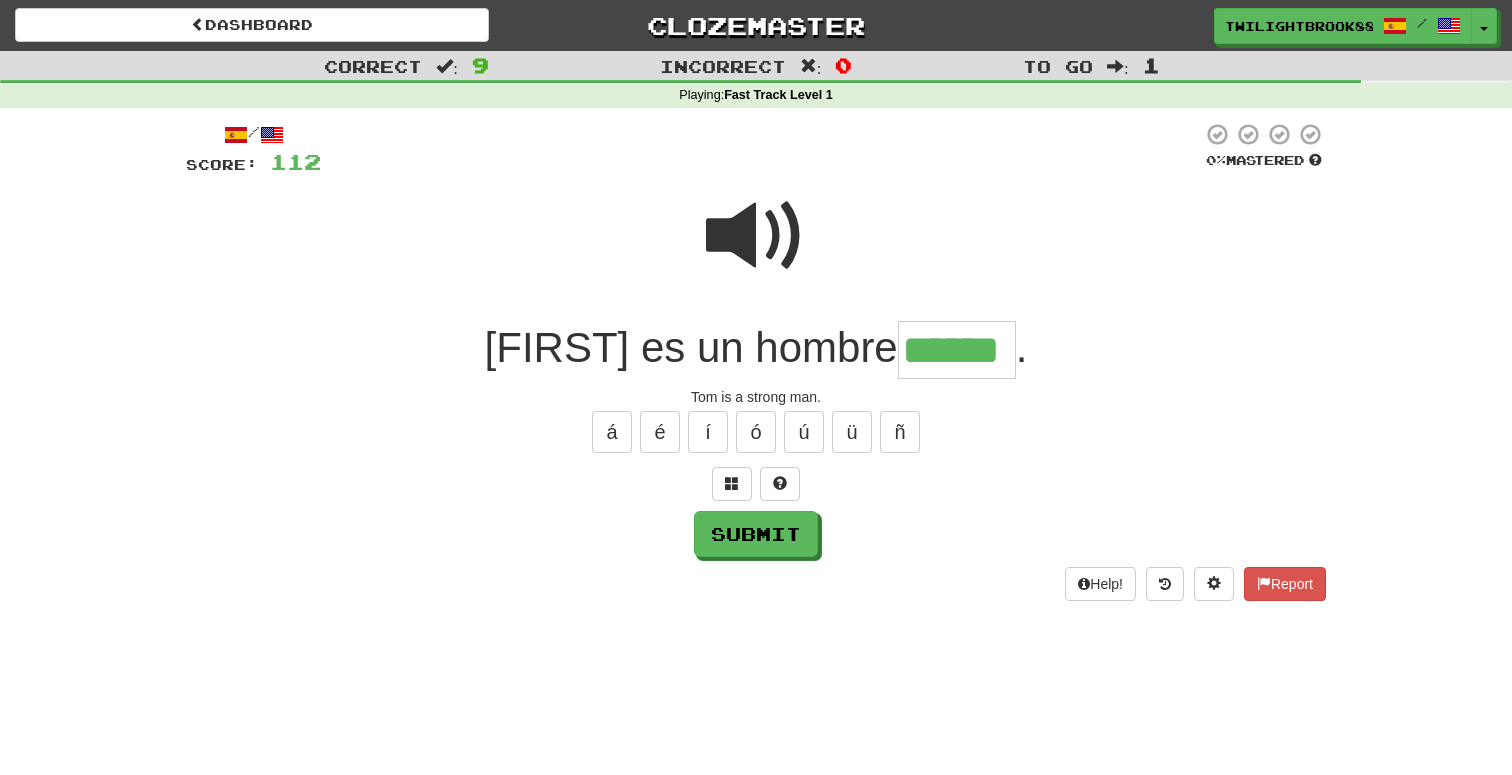 type on "******" 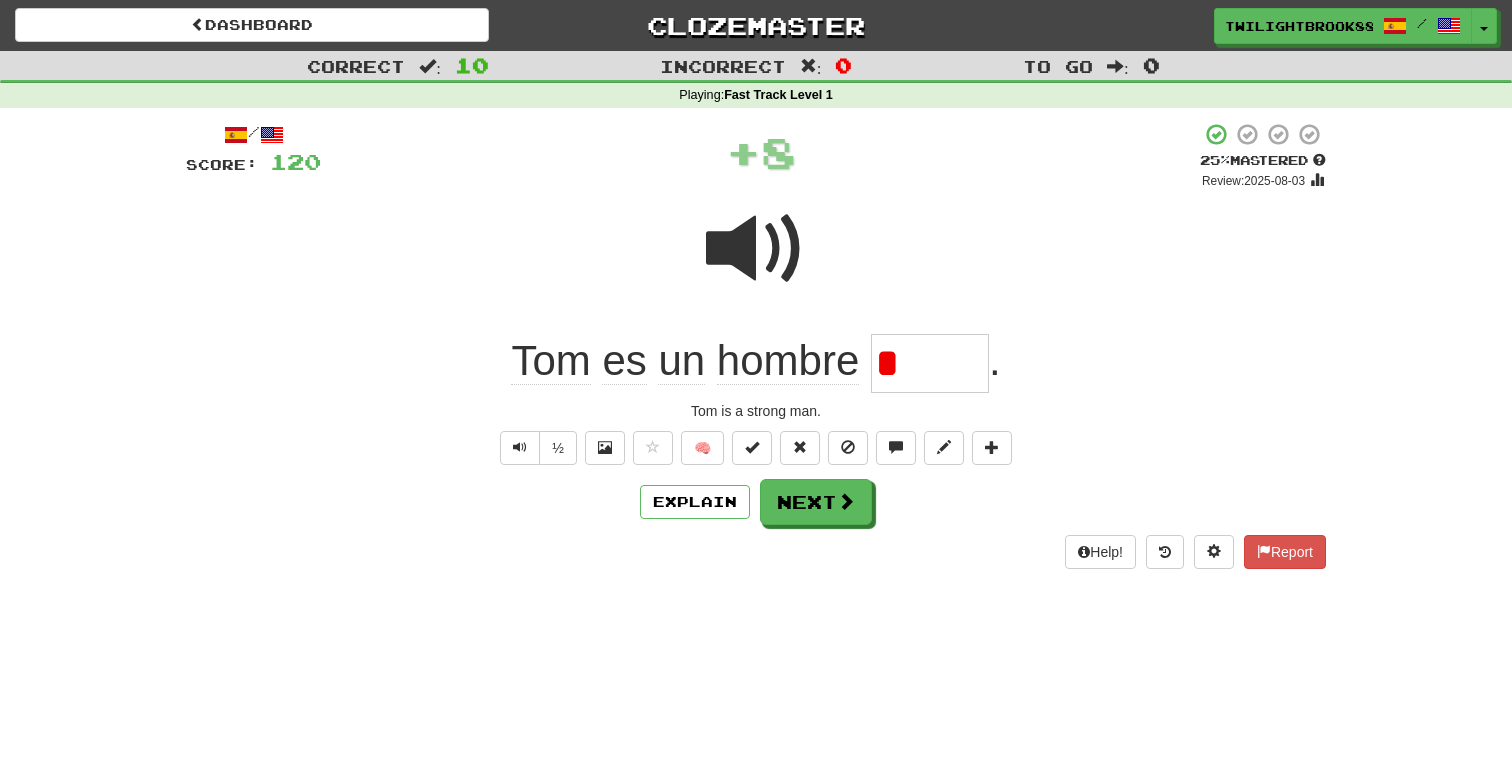 type 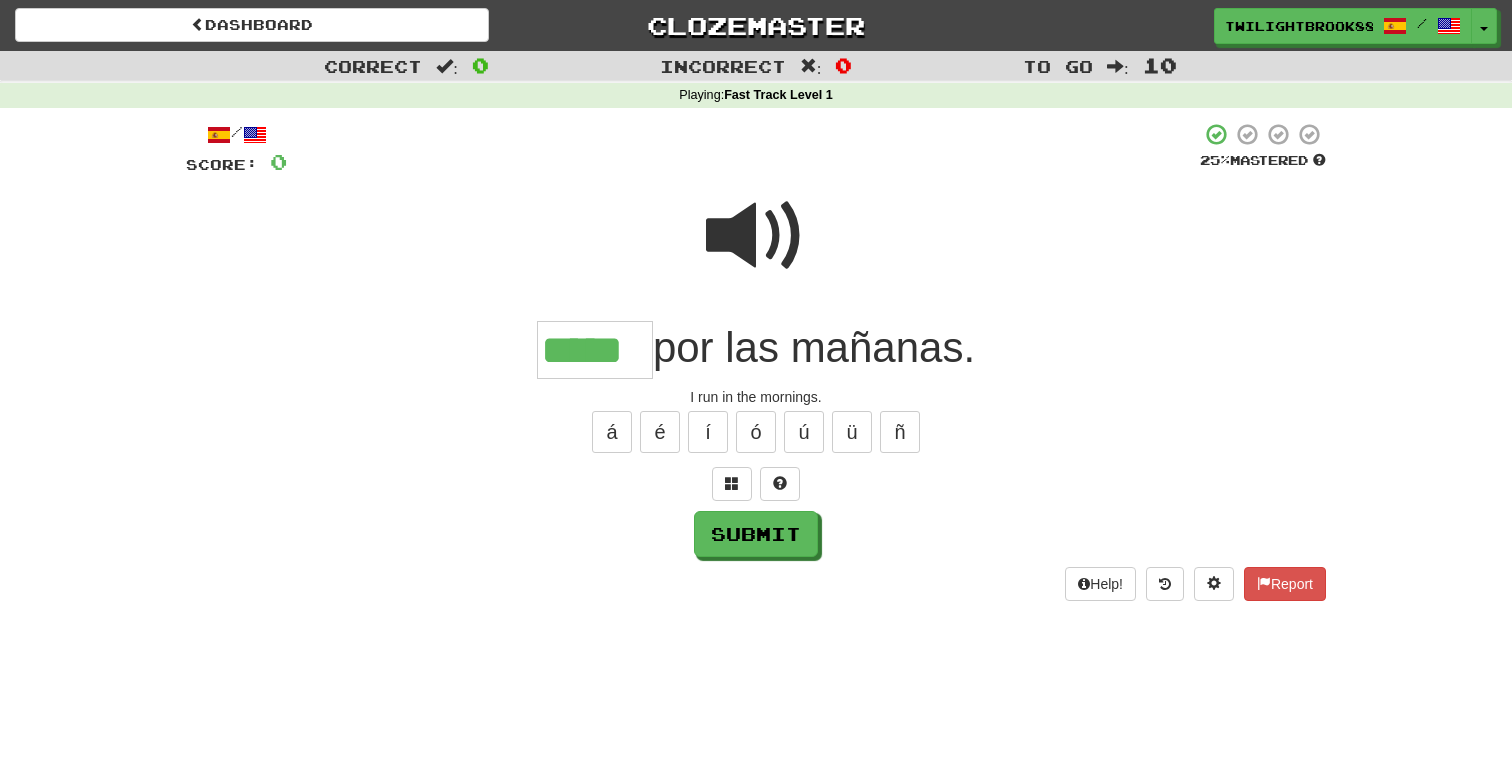 type on "*****" 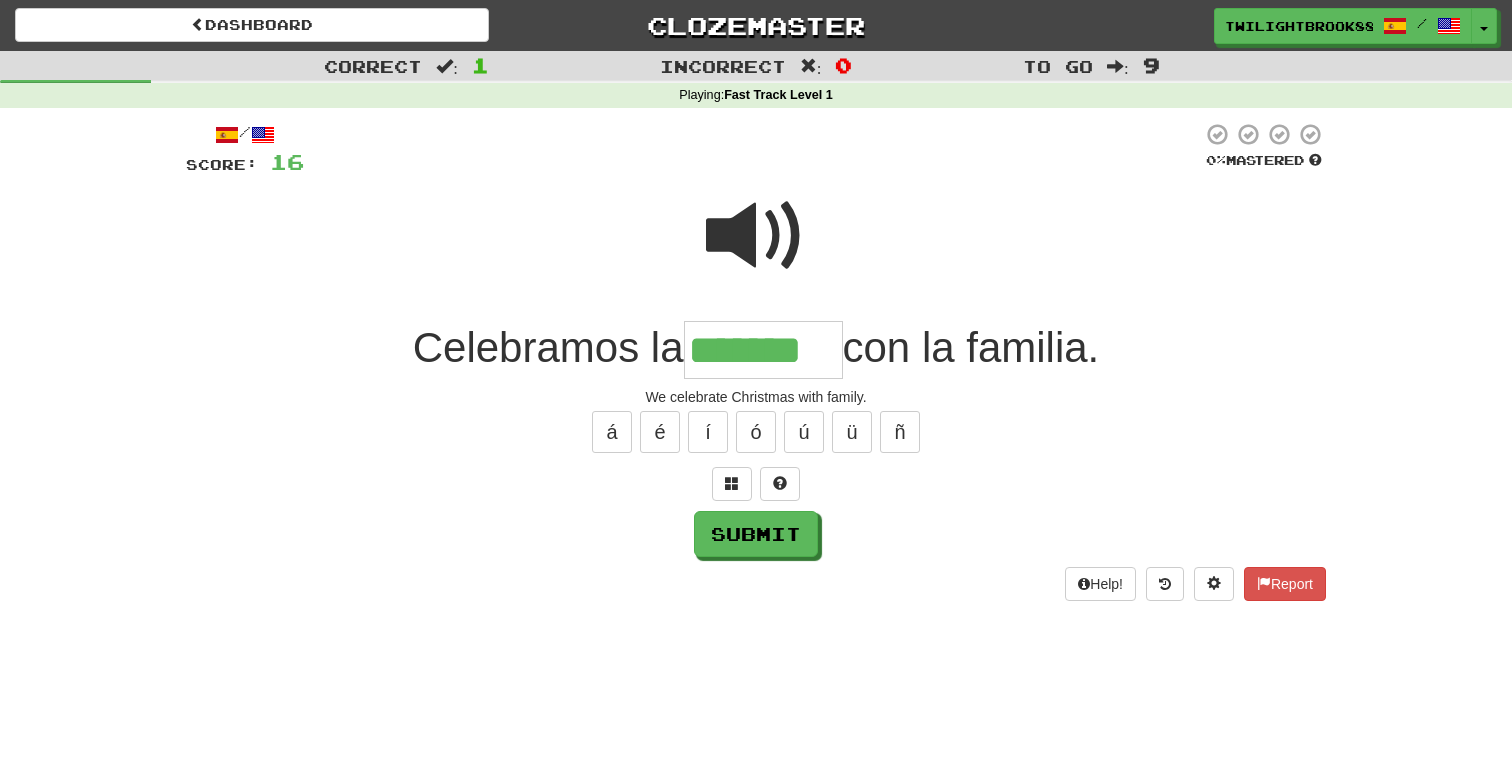 type on "*******" 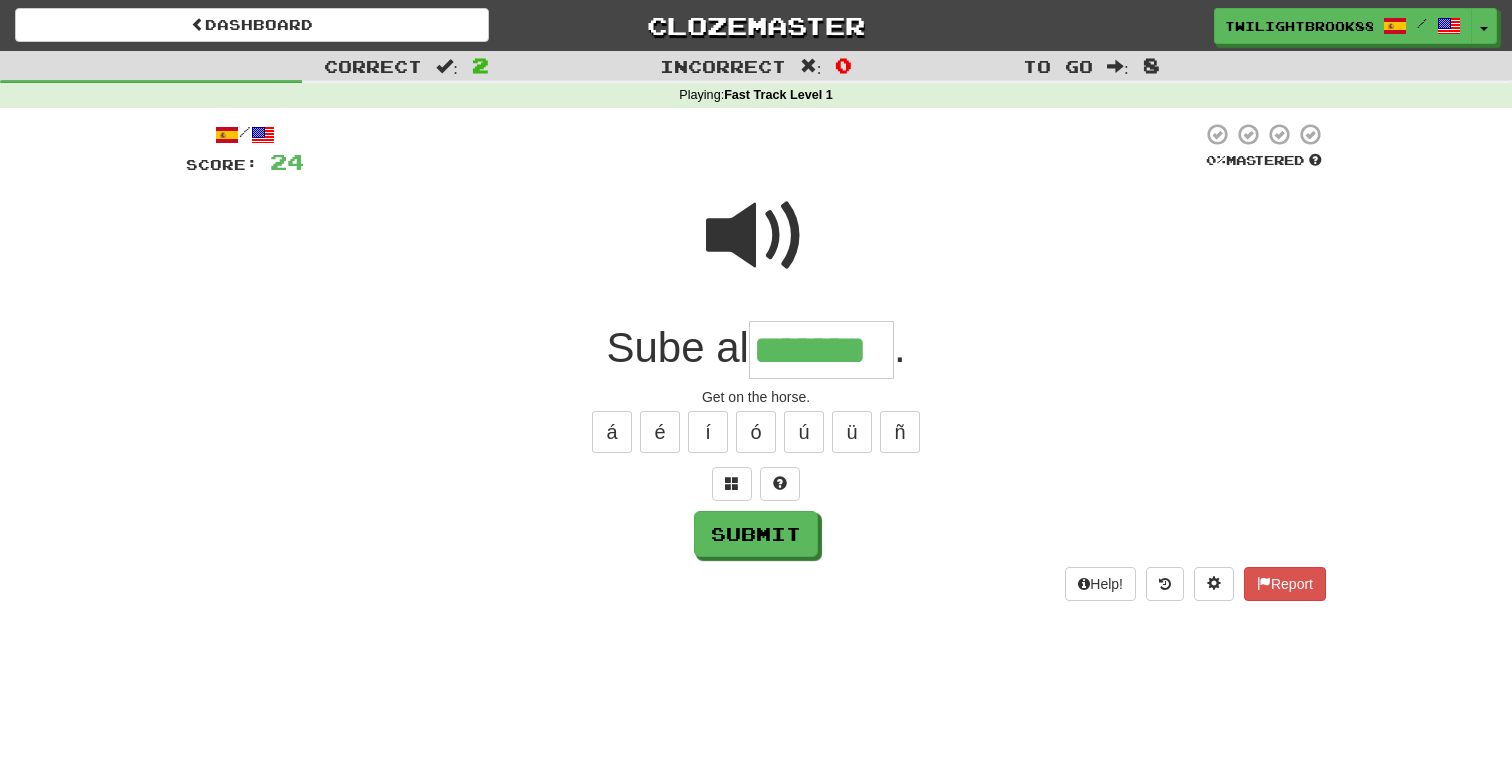 type on "*******" 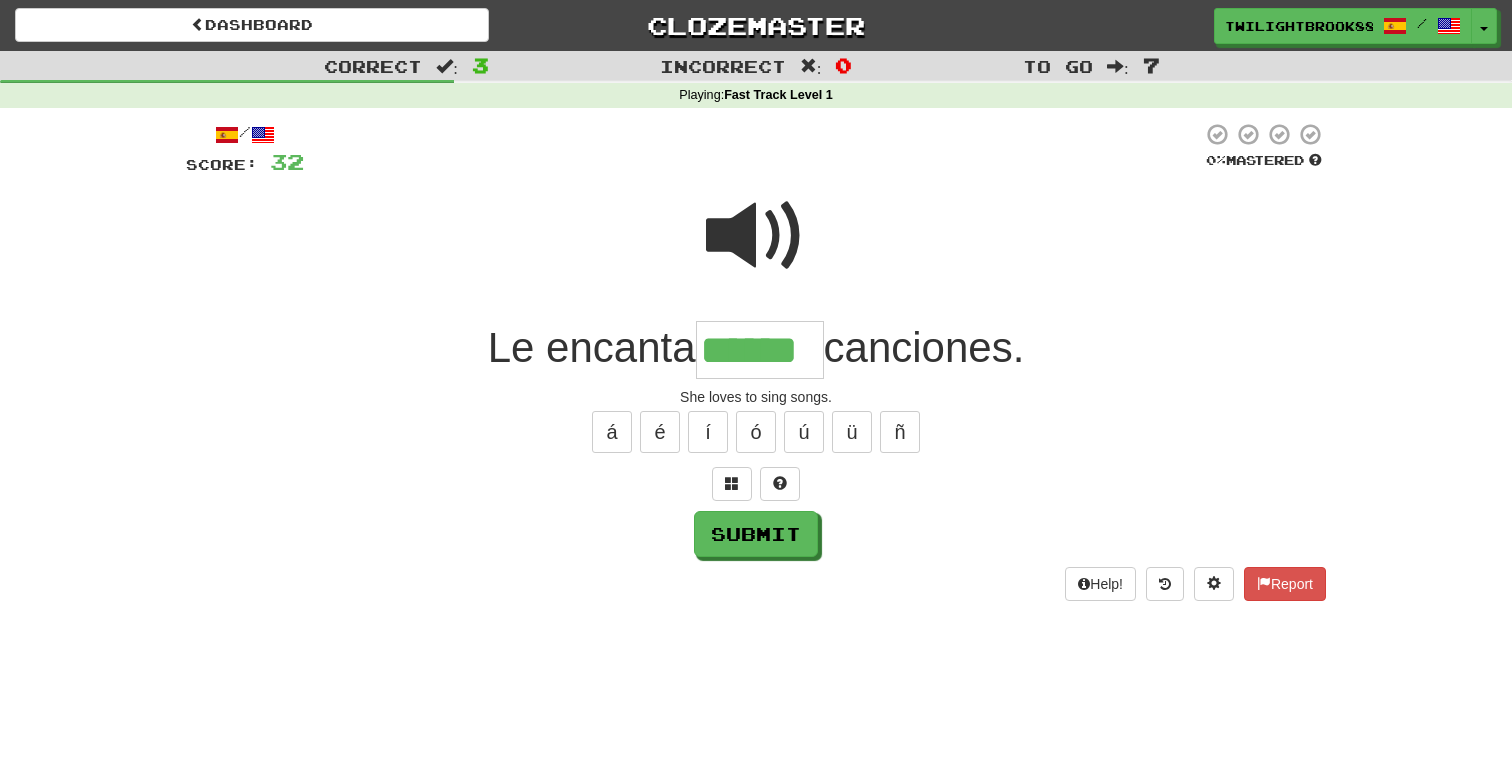 type on "******" 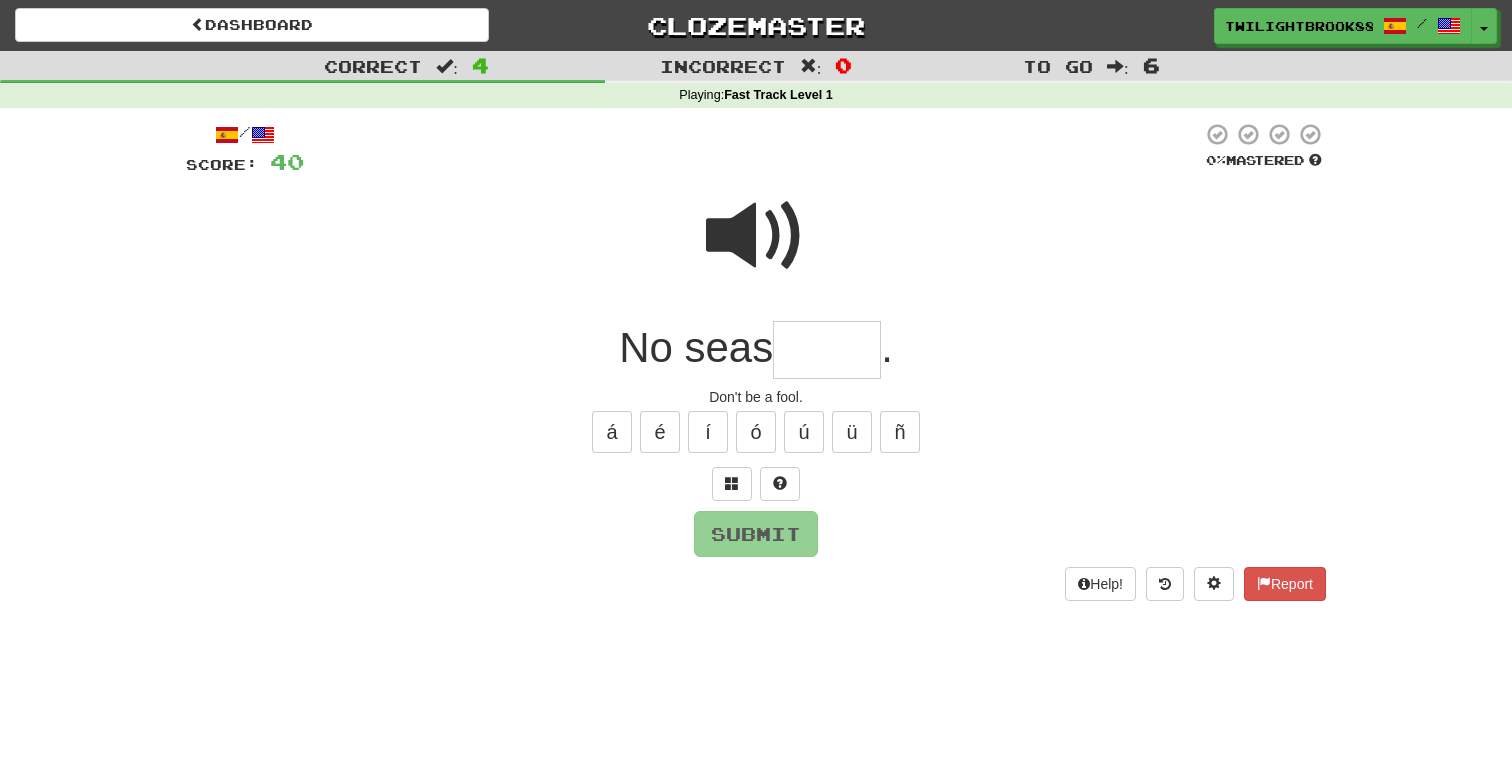 type on "*" 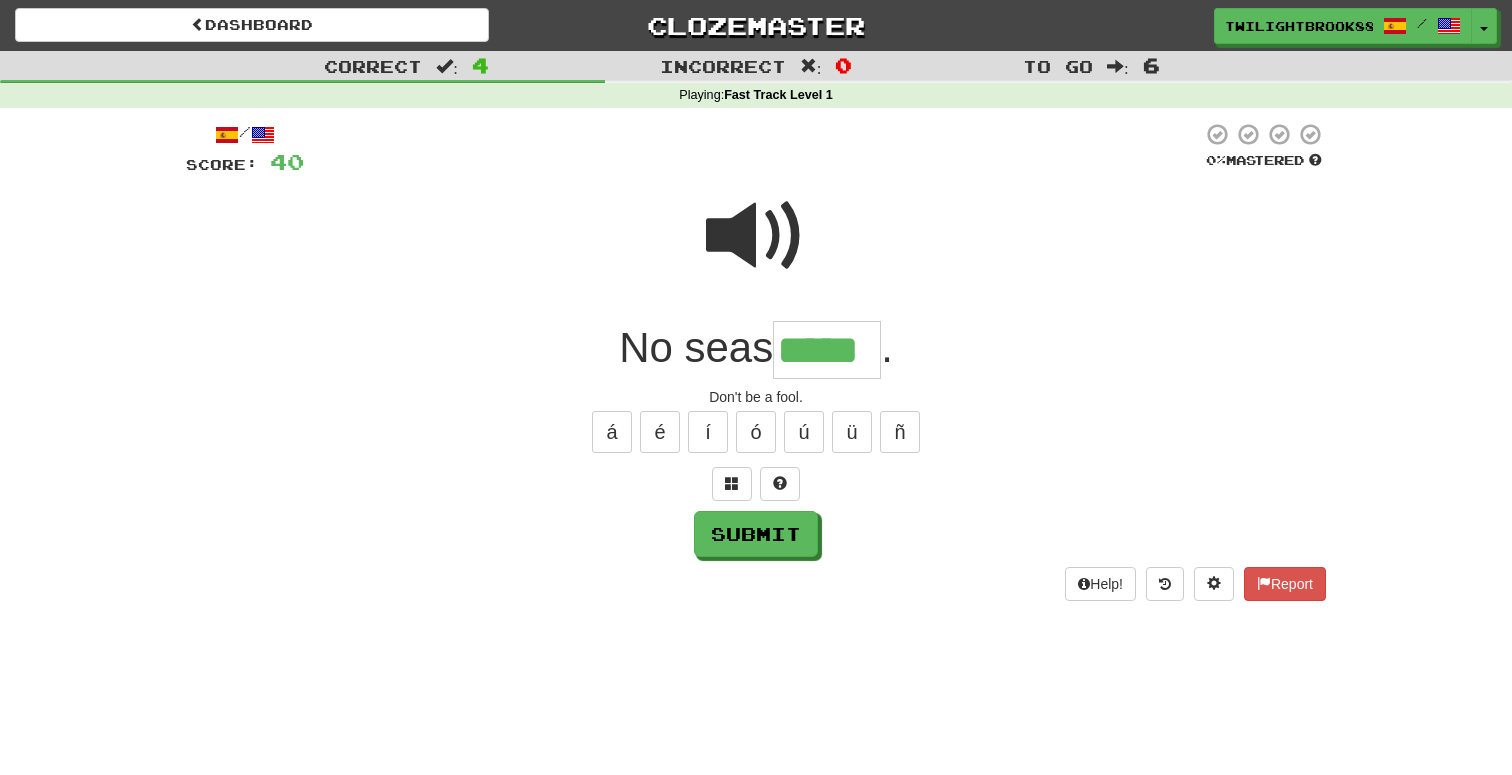type on "*****" 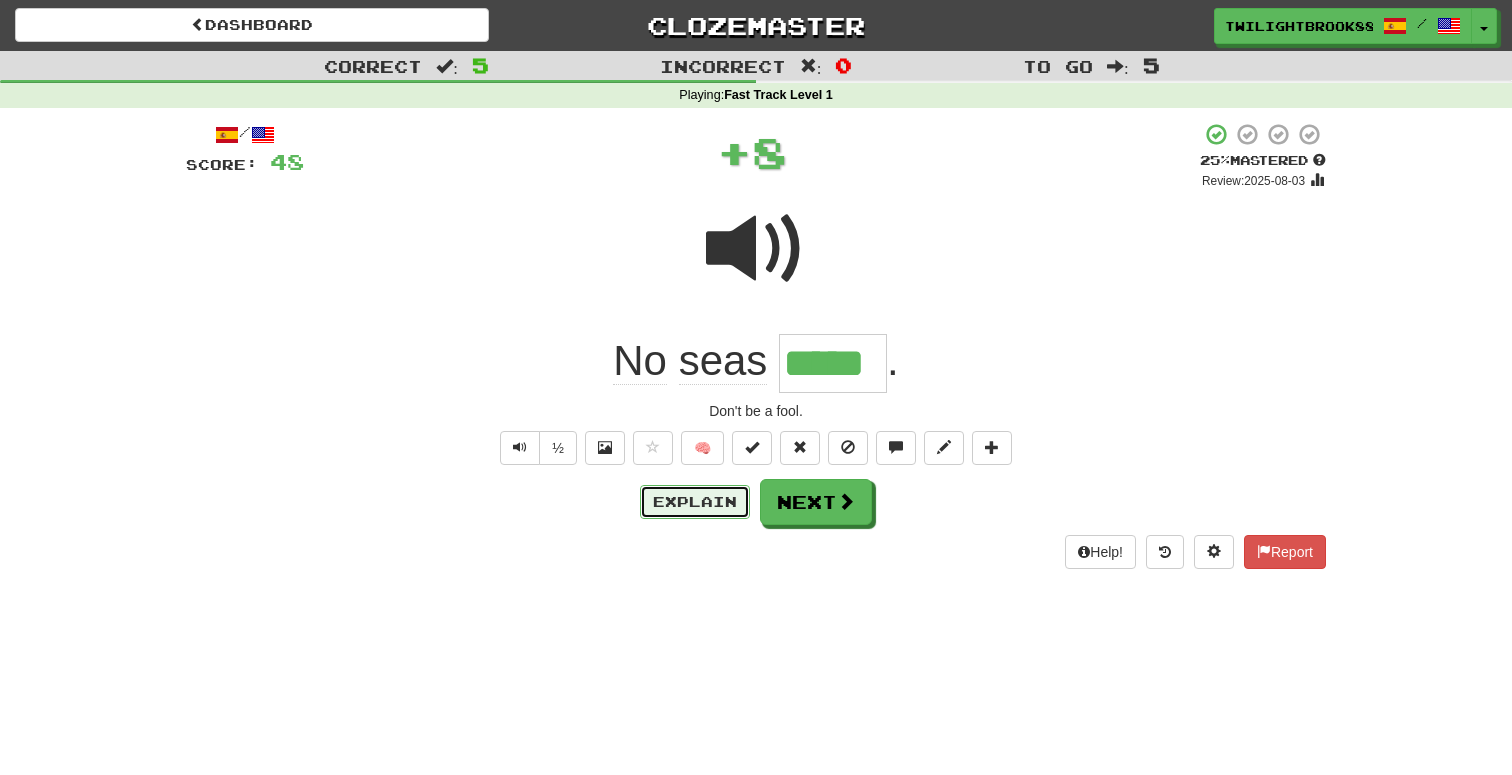 click on "Explain" at bounding box center (695, 502) 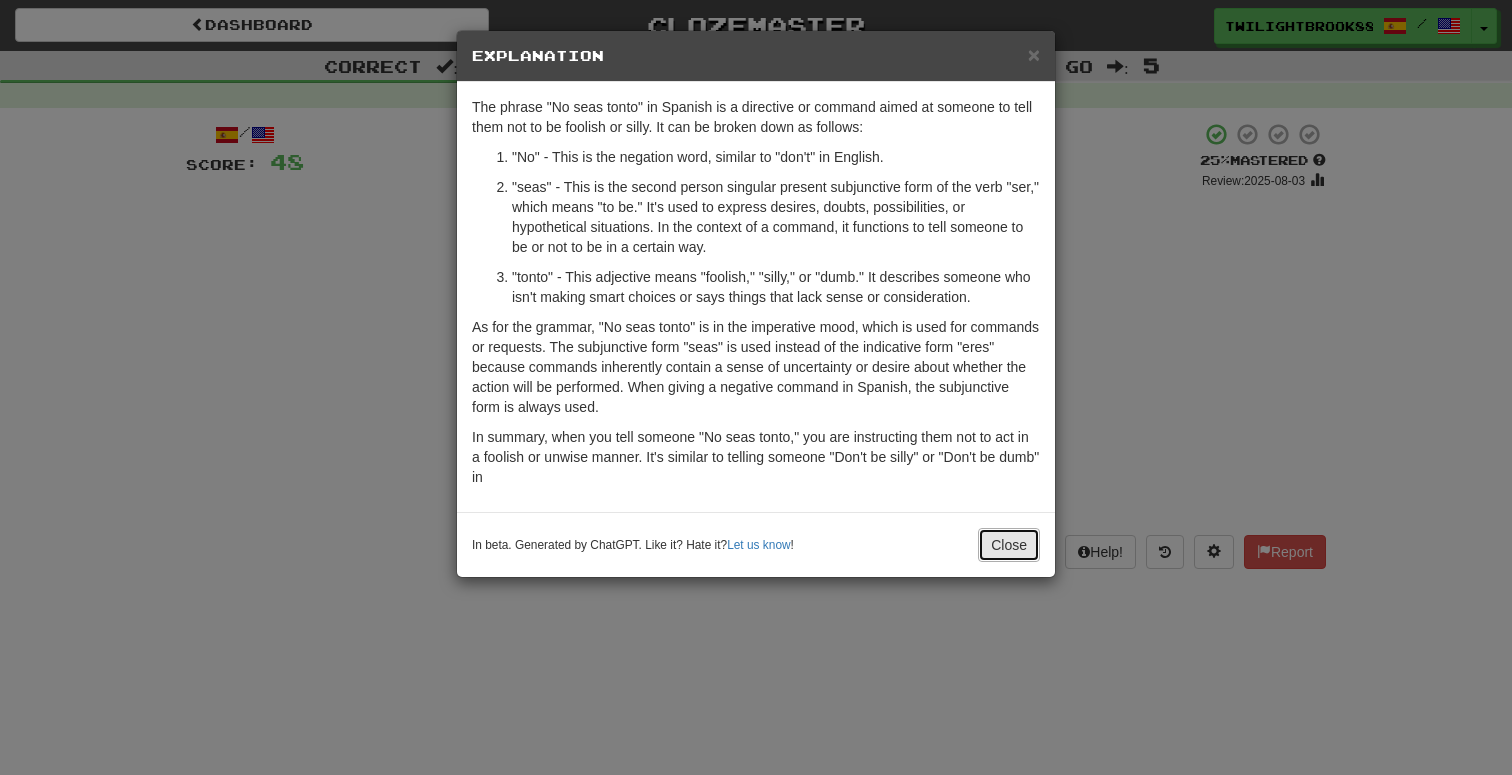 click on "Close" at bounding box center (1009, 545) 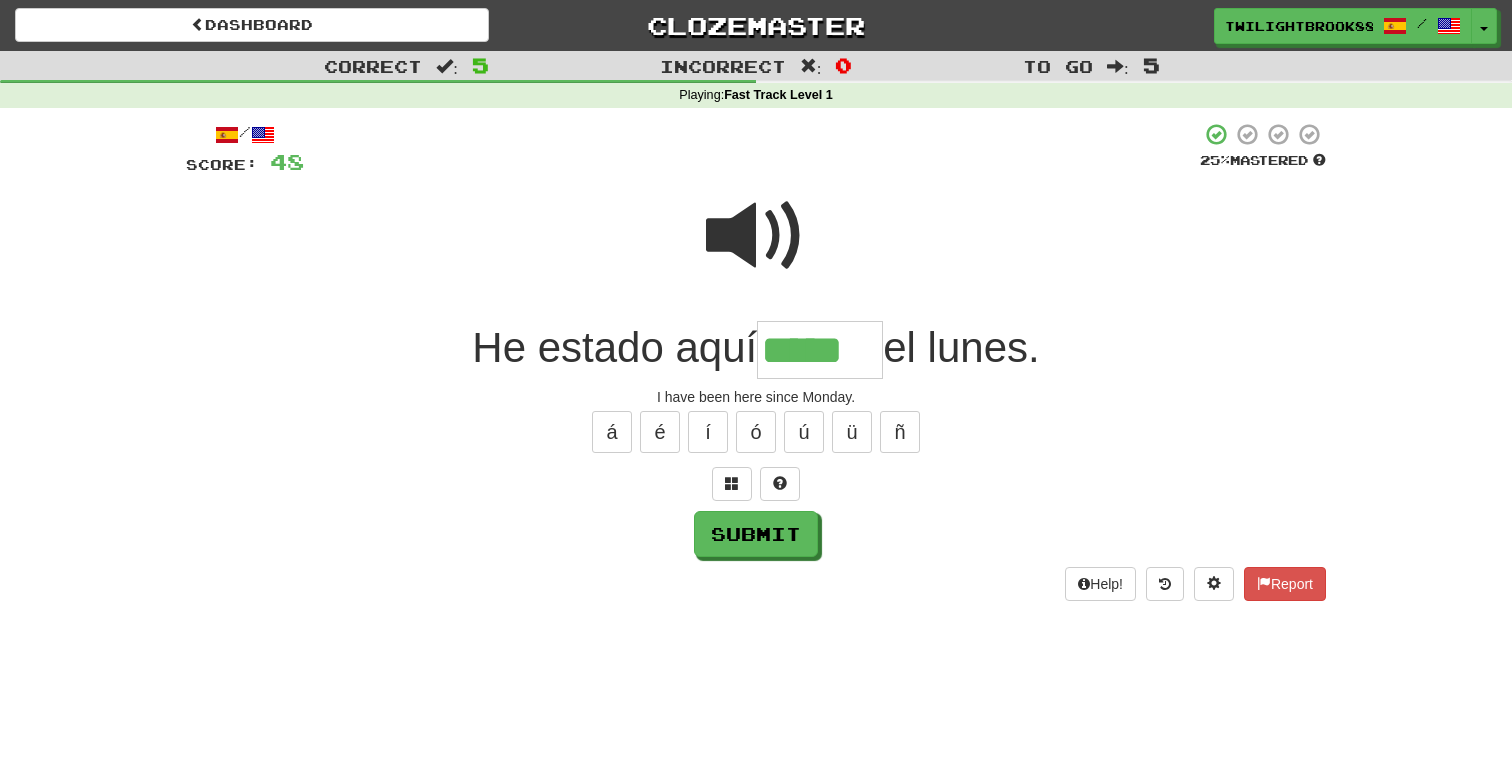 type on "*****" 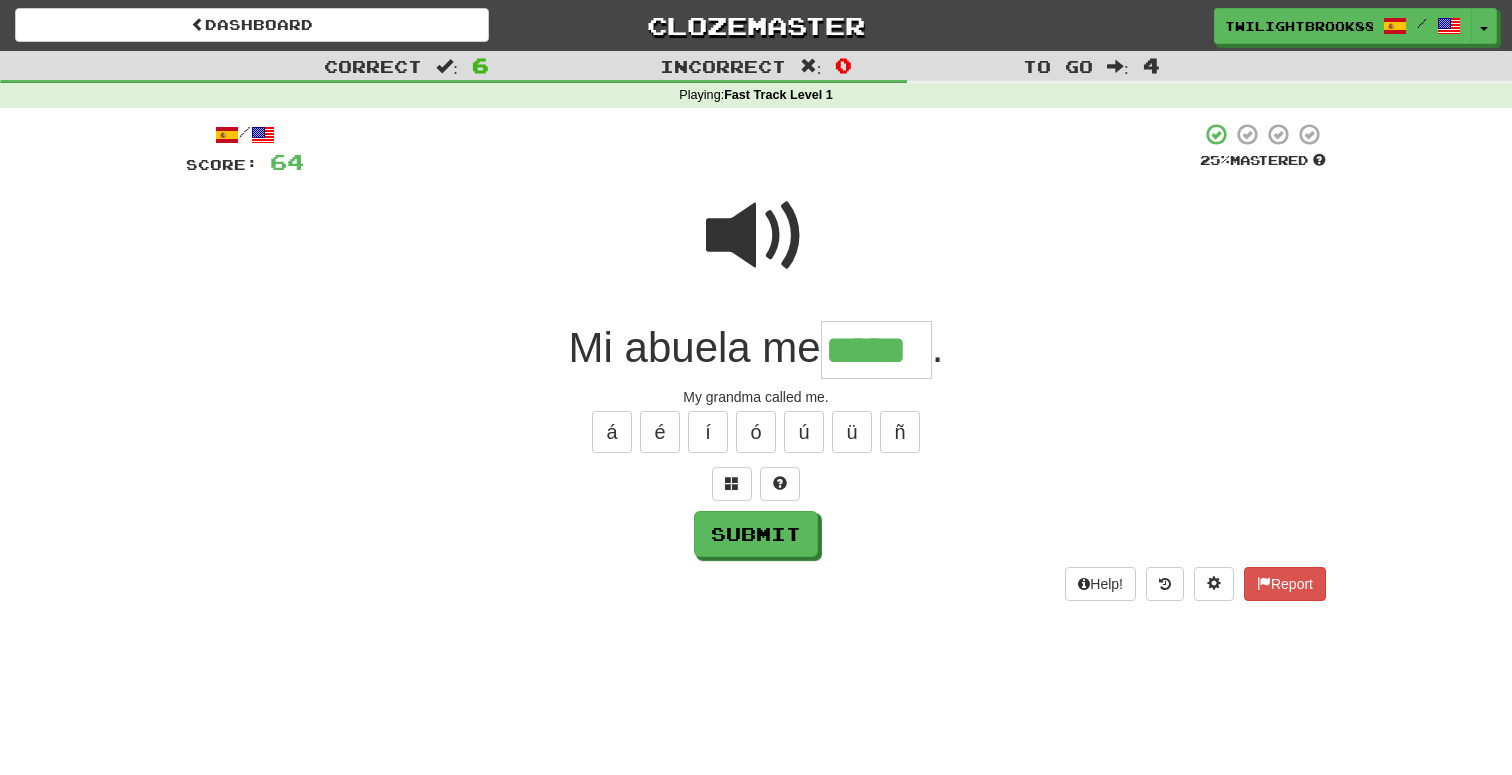 type on "*****" 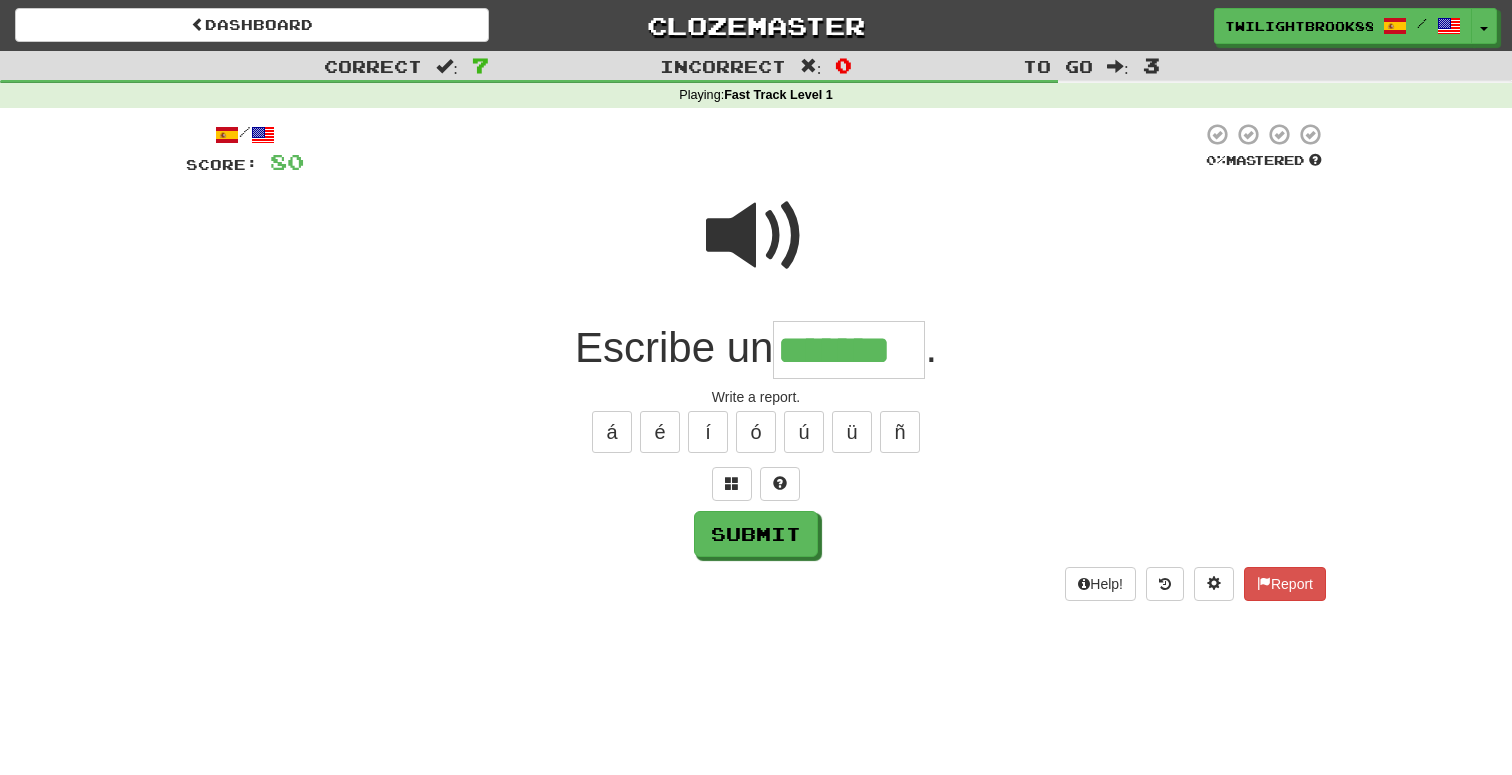 type on "*******" 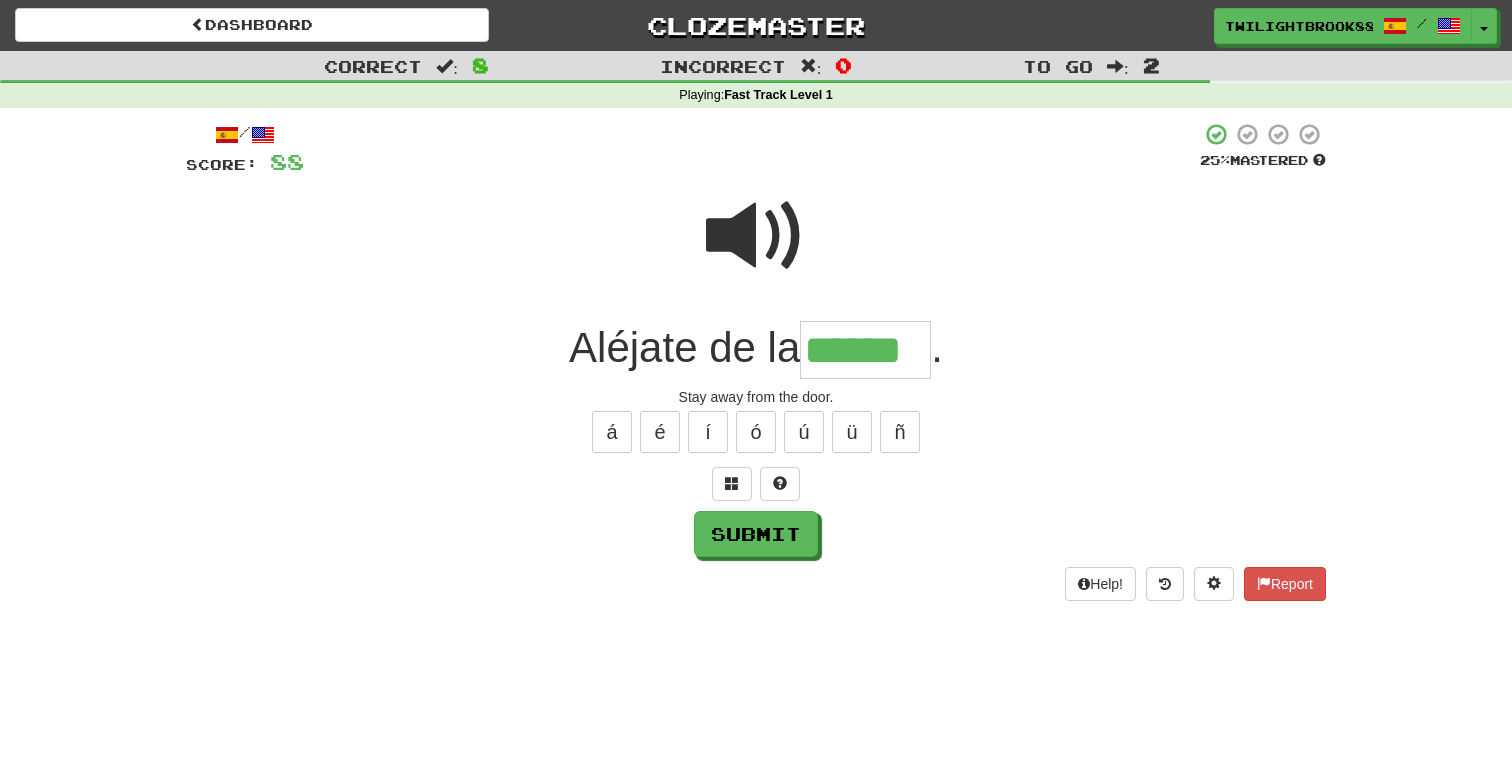 type on "******" 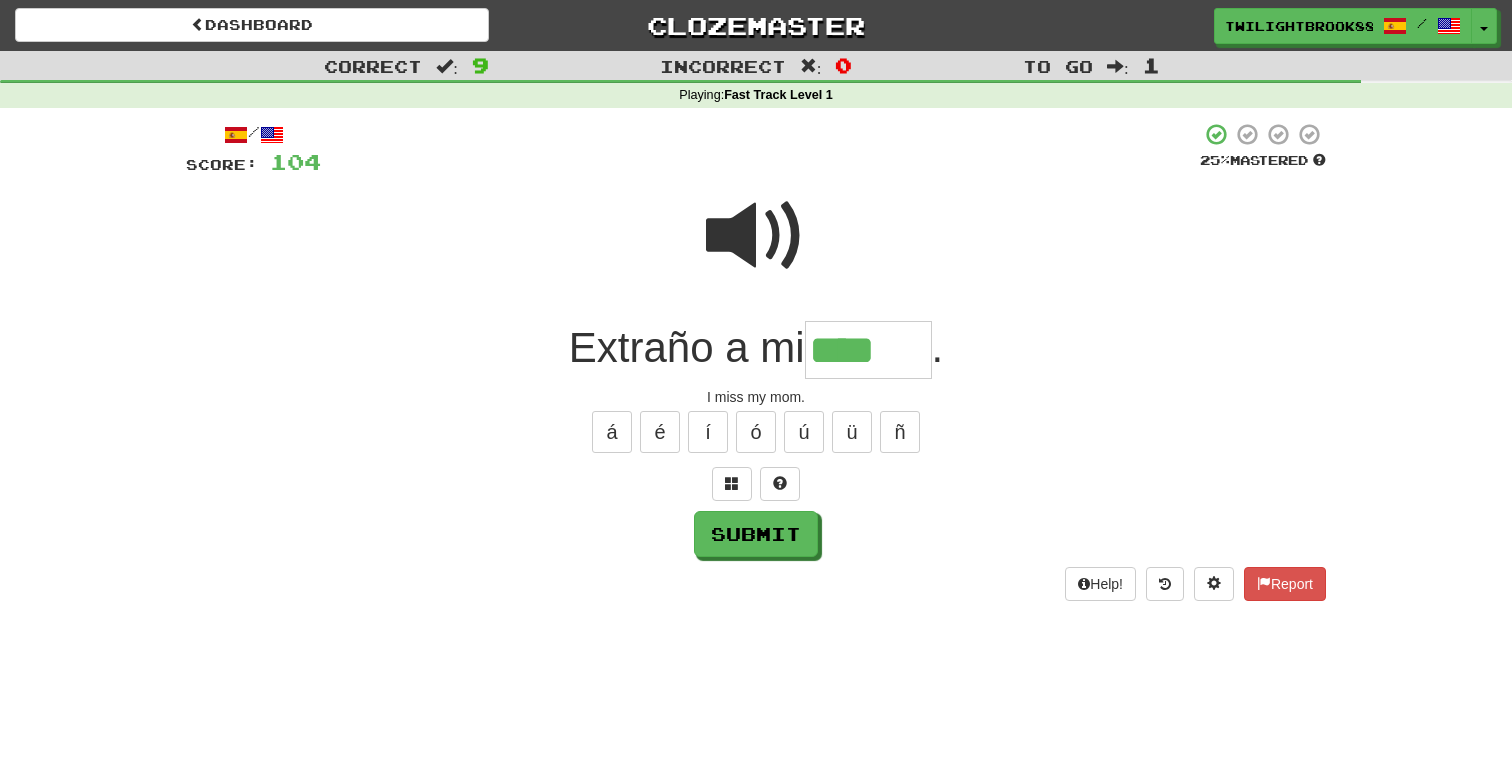 type on "****" 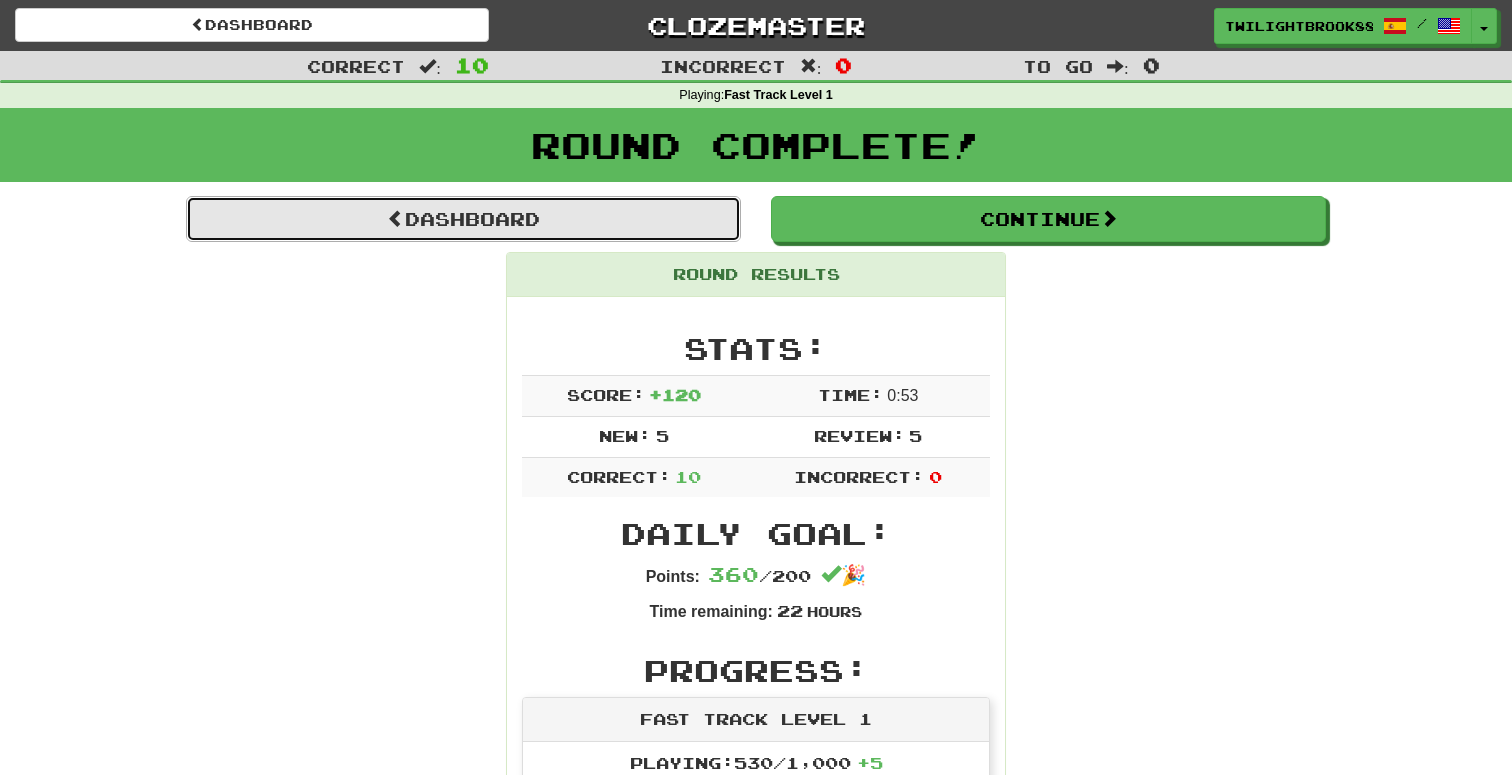 click on "Dashboard" at bounding box center [463, 219] 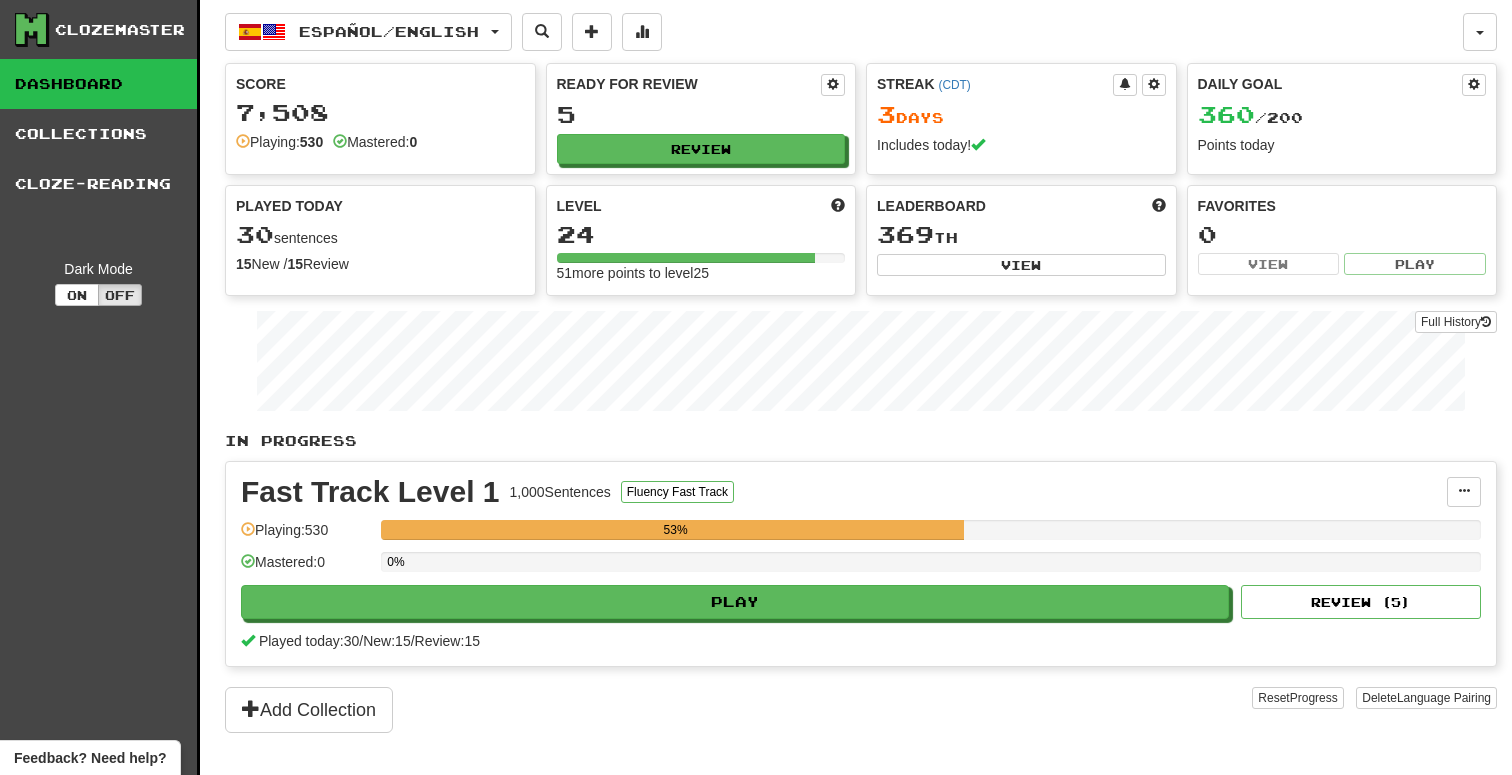 scroll, scrollTop: 0, scrollLeft: 0, axis: both 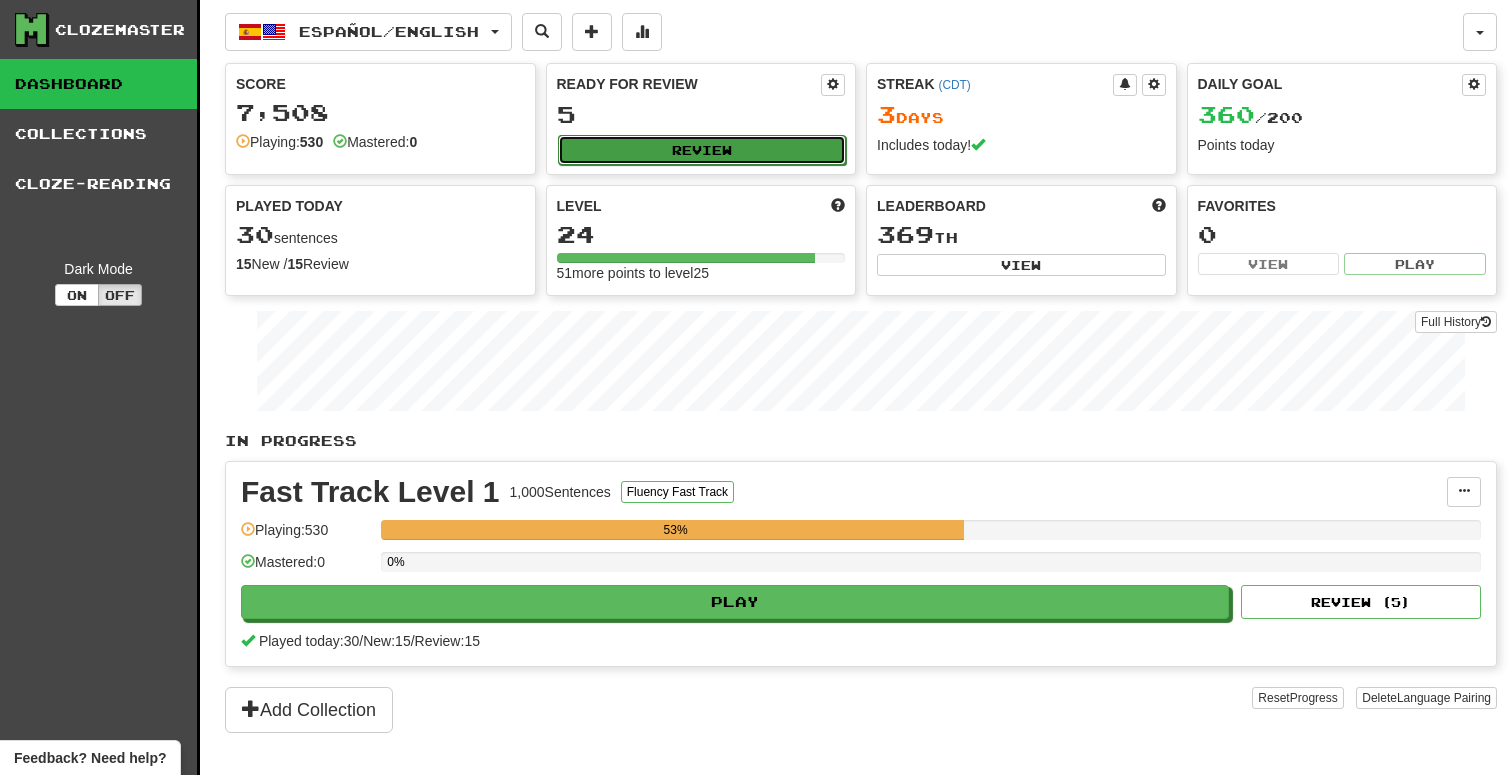 click on "Review" at bounding box center (702, 150) 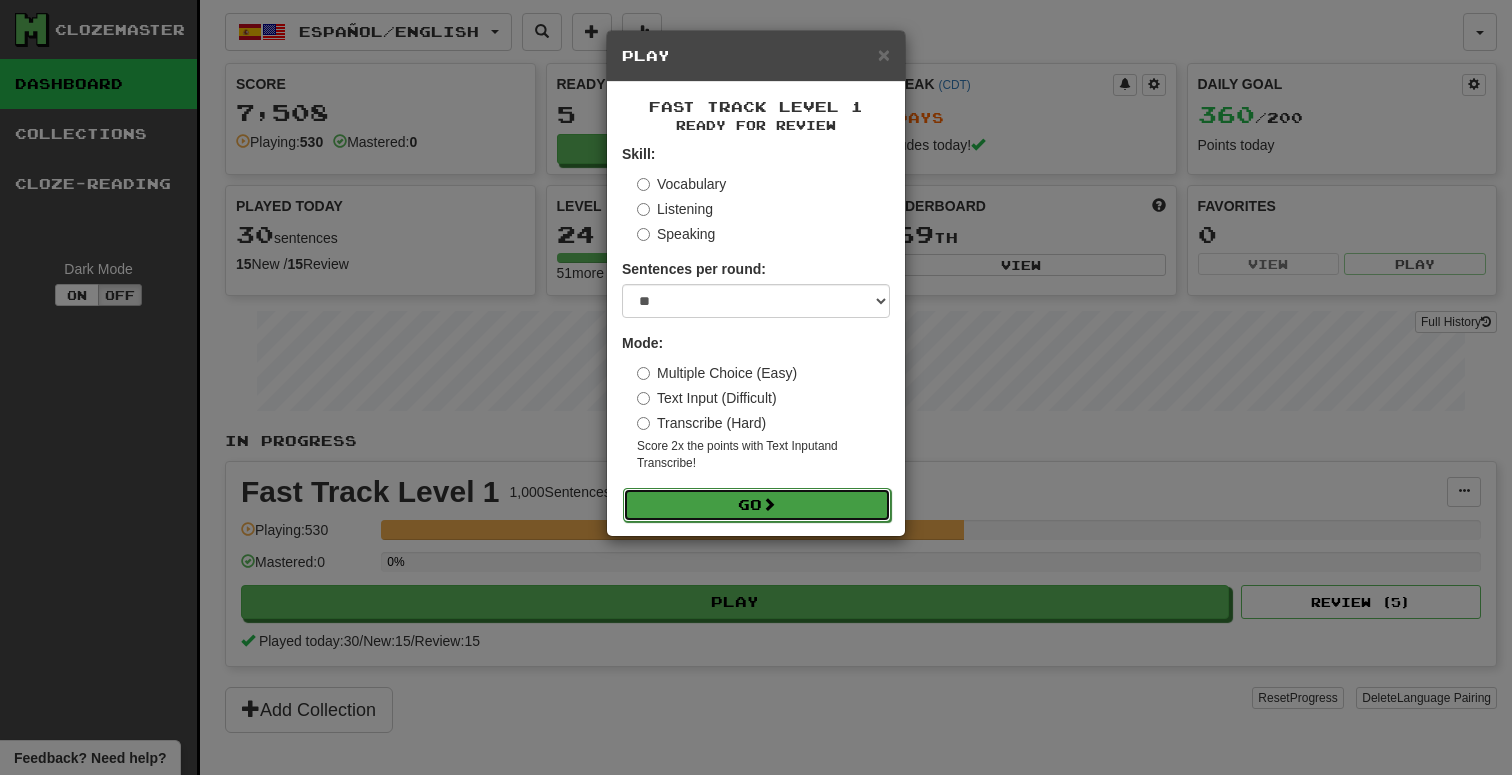 click on "Go" at bounding box center (757, 505) 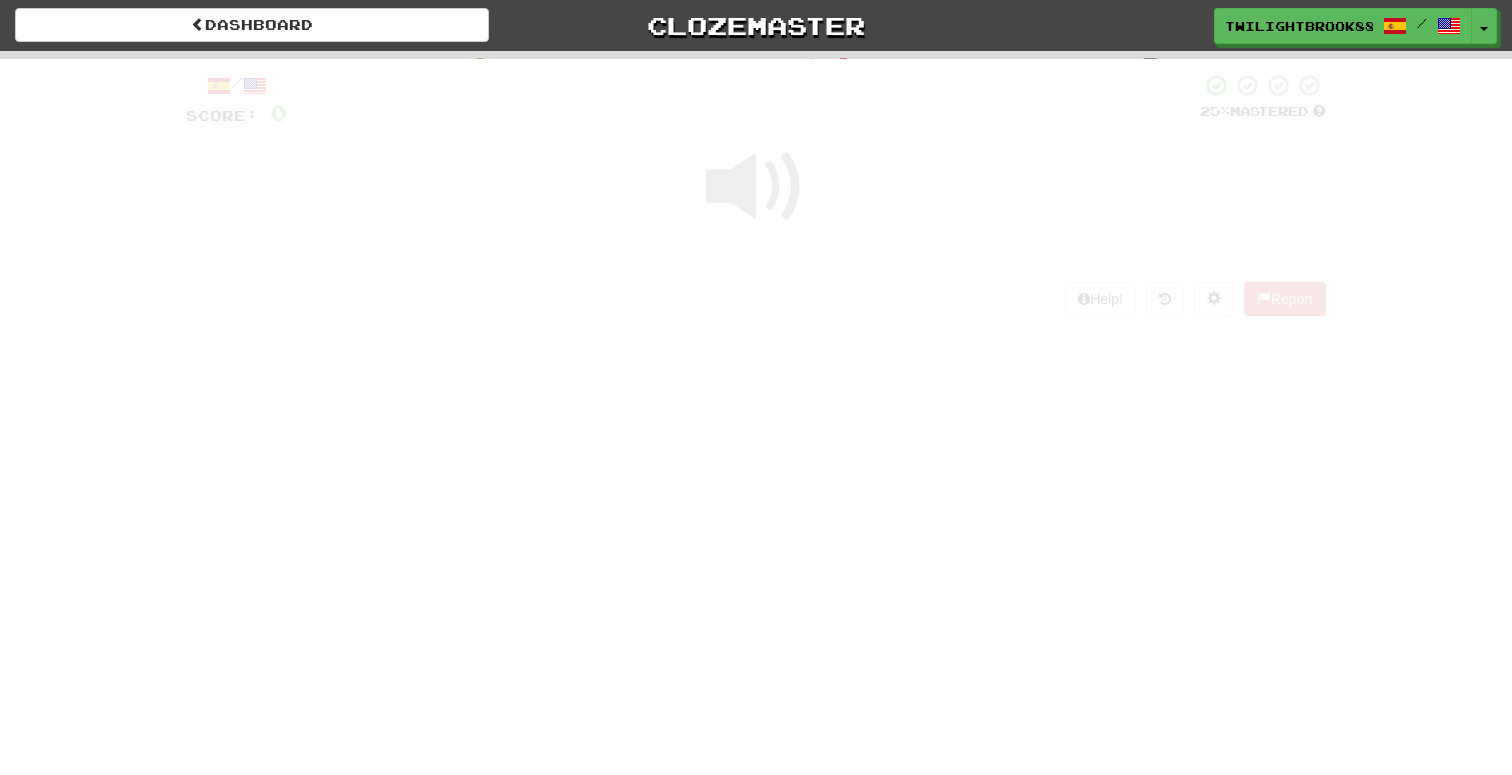 scroll, scrollTop: 0, scrollLeft: 0, axis: both 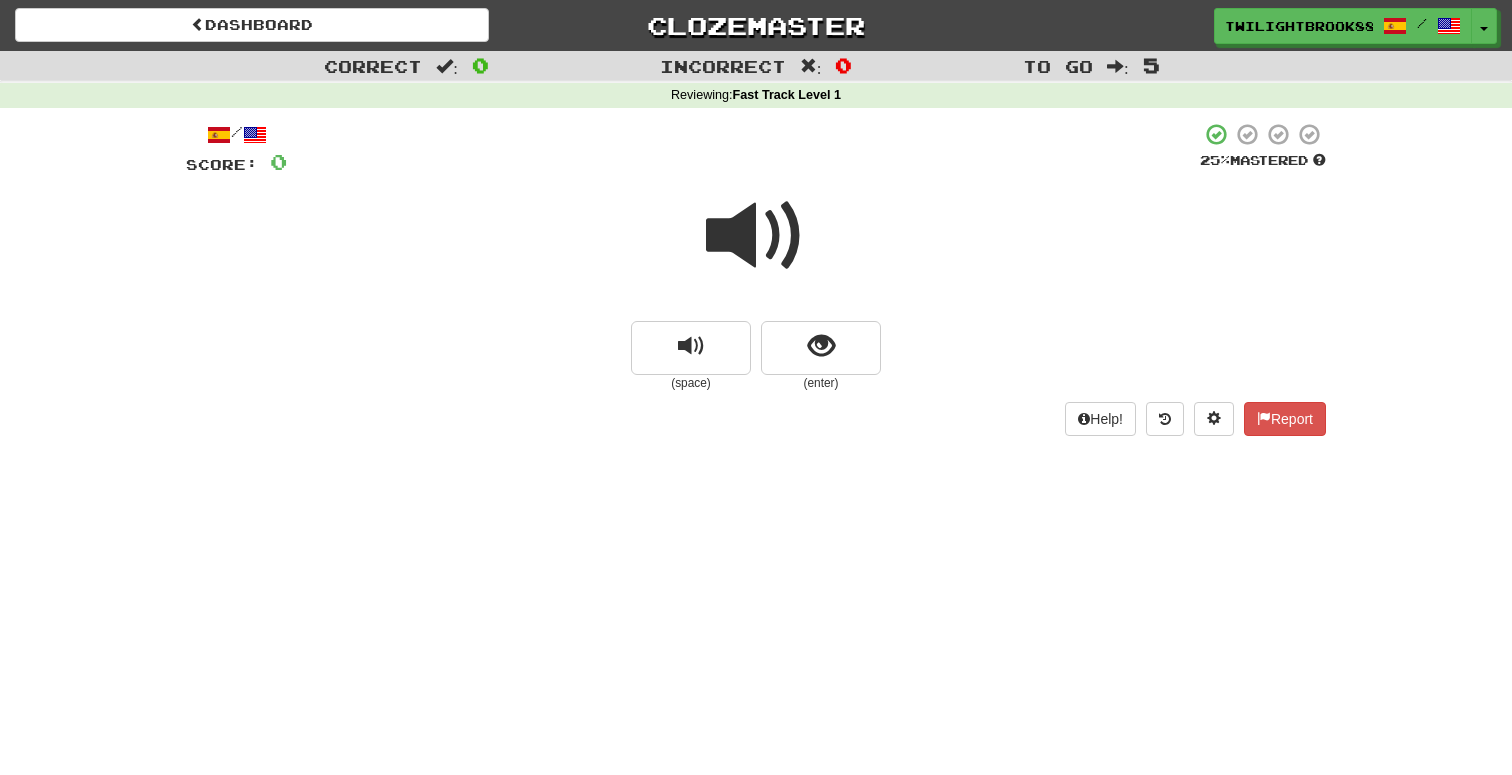 click at bounding box center [756, 236] 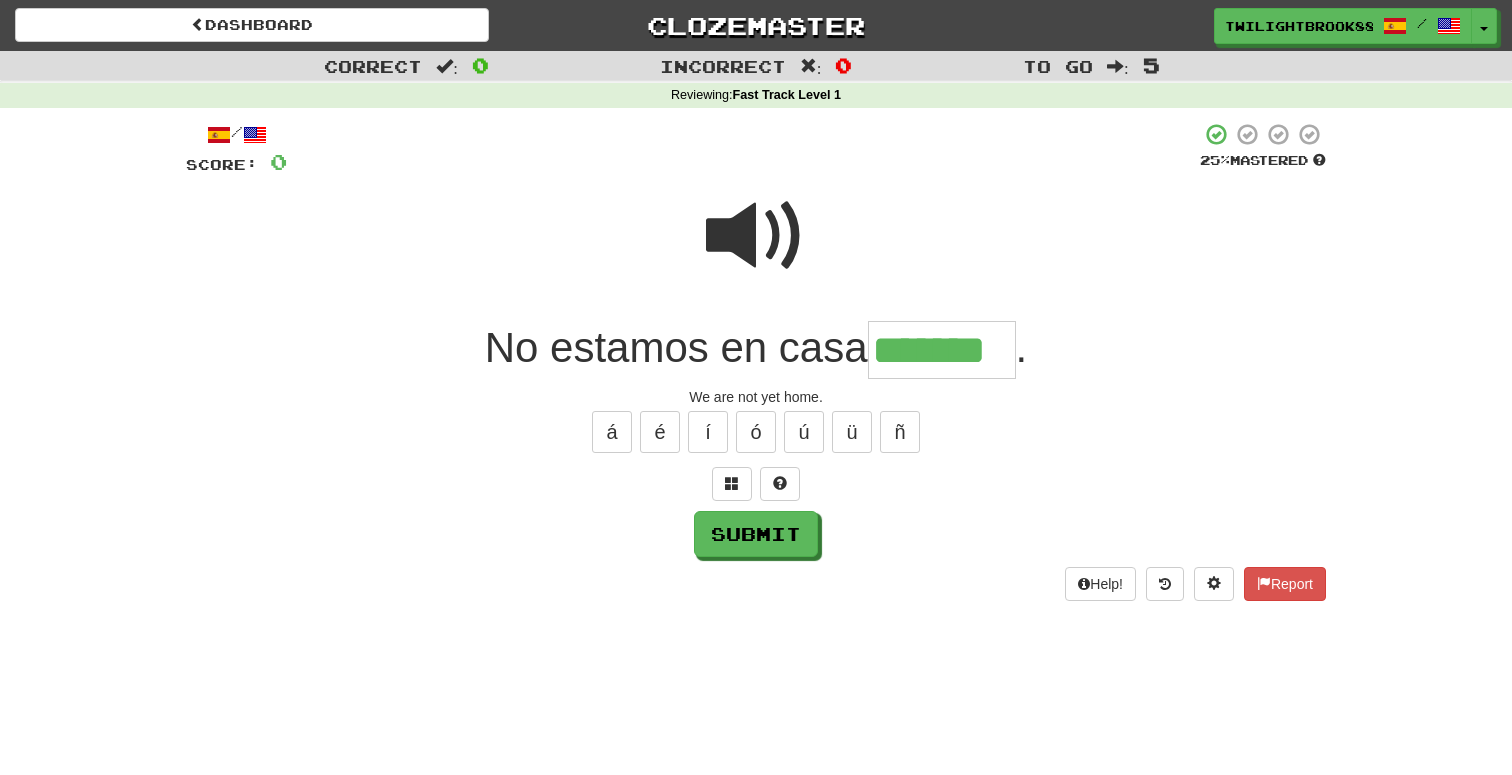type on "*******" 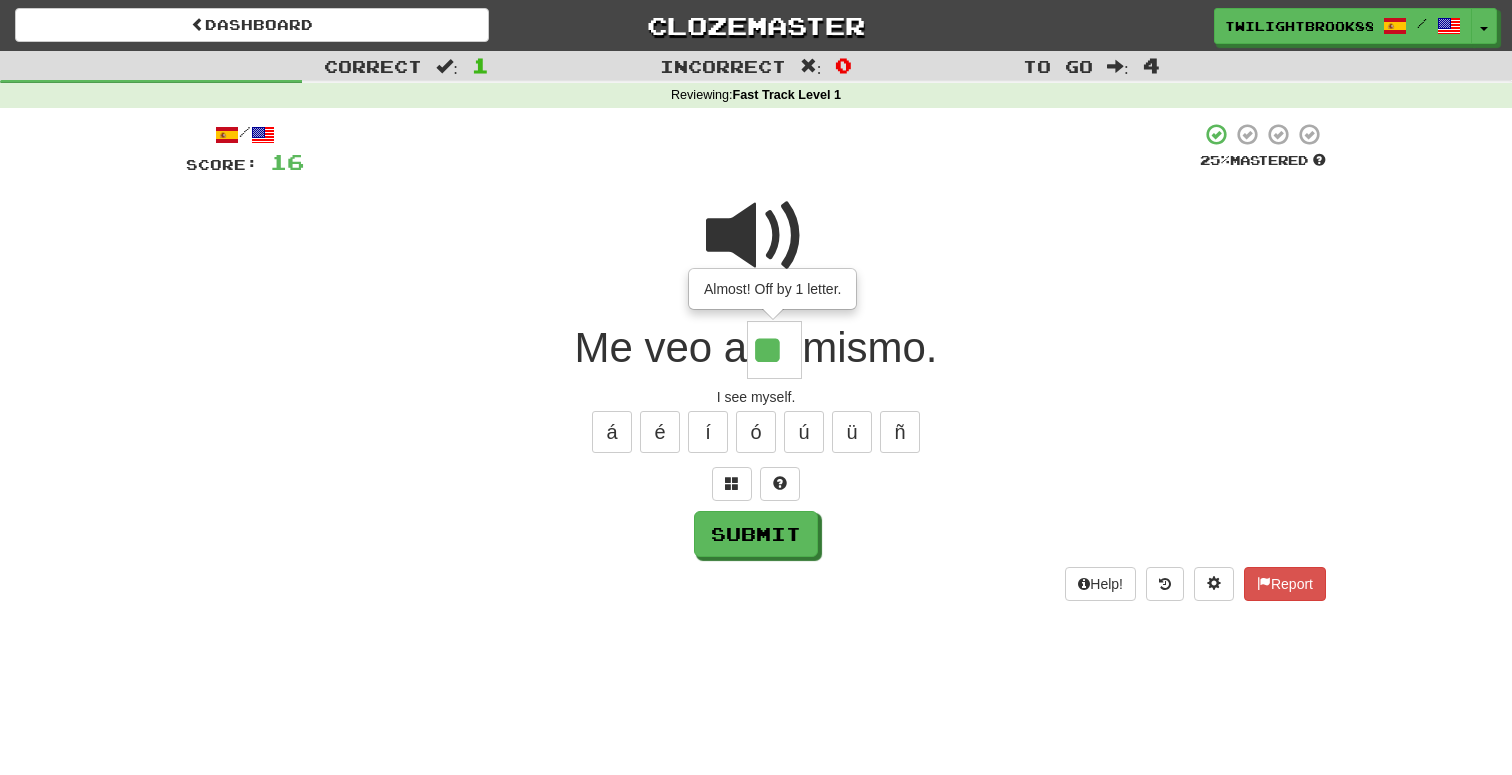 type on "**" 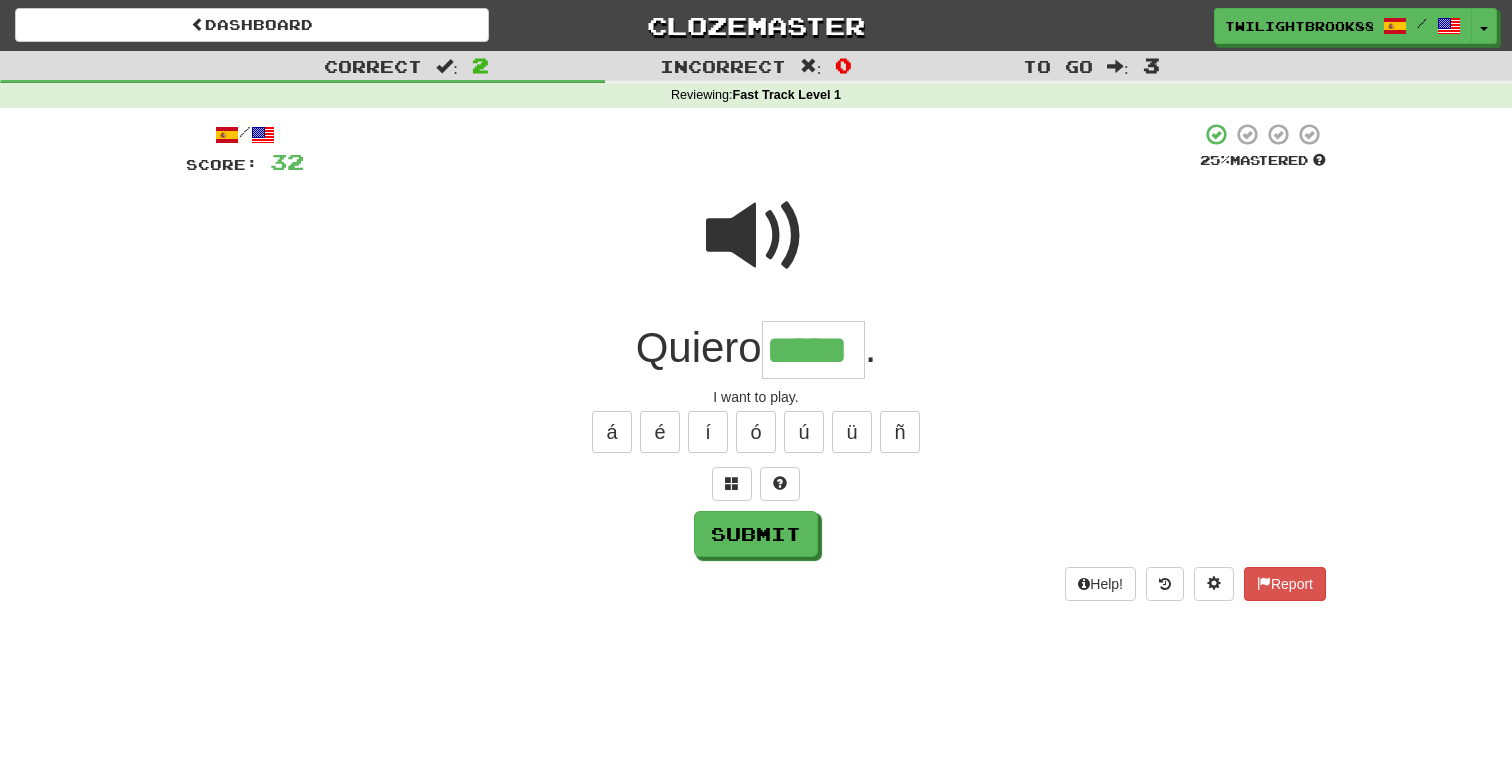 type on "*****" 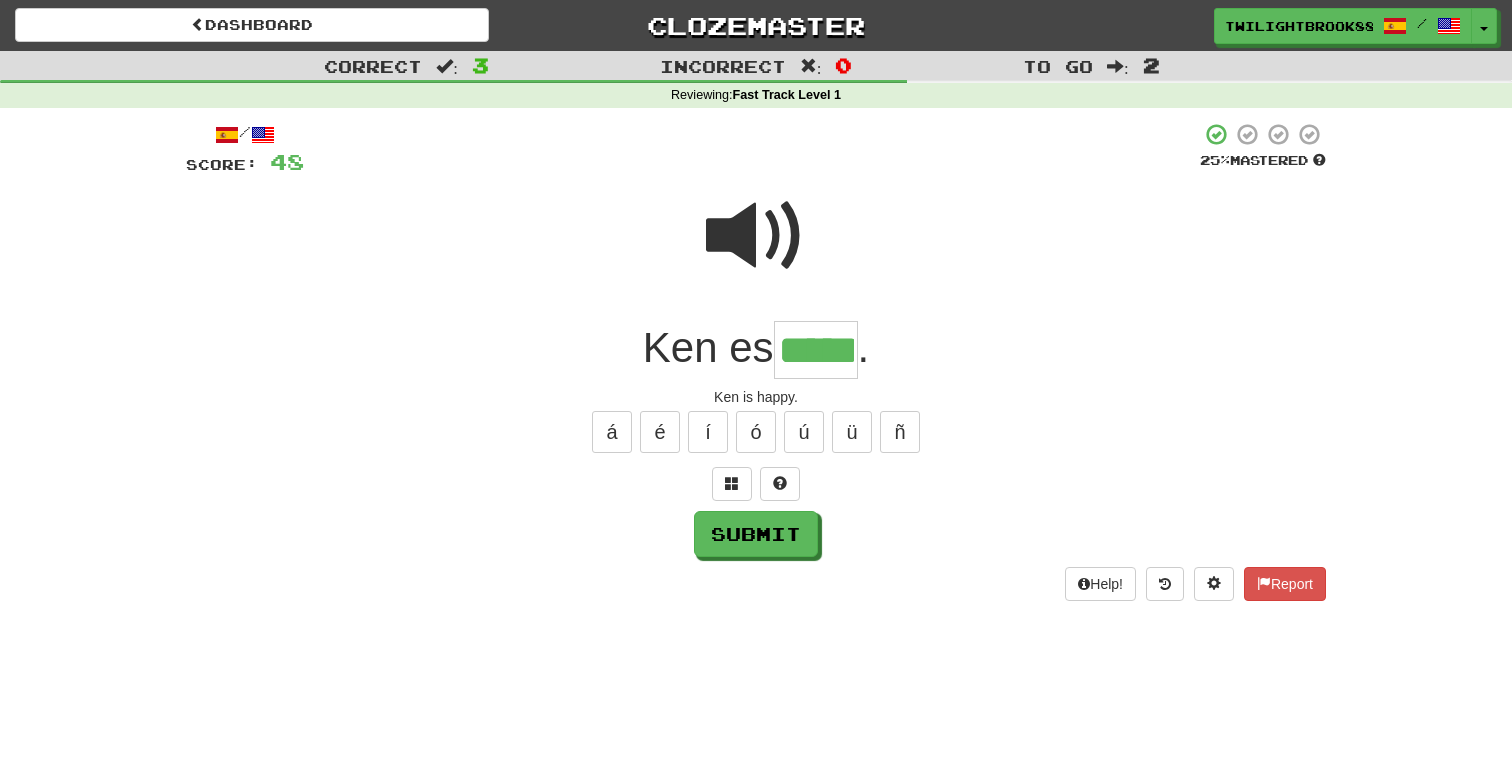 type on "*****" 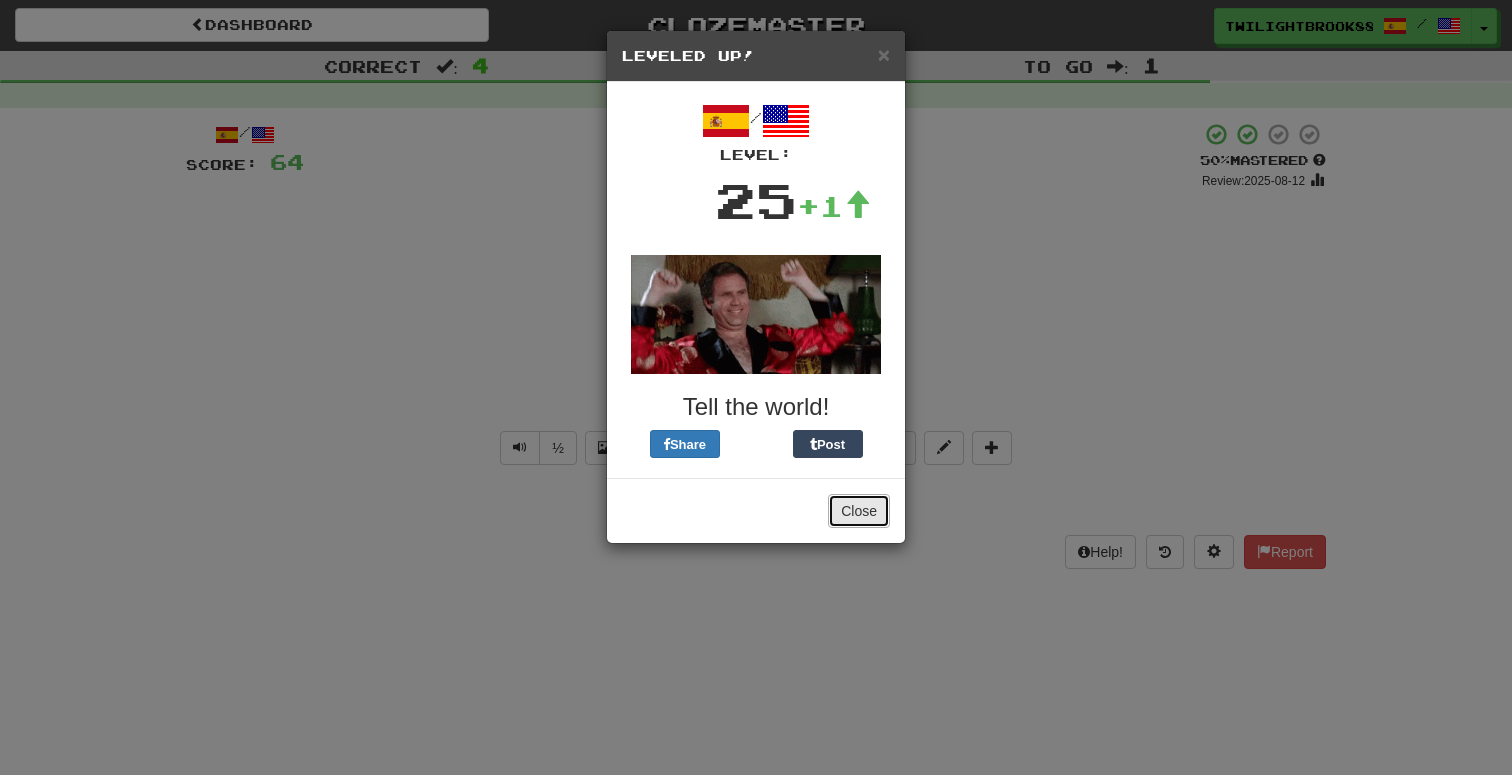 click on "Close" at bounding box center (859, 511) 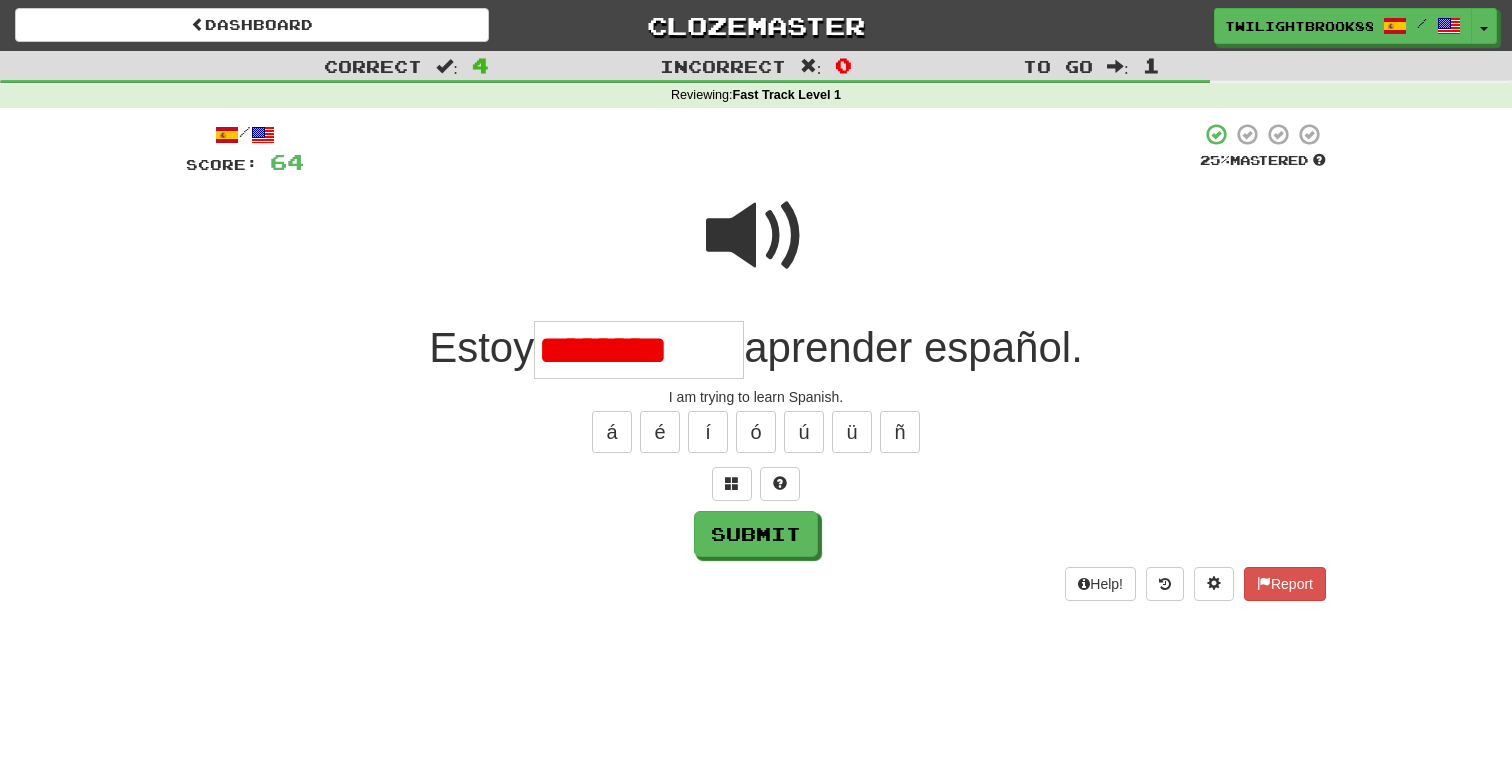 scroll, scrollTop: 0, scrollLeft: 0, axis: both 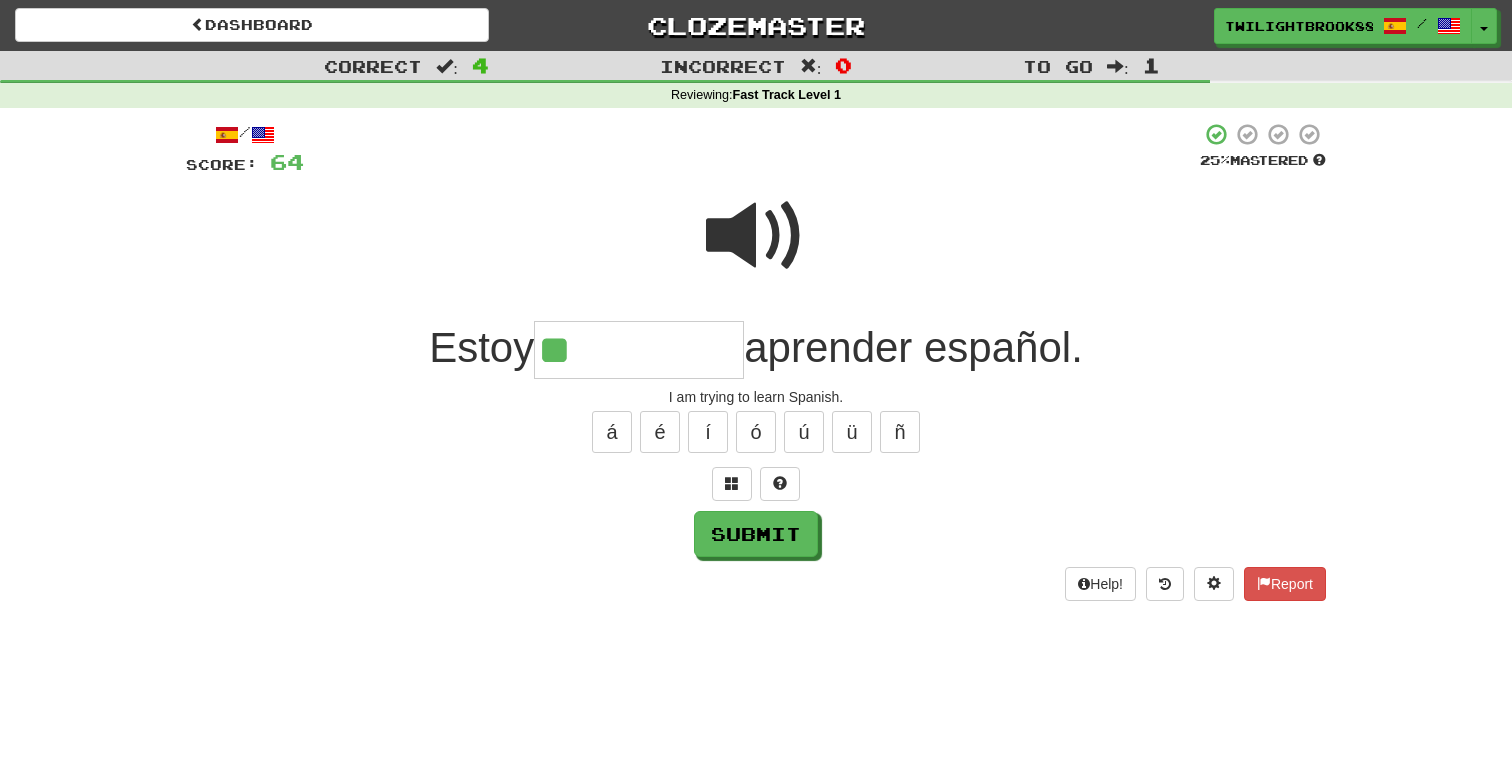 type on "*" 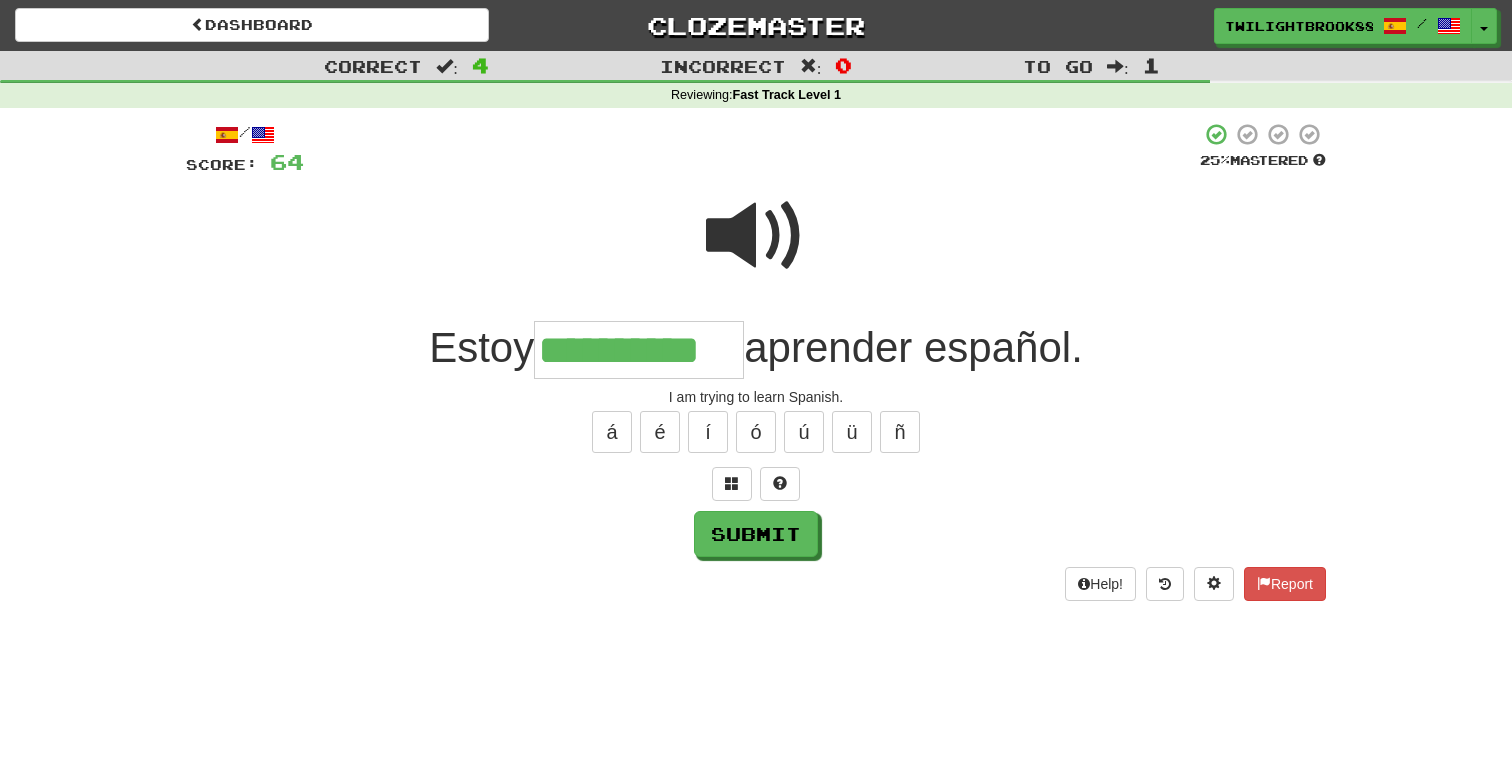 type on "**********" 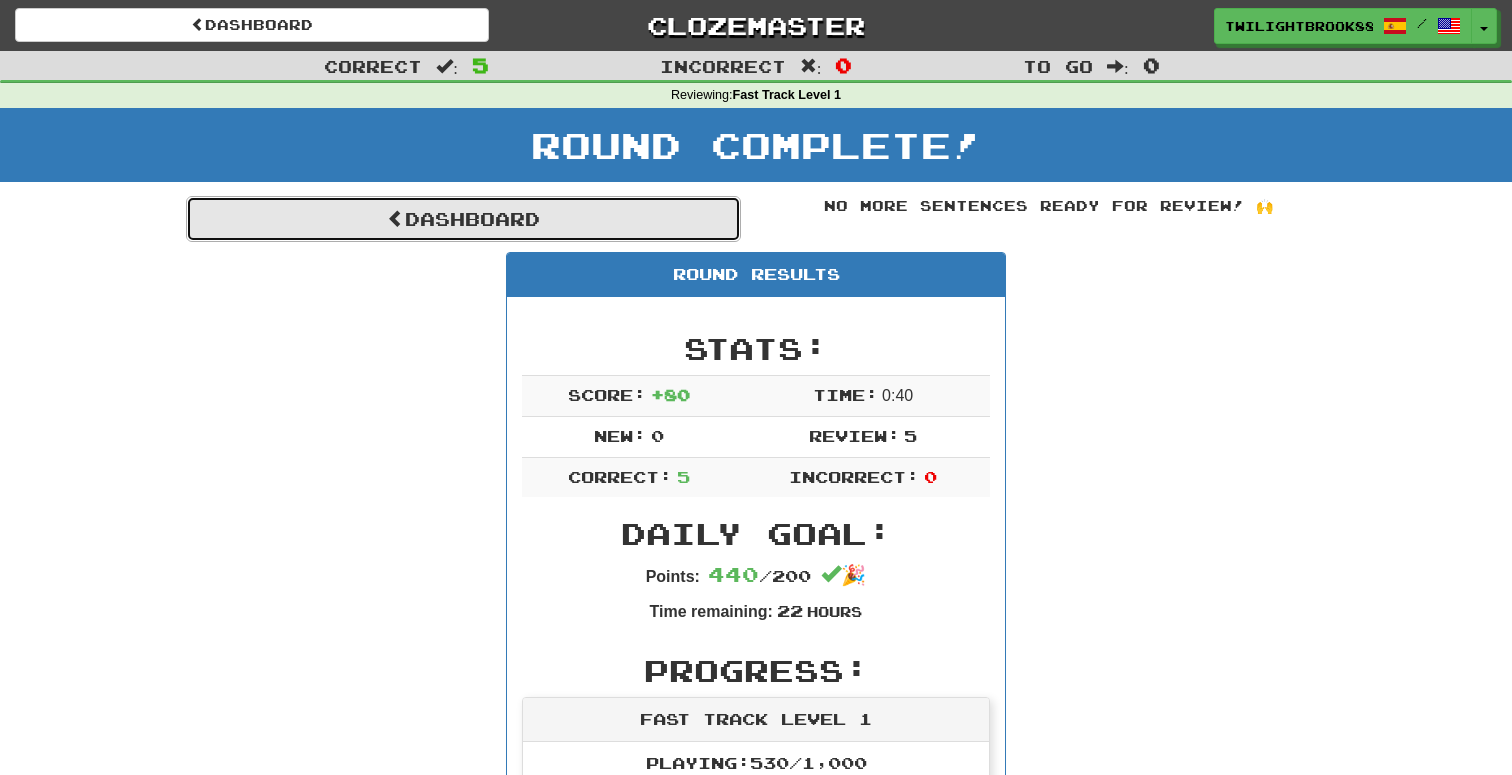 click on "Dashboard" at bounding box center (463, 219) 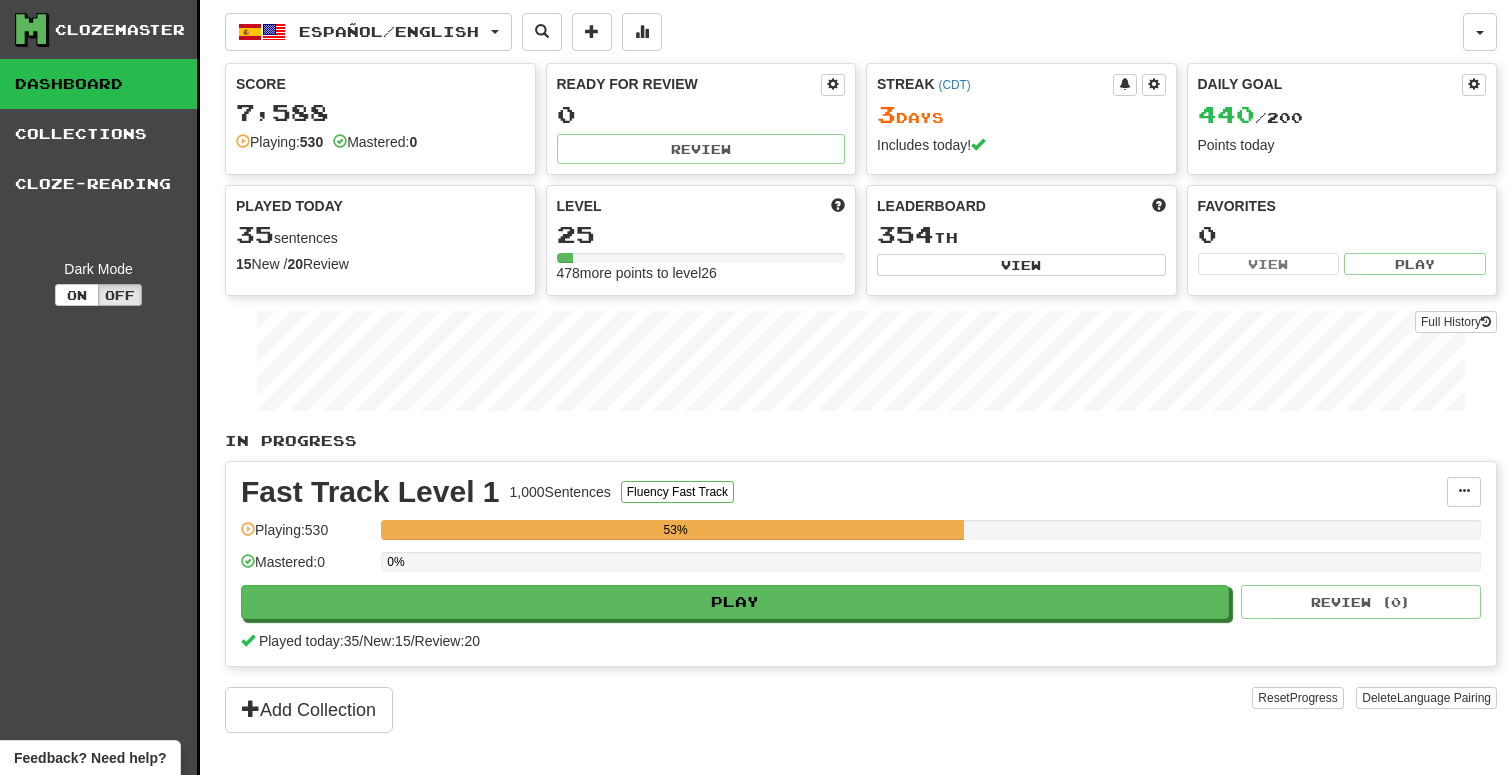 scroll, scrollTop: 0, scrollLeft: 0, axis: both 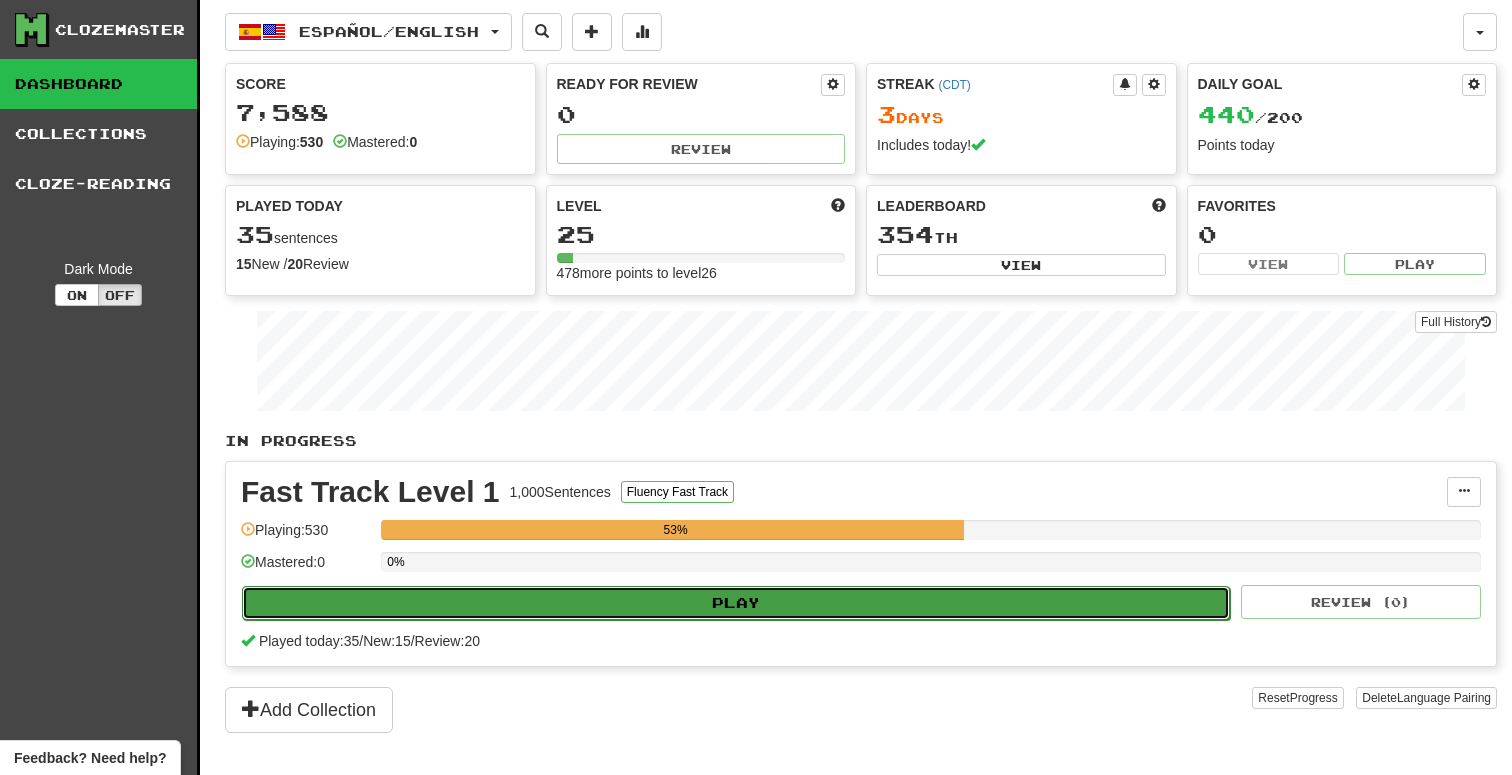 click on "Play" at bounding box center [736, 603] 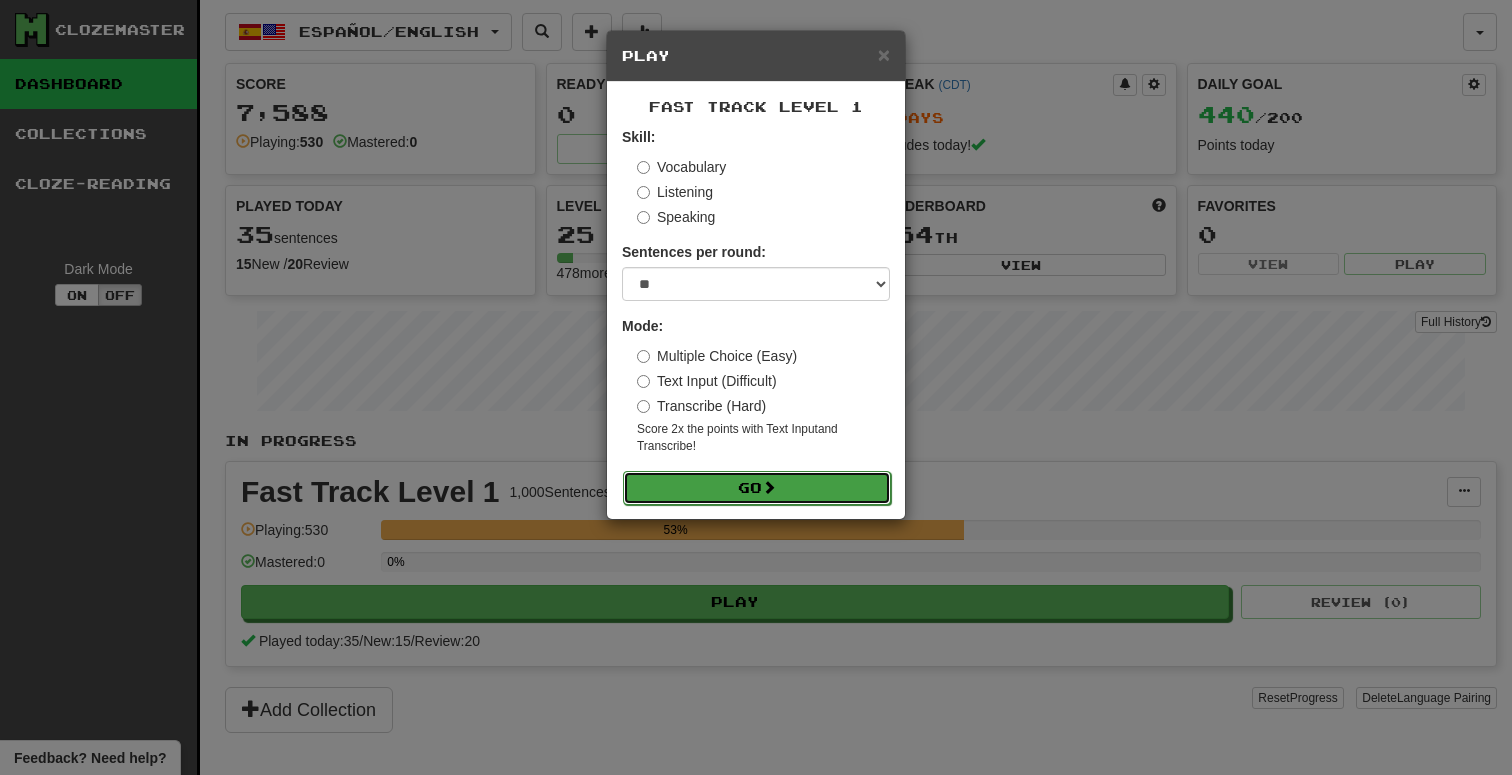 click on "Go" at bounding box center [757, 488] 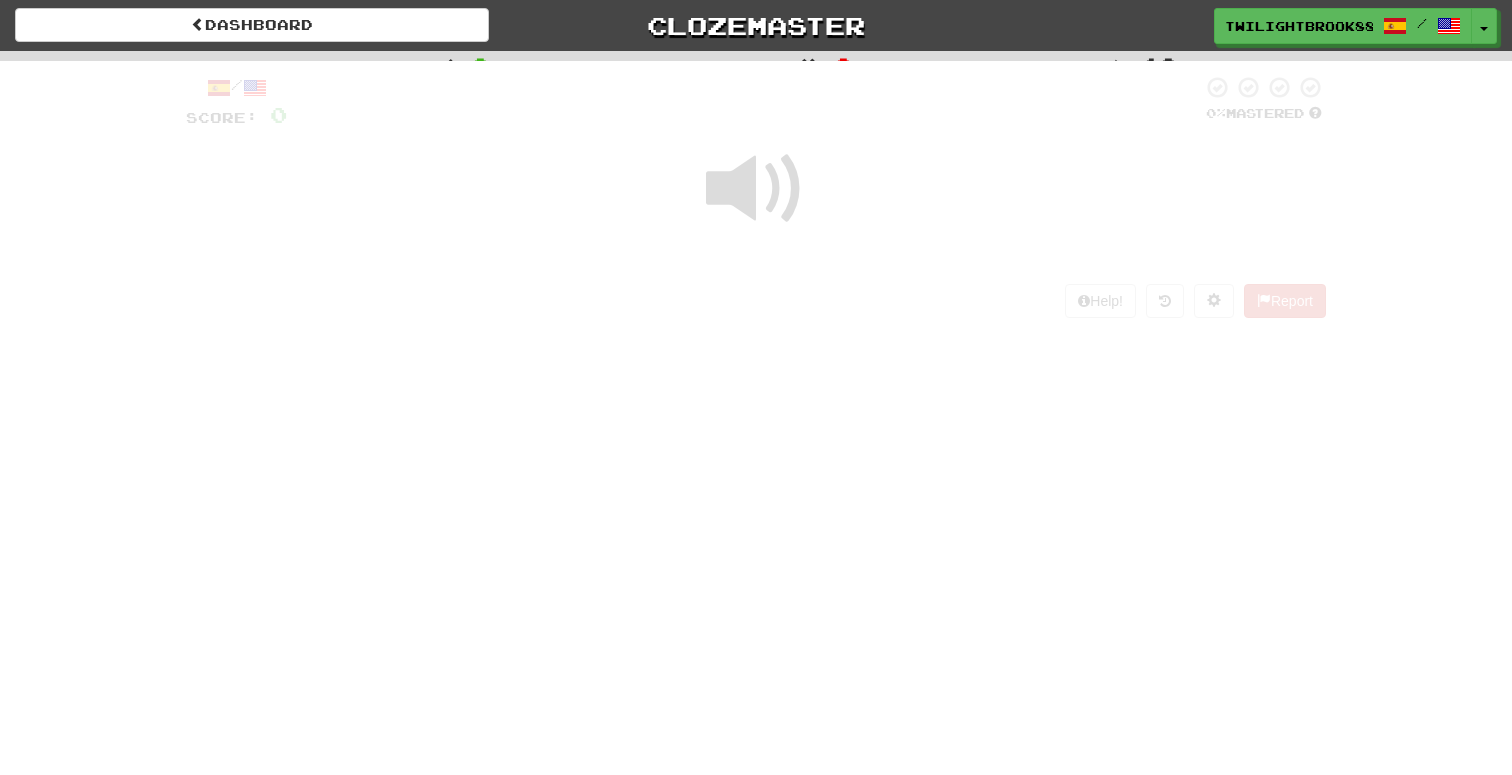 scroll, scrollTop: 0, scrollLeft: 0, axis: both 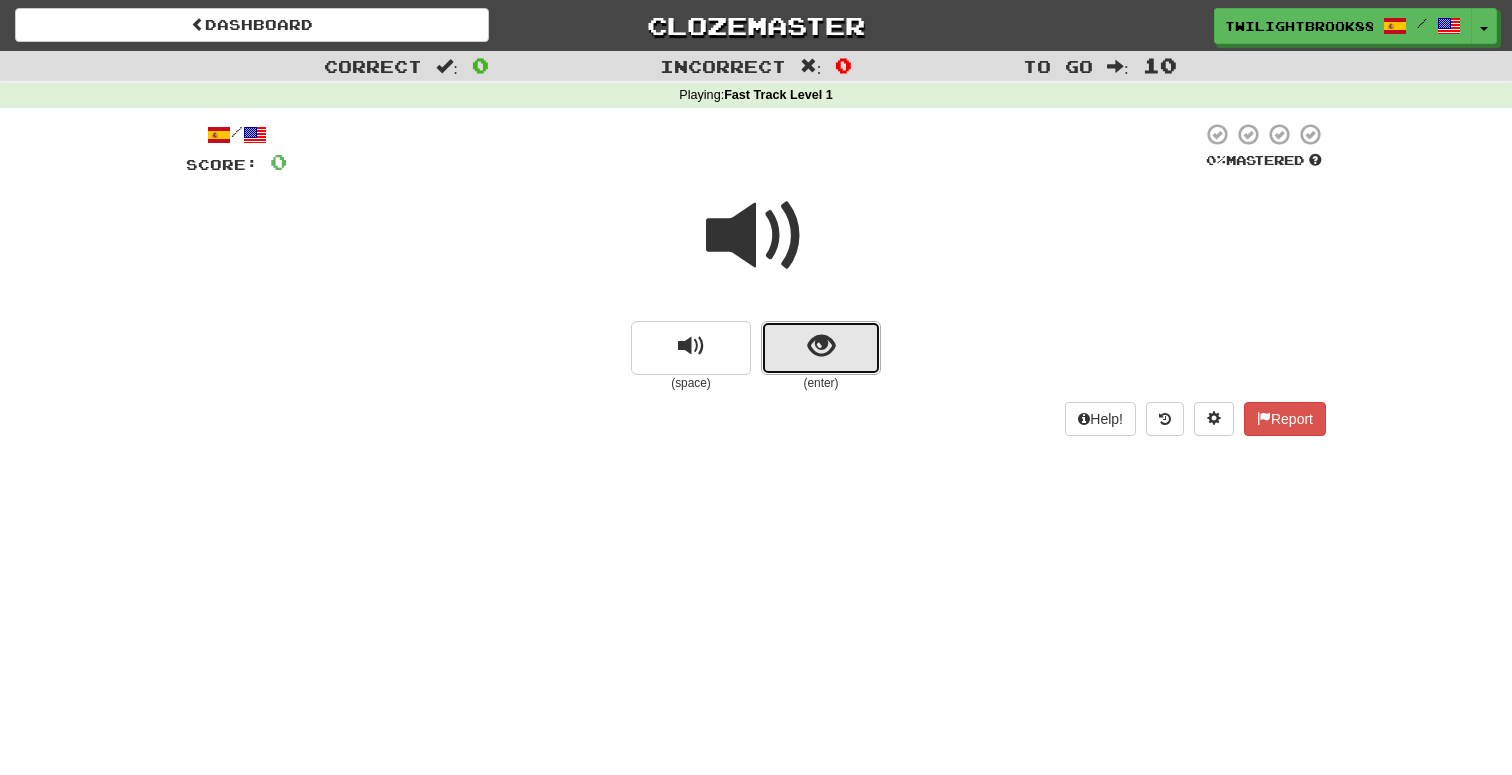 click at bounding box center [821, 348] 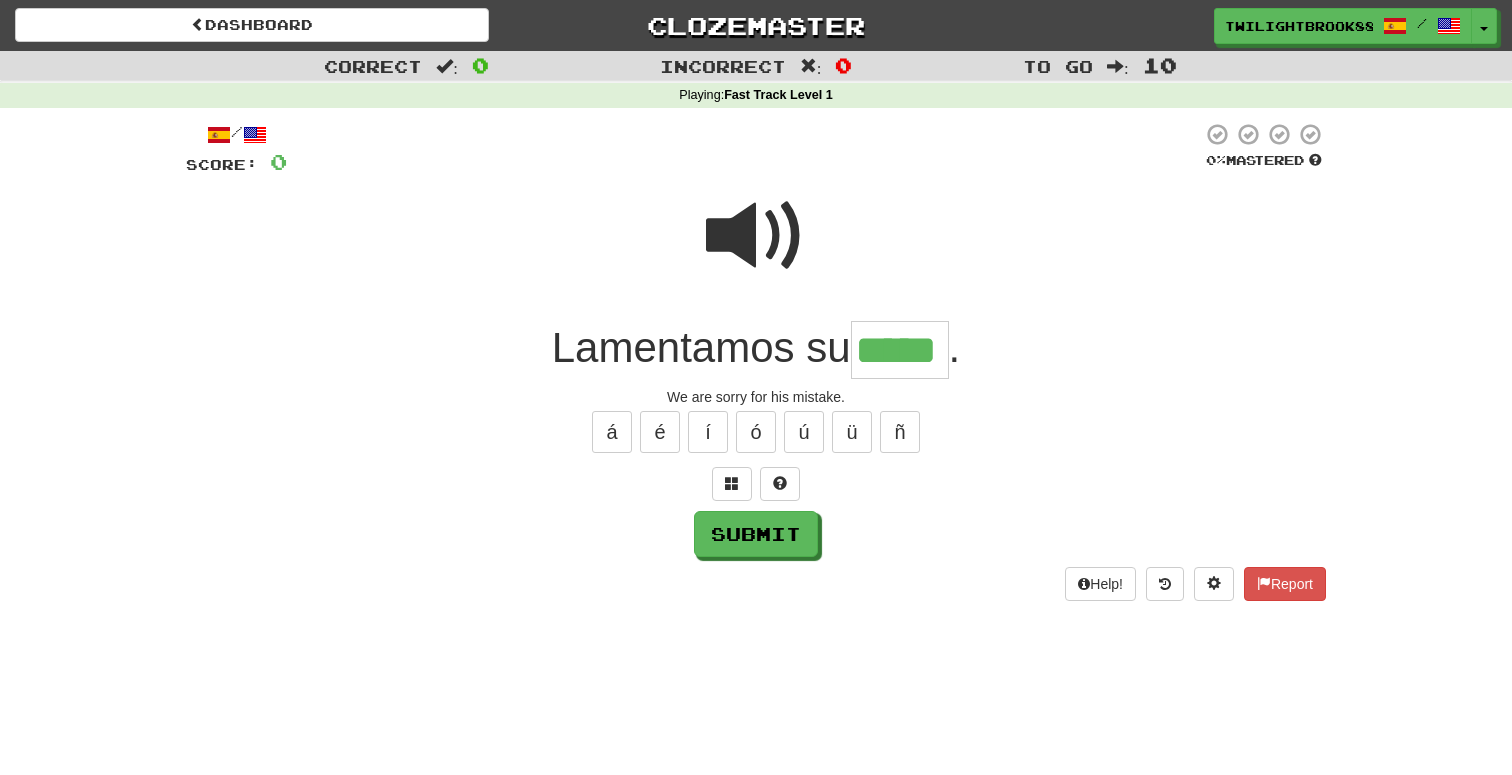 type on "*****" 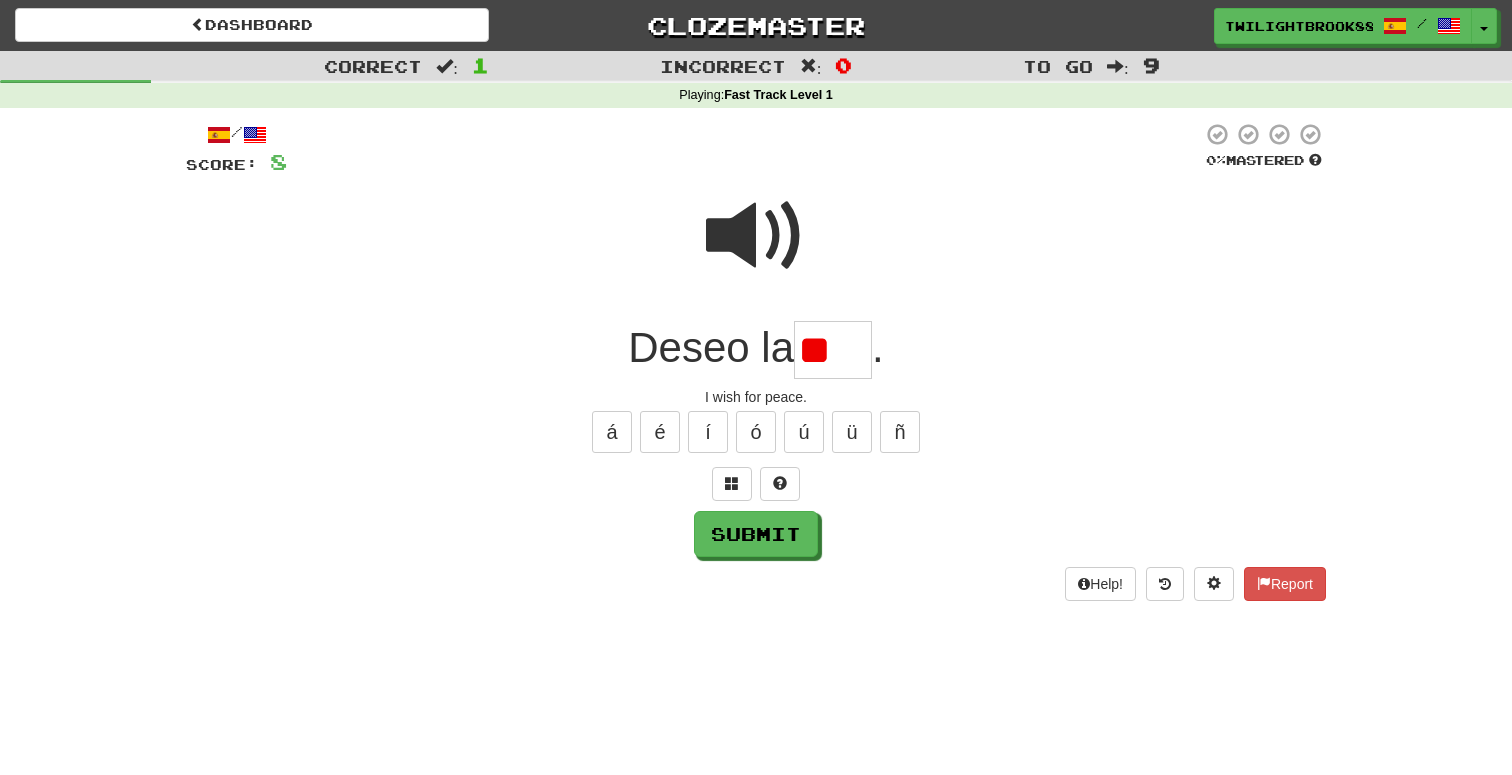 type on "*" 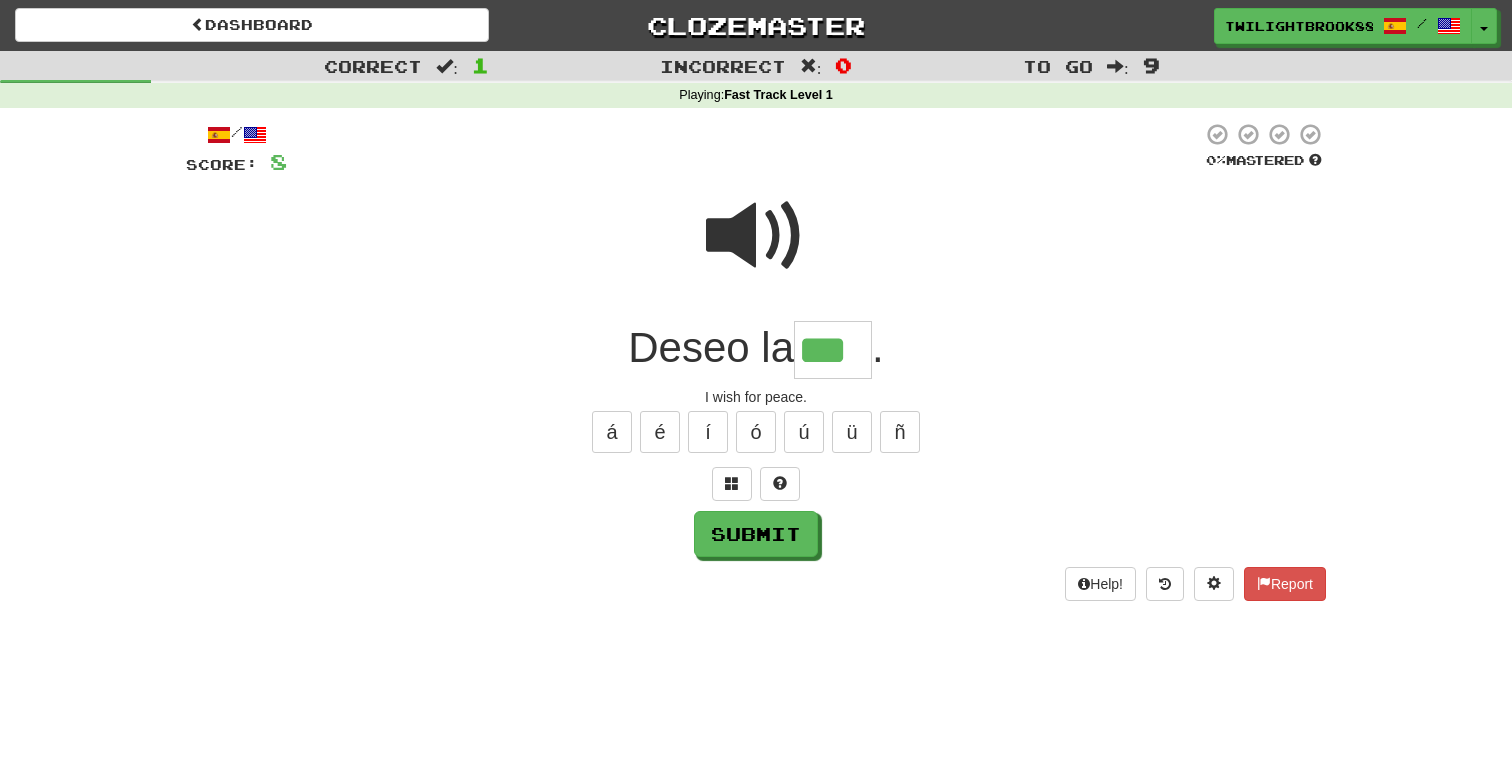 type on "***" 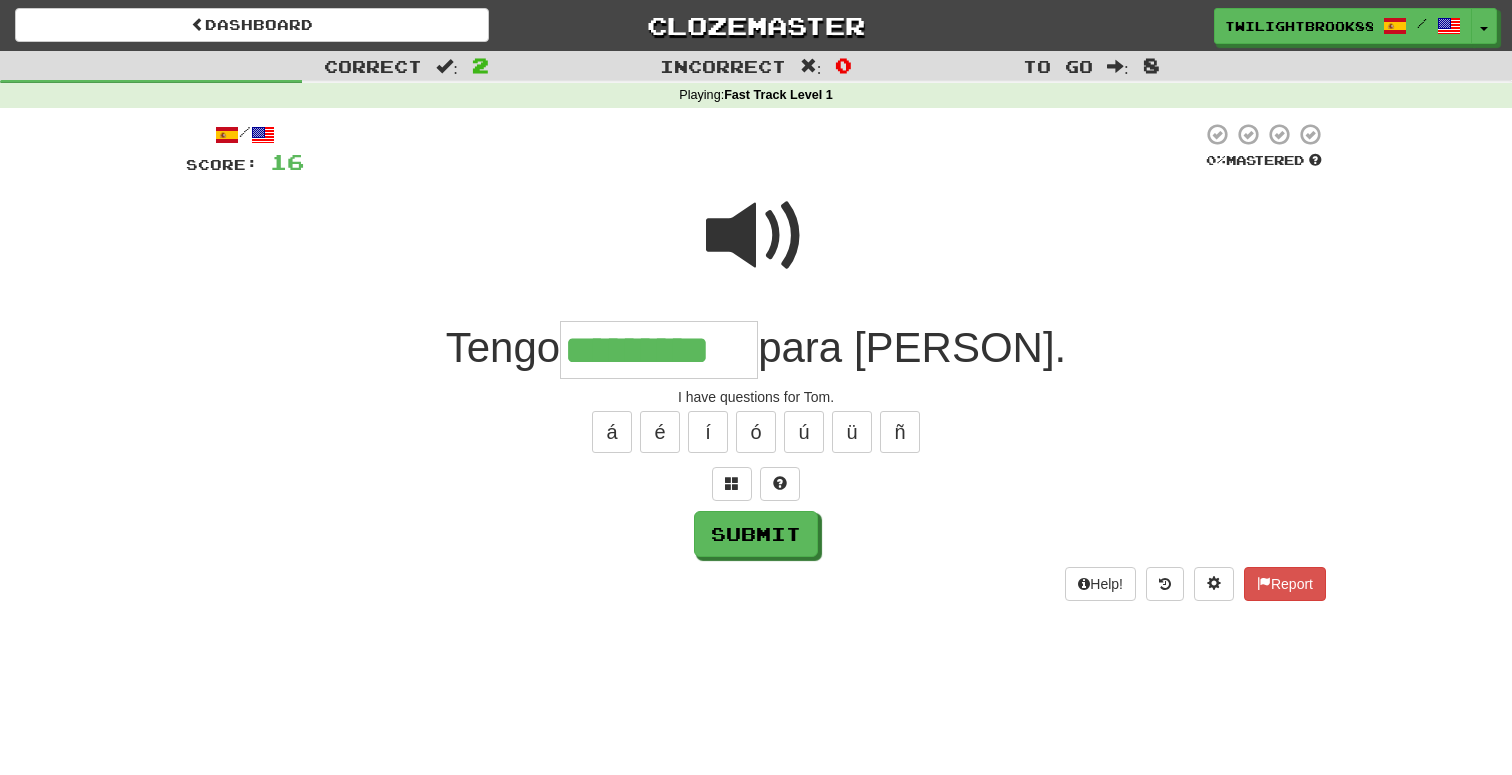 type on "*********" 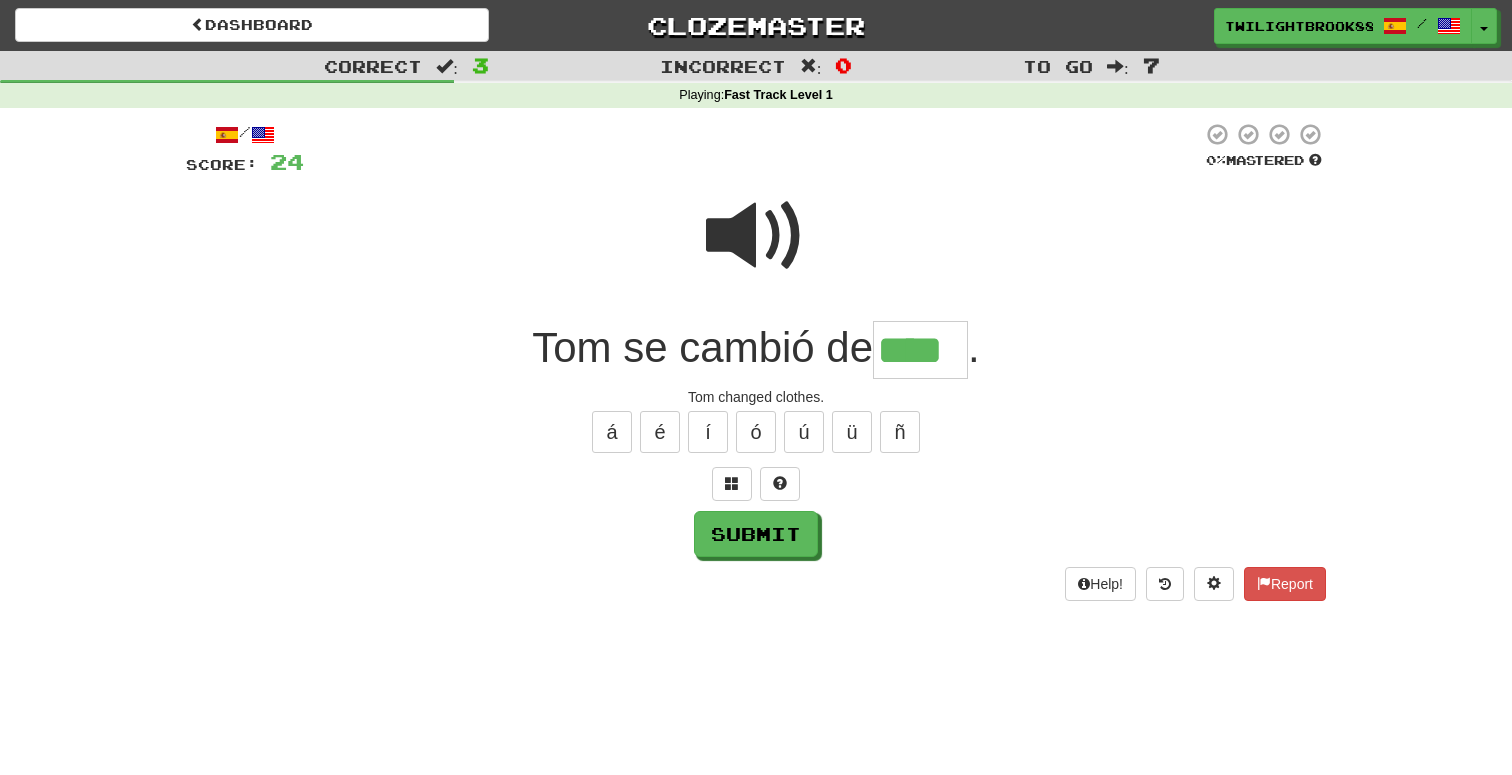 type on "****" 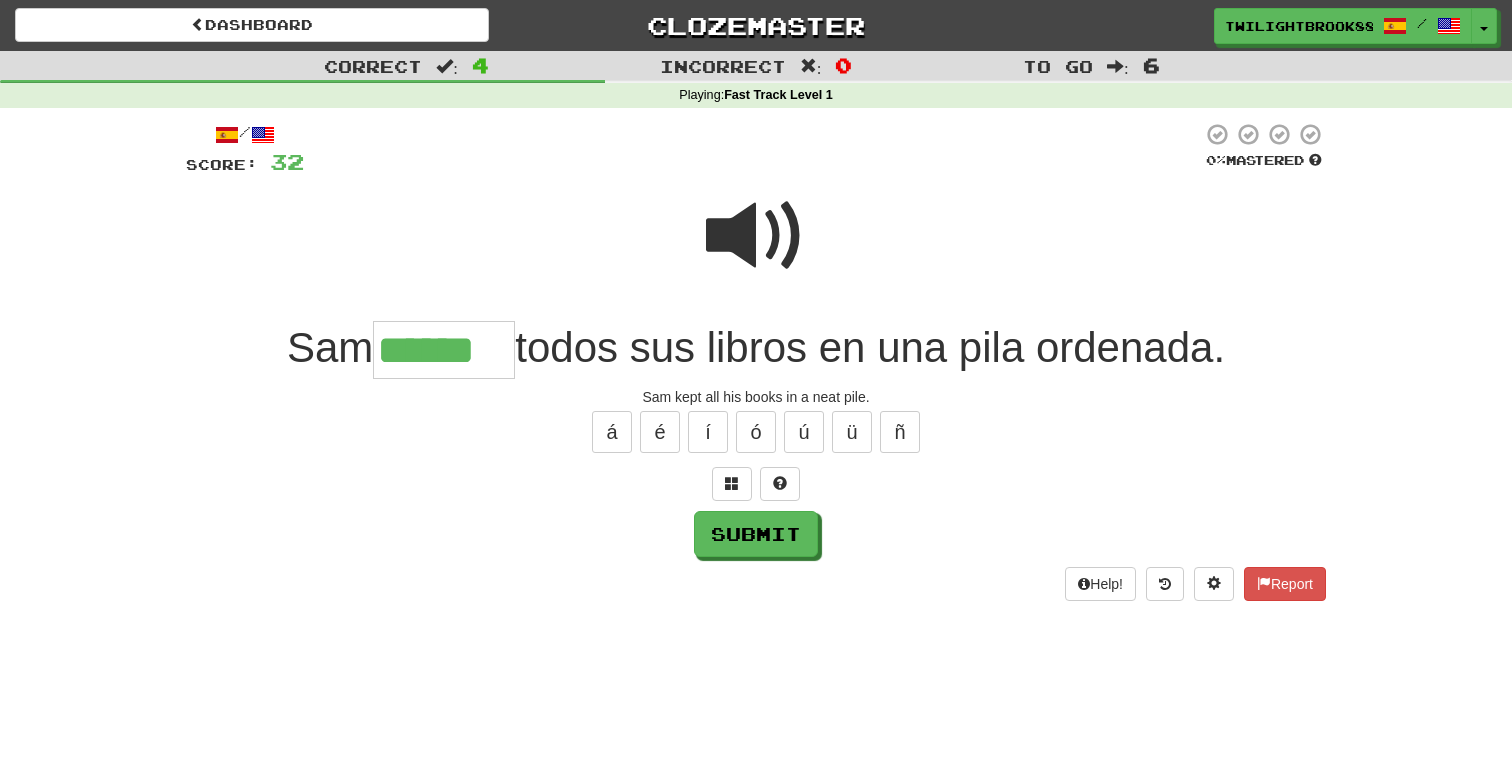 type on "******" 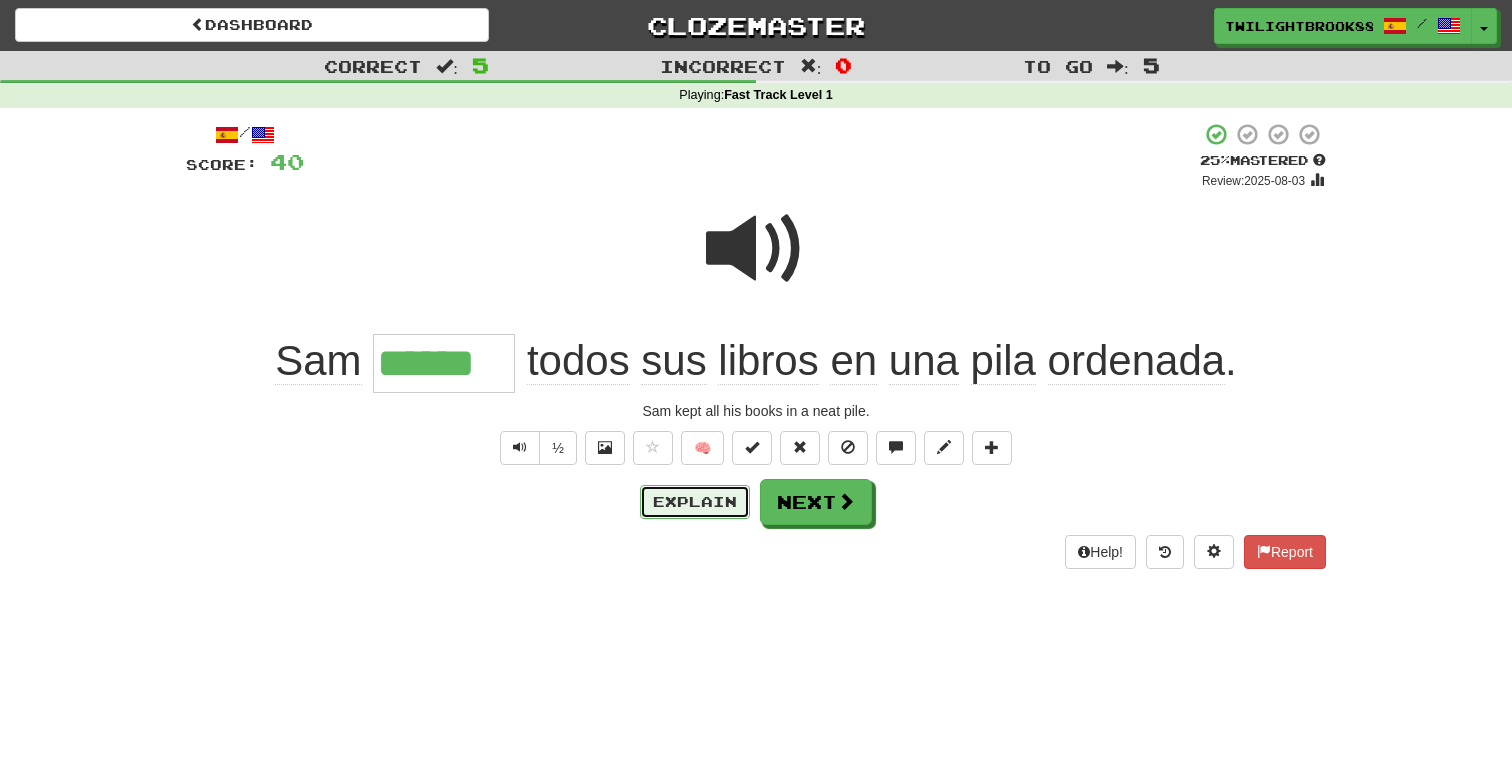 click on "Explain" at bounding box center [695, 502] 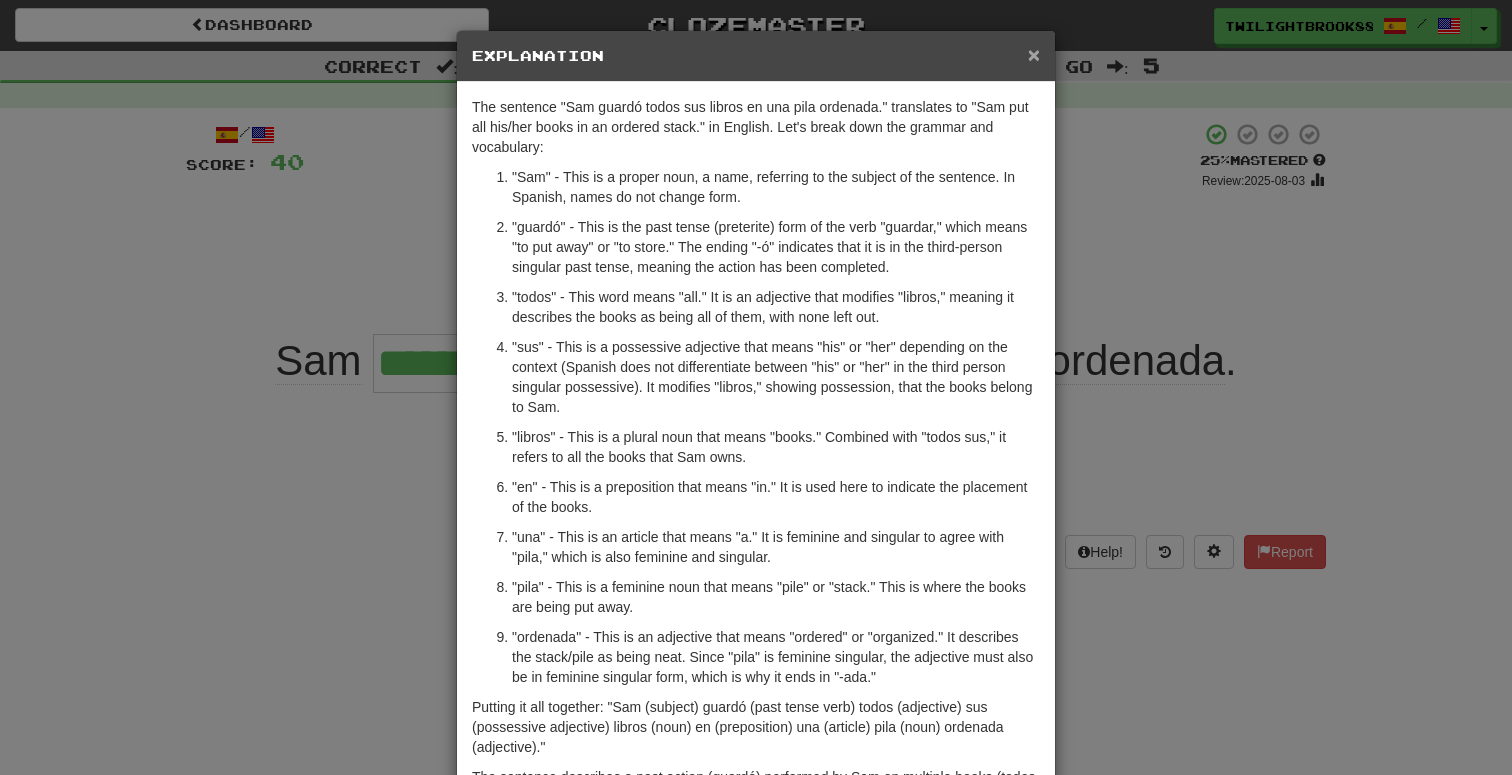 click on "×" at bounding box center (1034, 54) 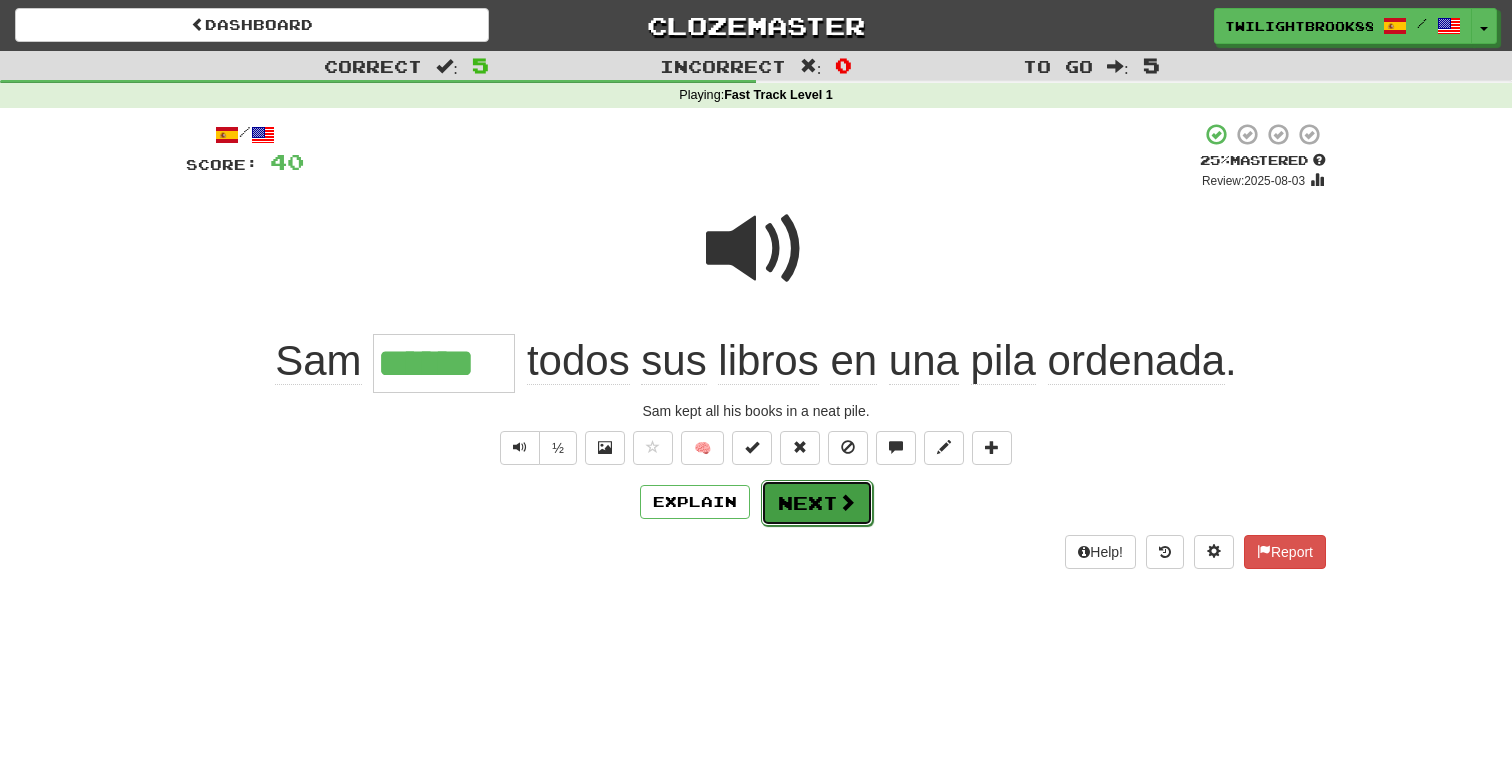 click on "Next" at bounding box center [817, 503] 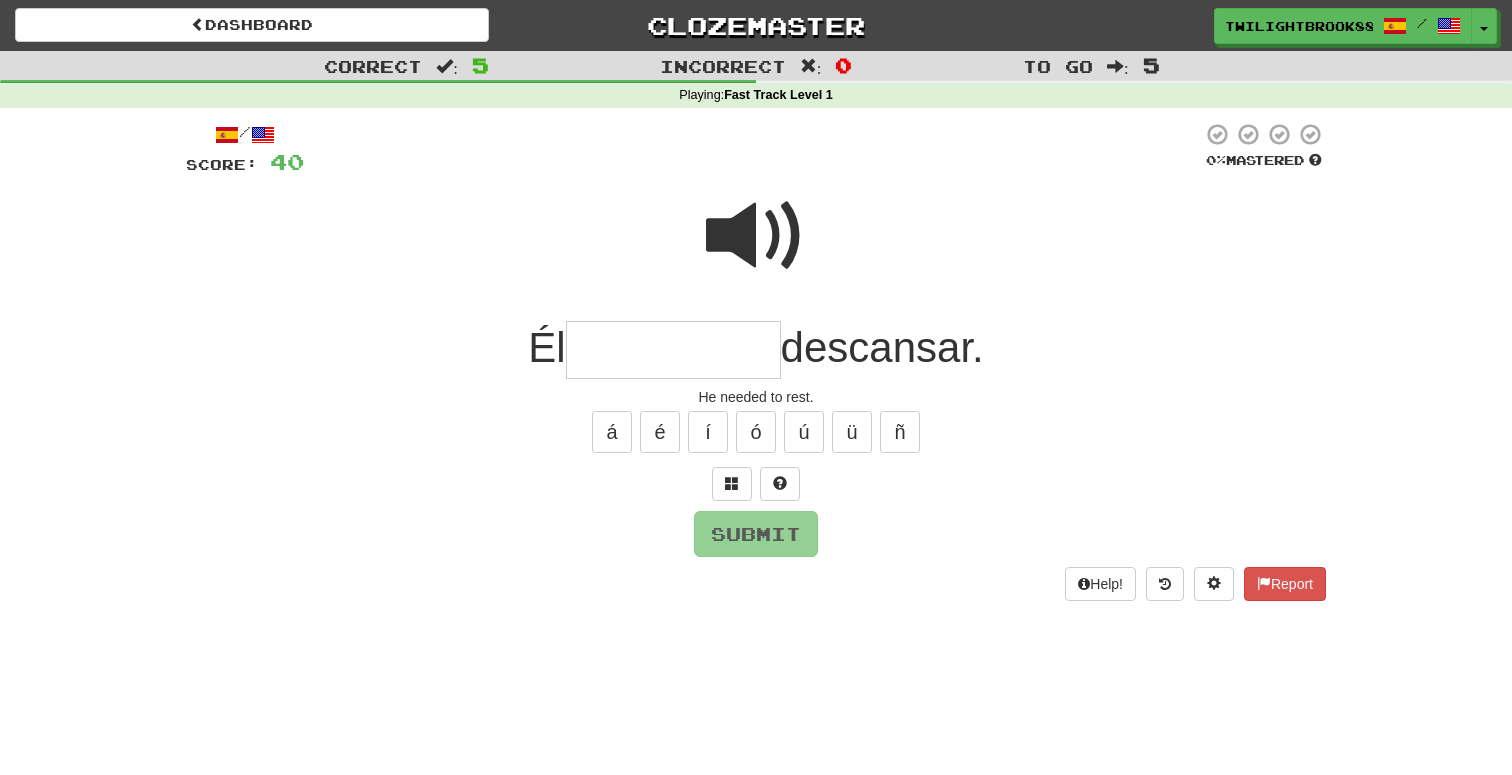 type on "*" 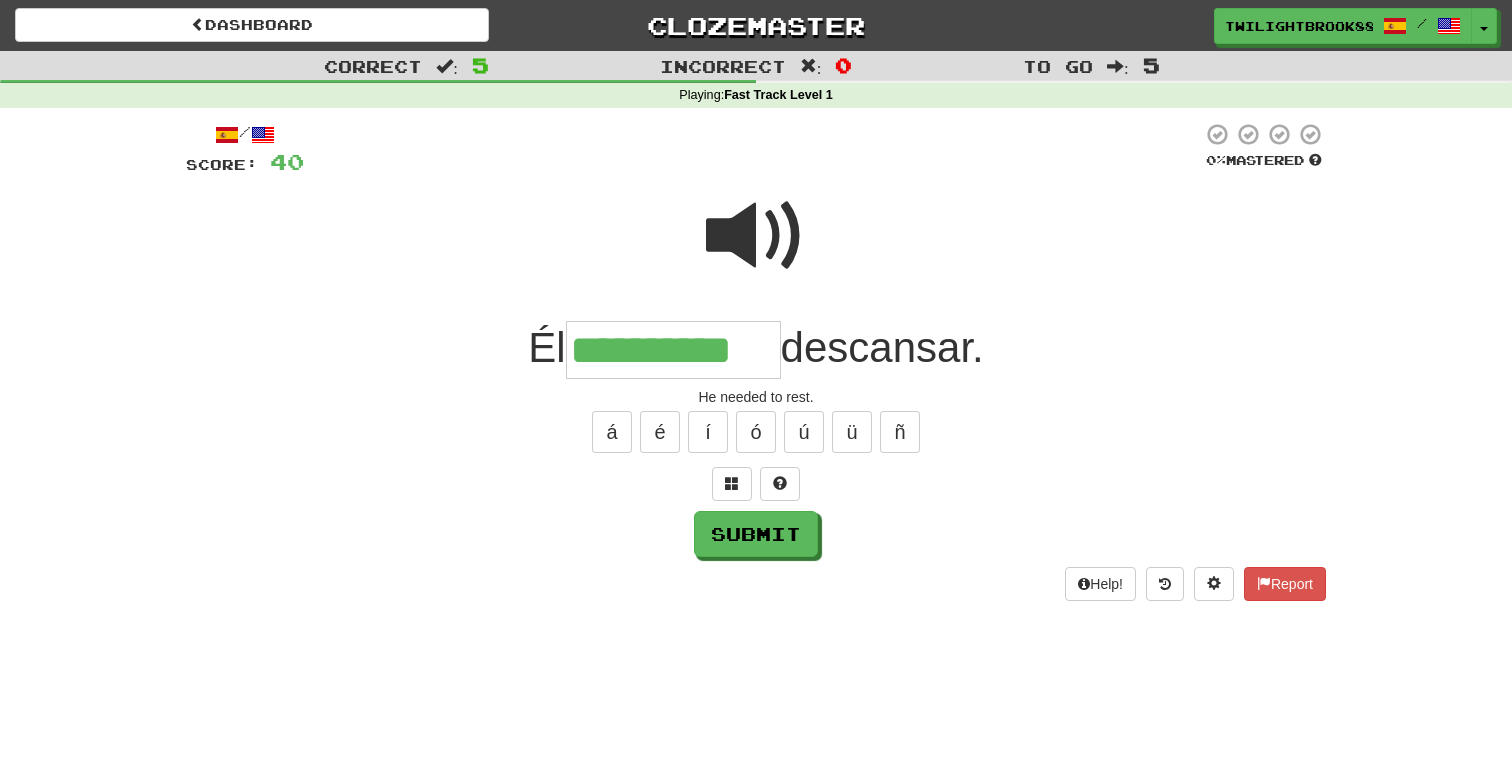 type on "**********" 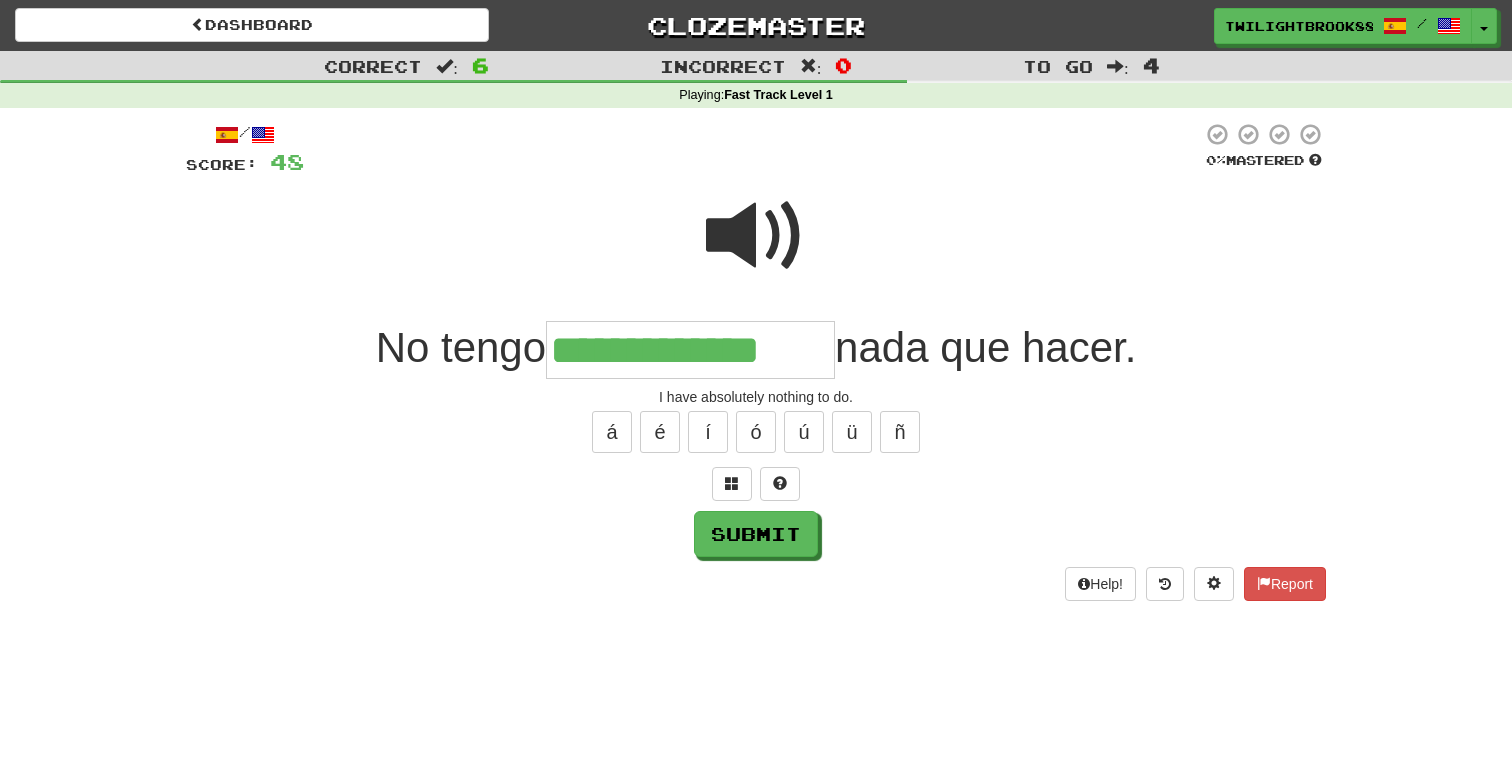 type on "**********" 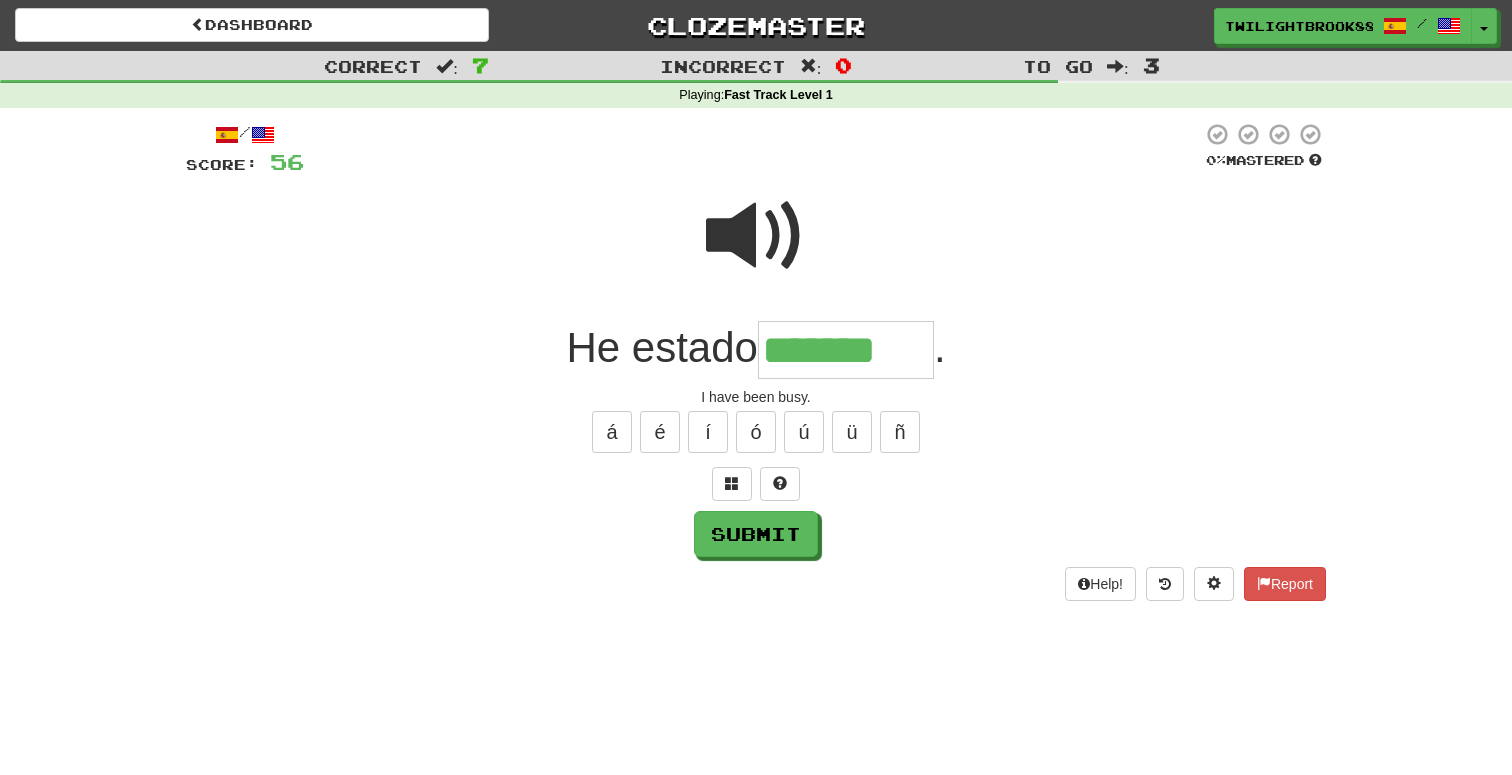 type on "*******" 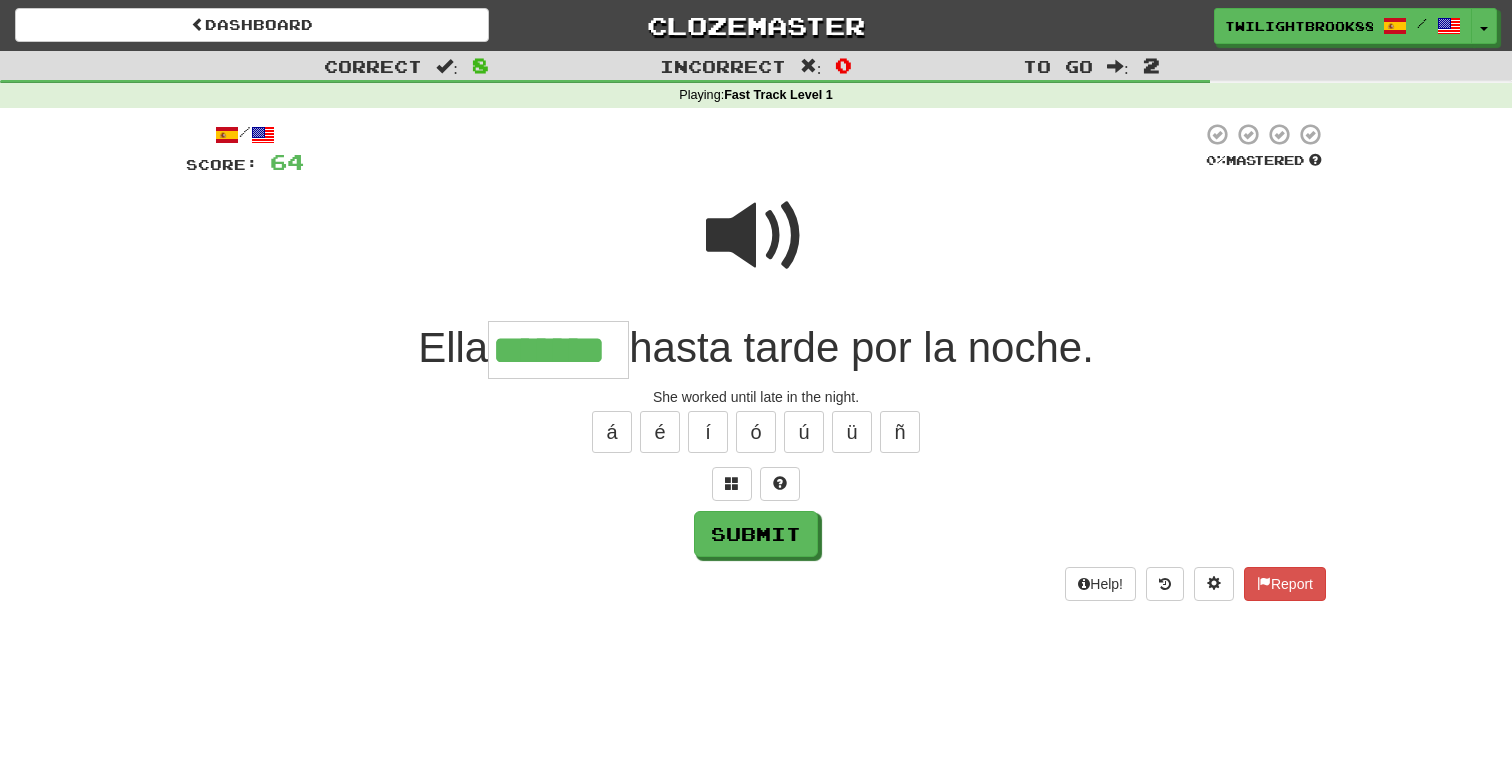 type on "*******" 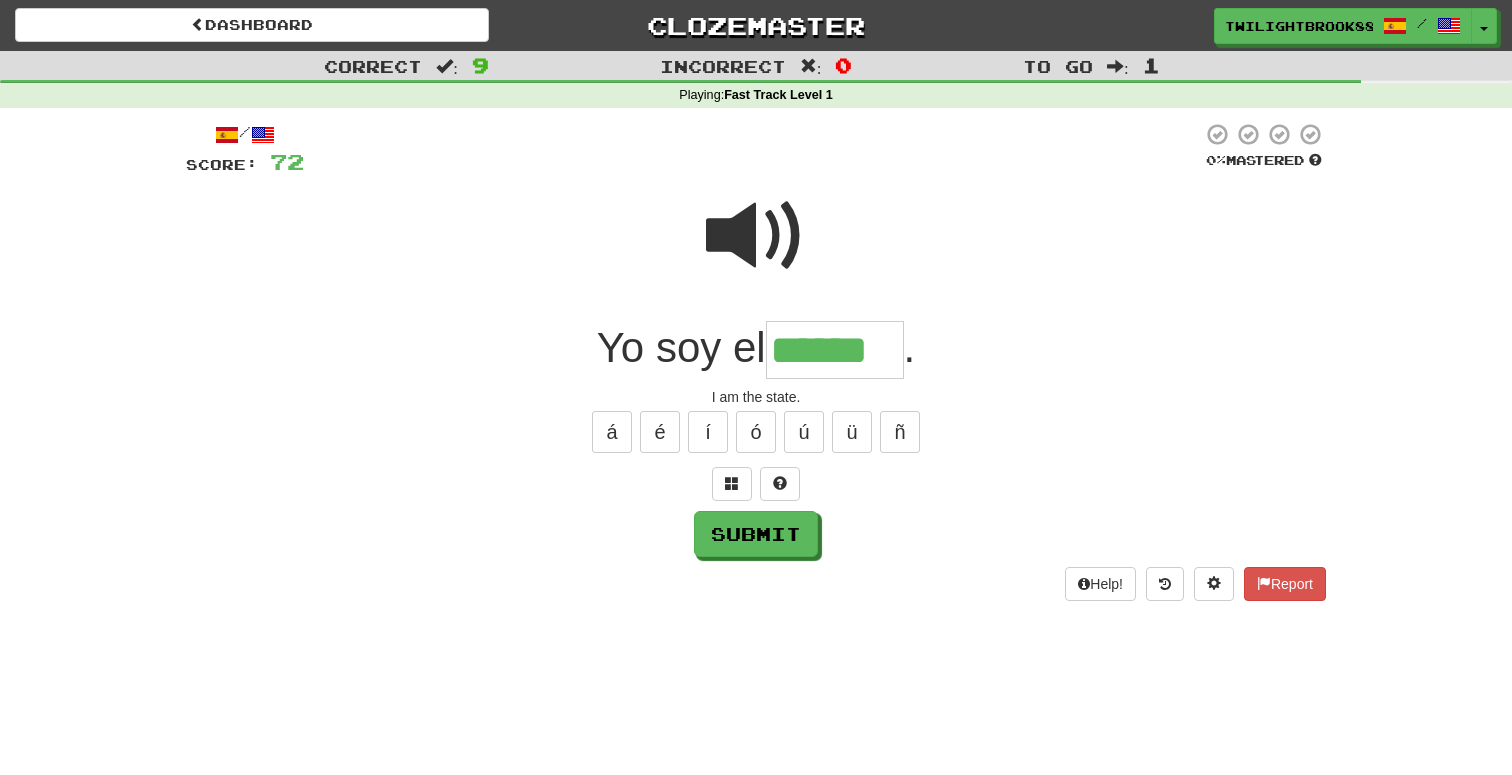type on "******" 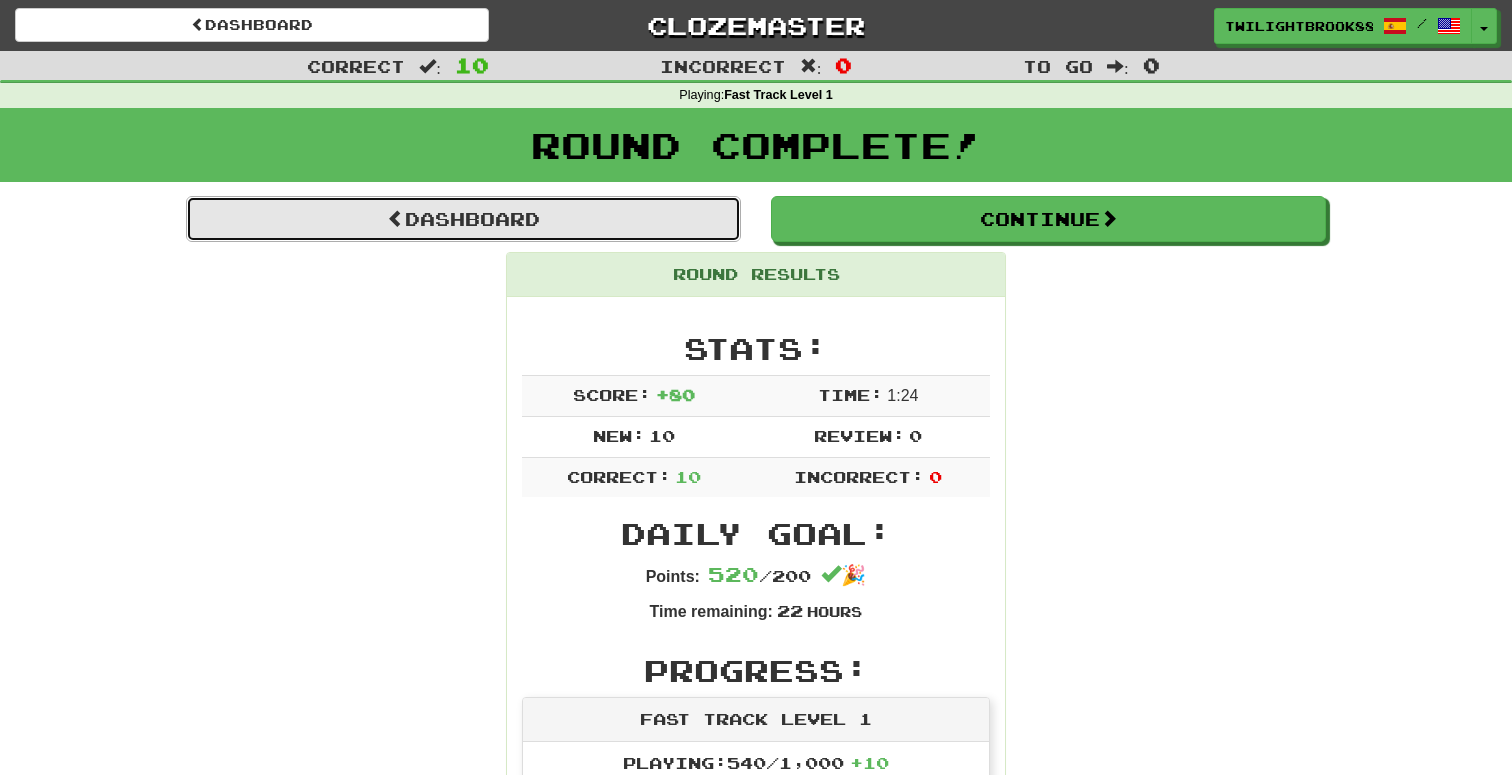 click on "Dashboard" at bounding box center (463, 219) 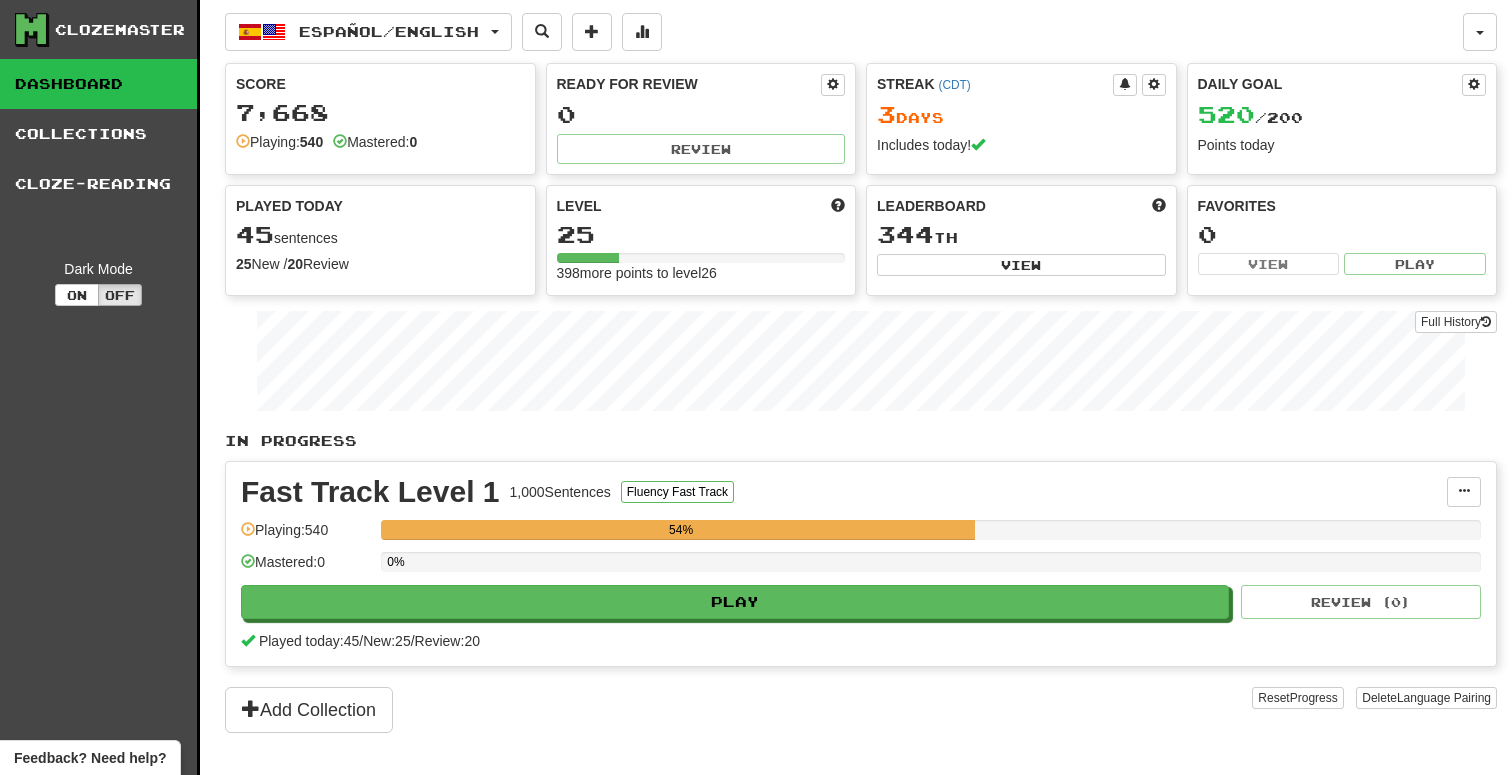 scroll, scrollTop: 0, scrollLeft: 0, axis: both 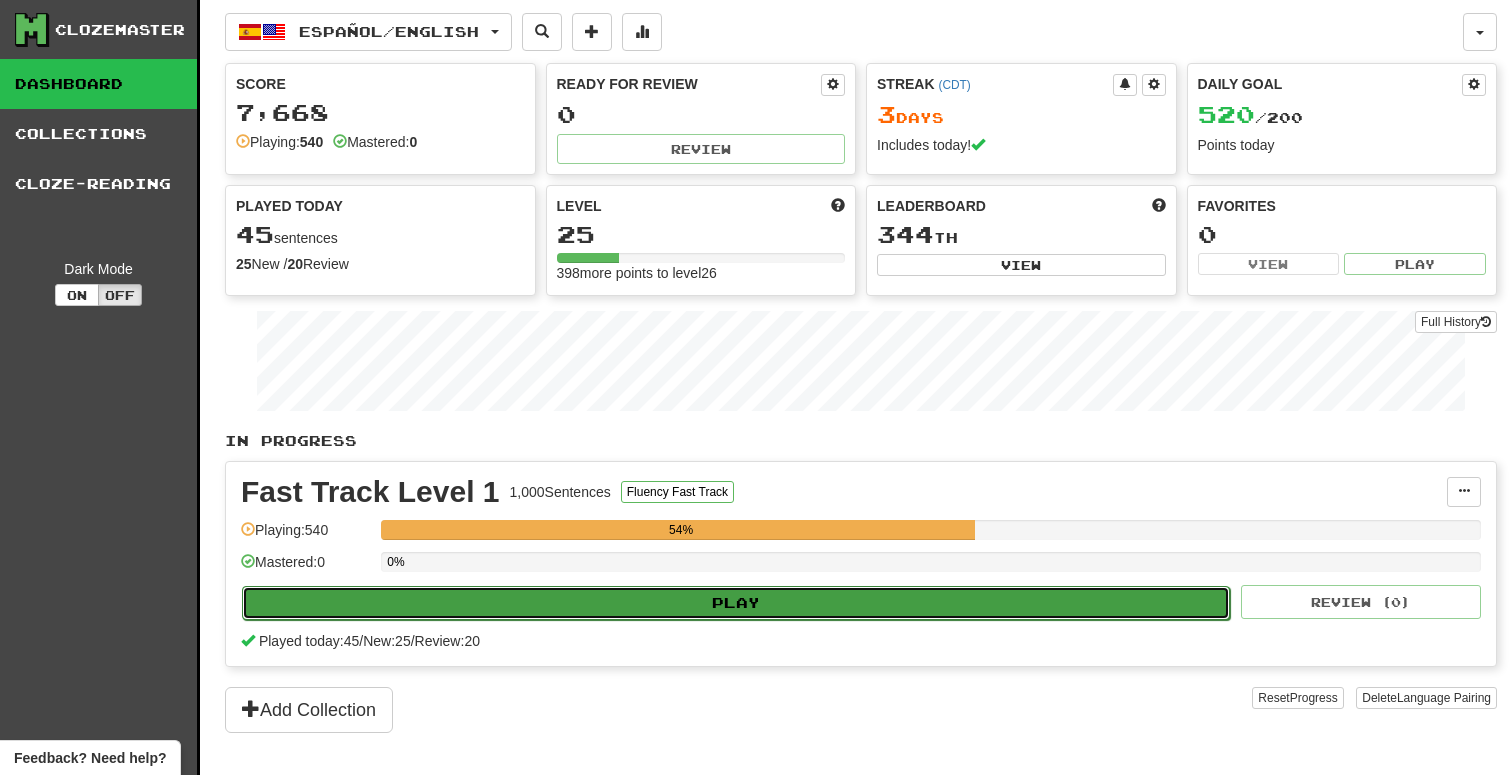 click on "Play" at bounding box center (736, 603) 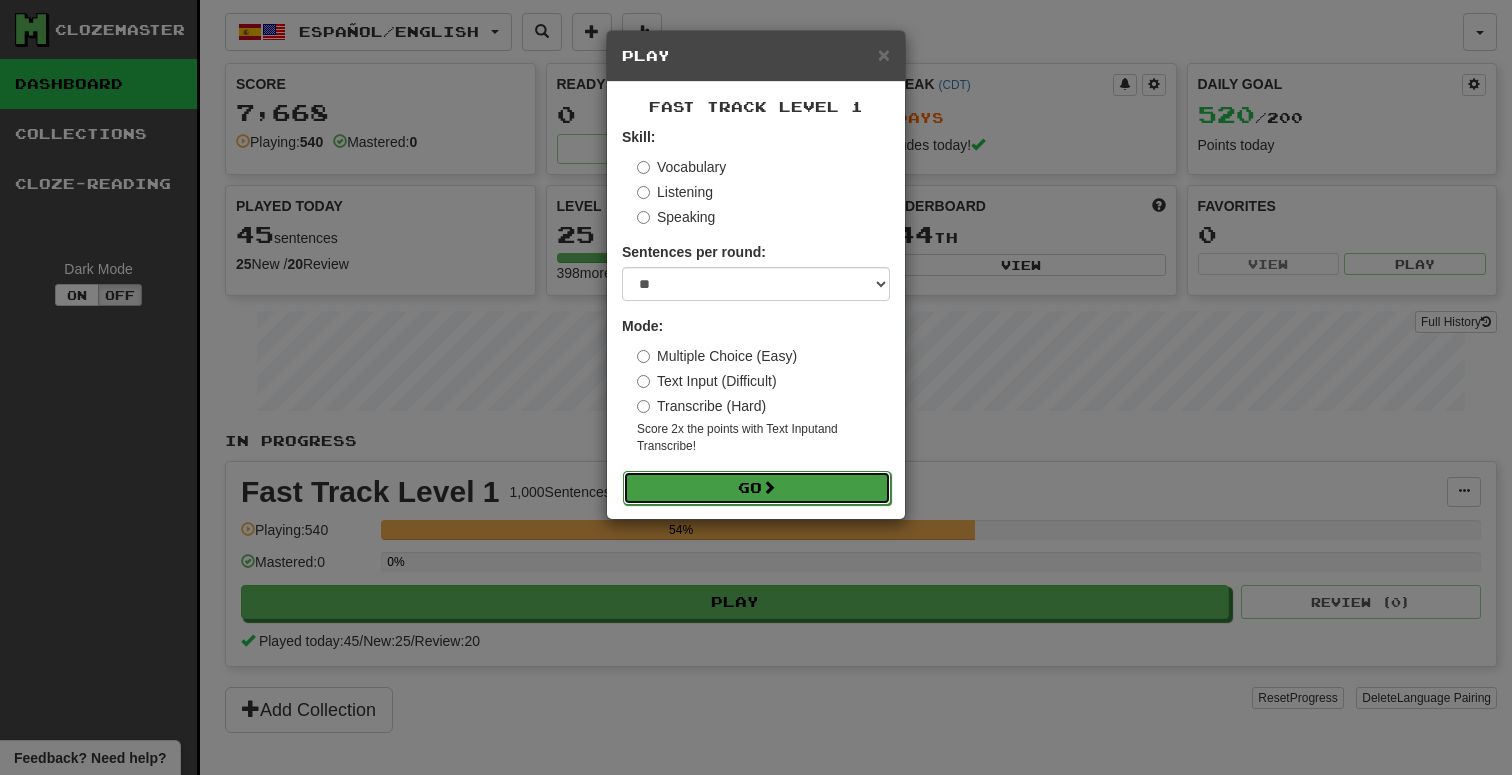 click on "Go" at bounding box center [757, 488] 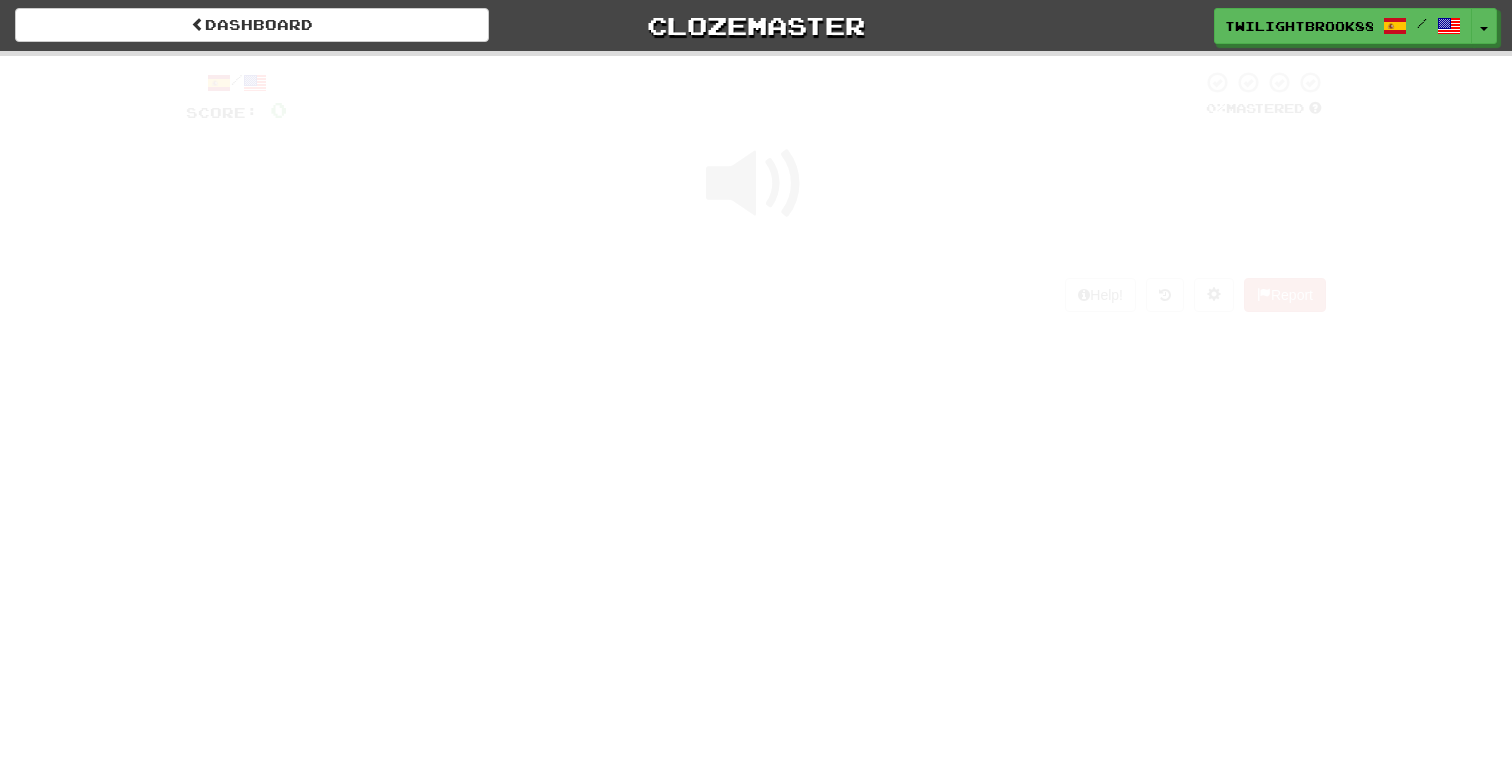 scroll, scrollTop: 0, scrollLeft: 0, axis: both 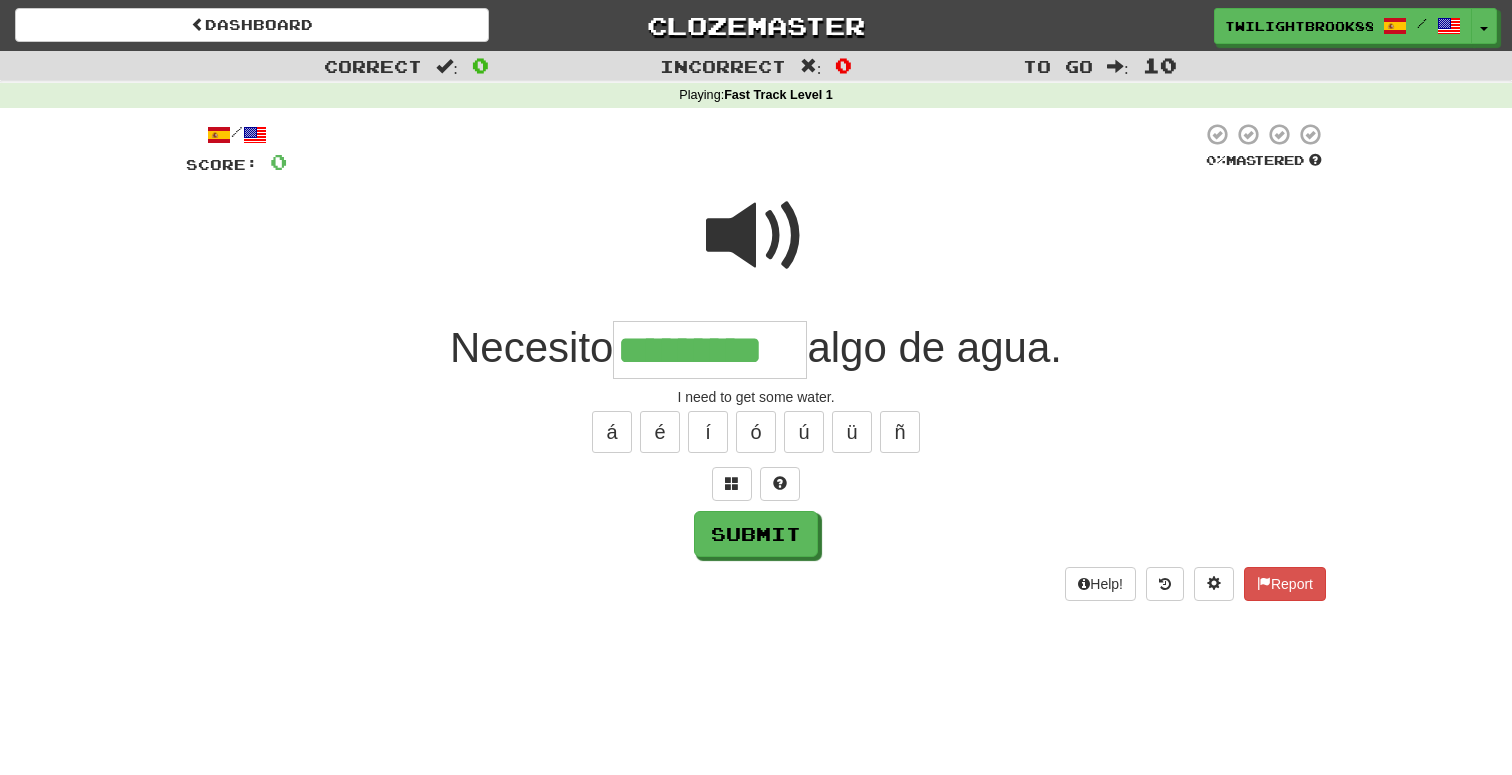 type on "*********" 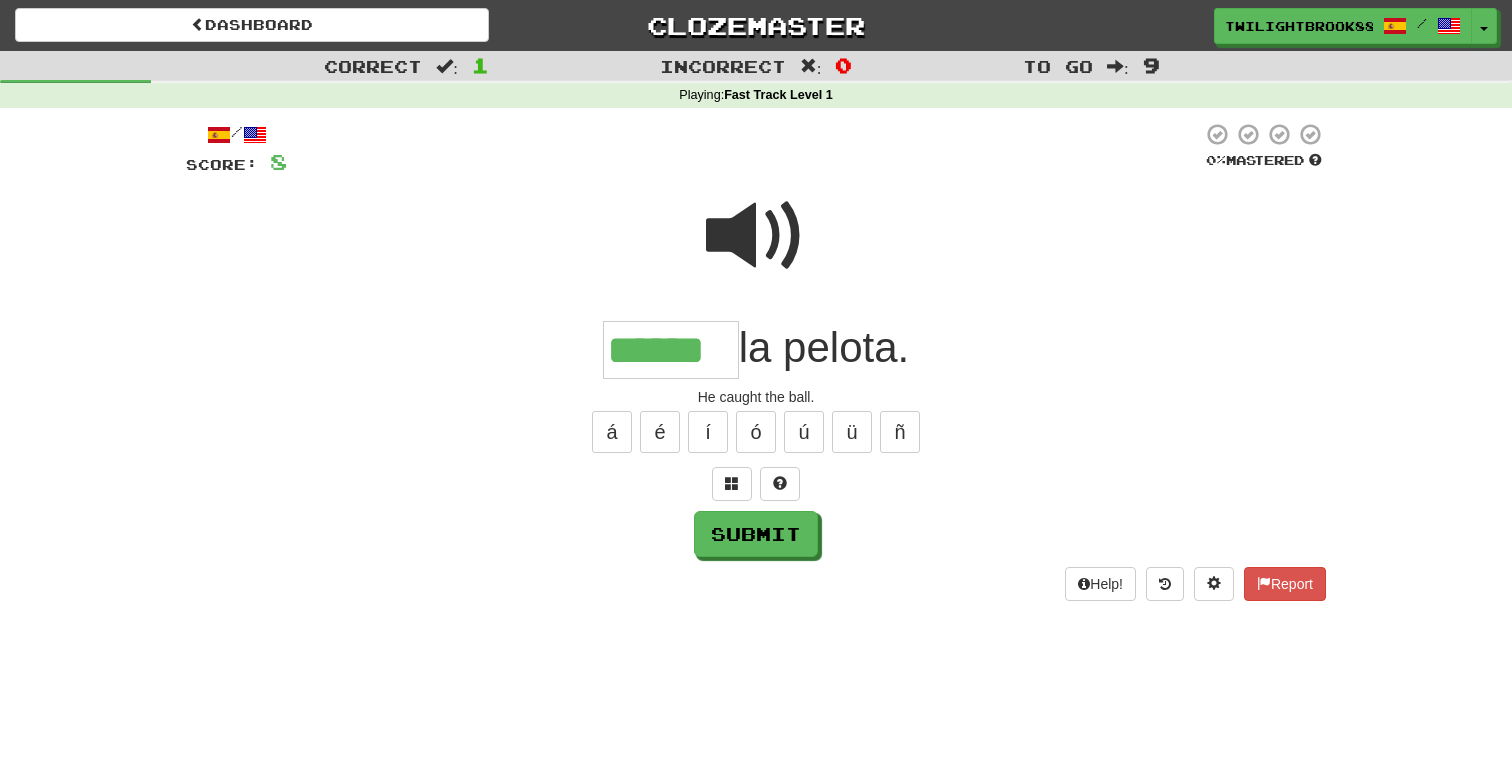 type on "******" 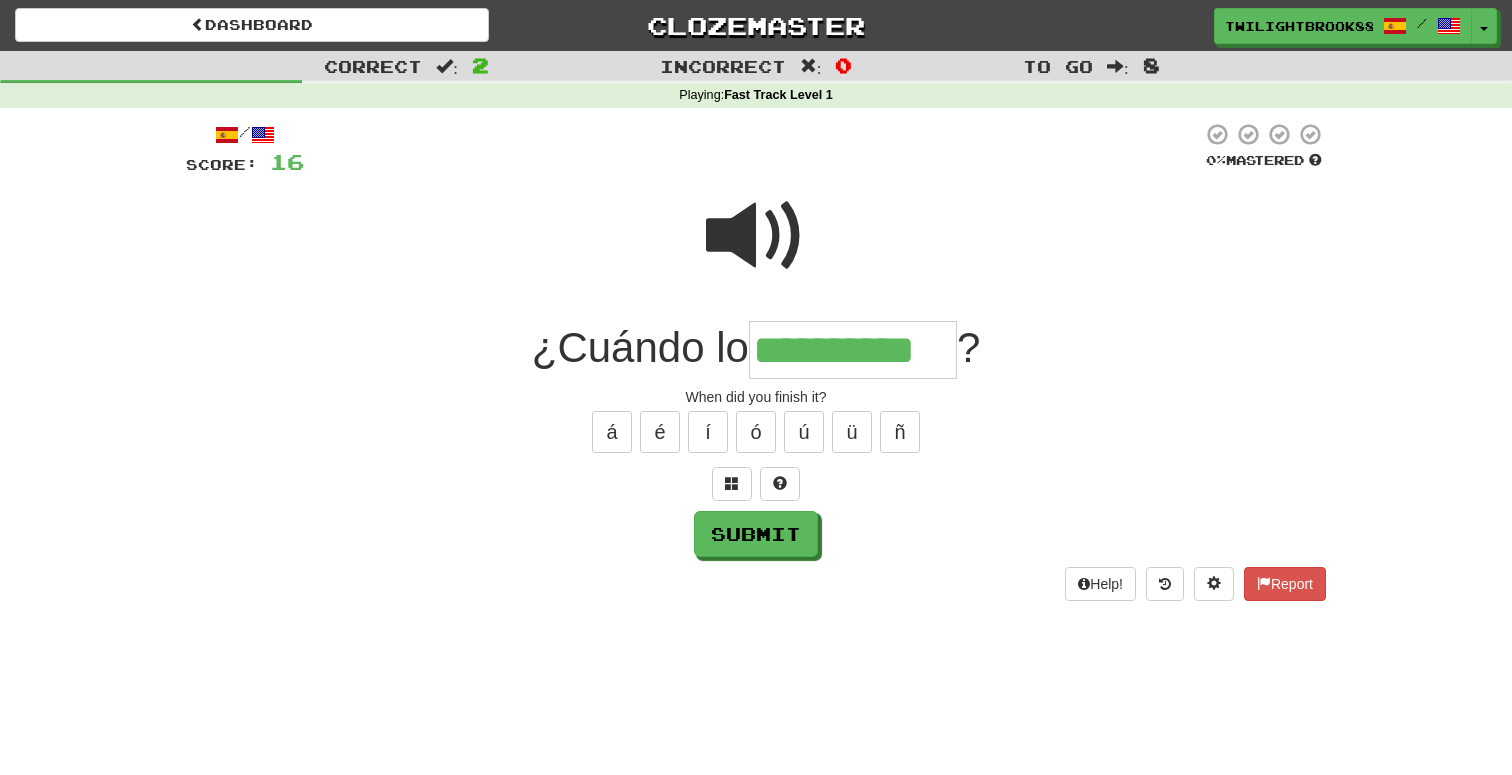 type on "**********" 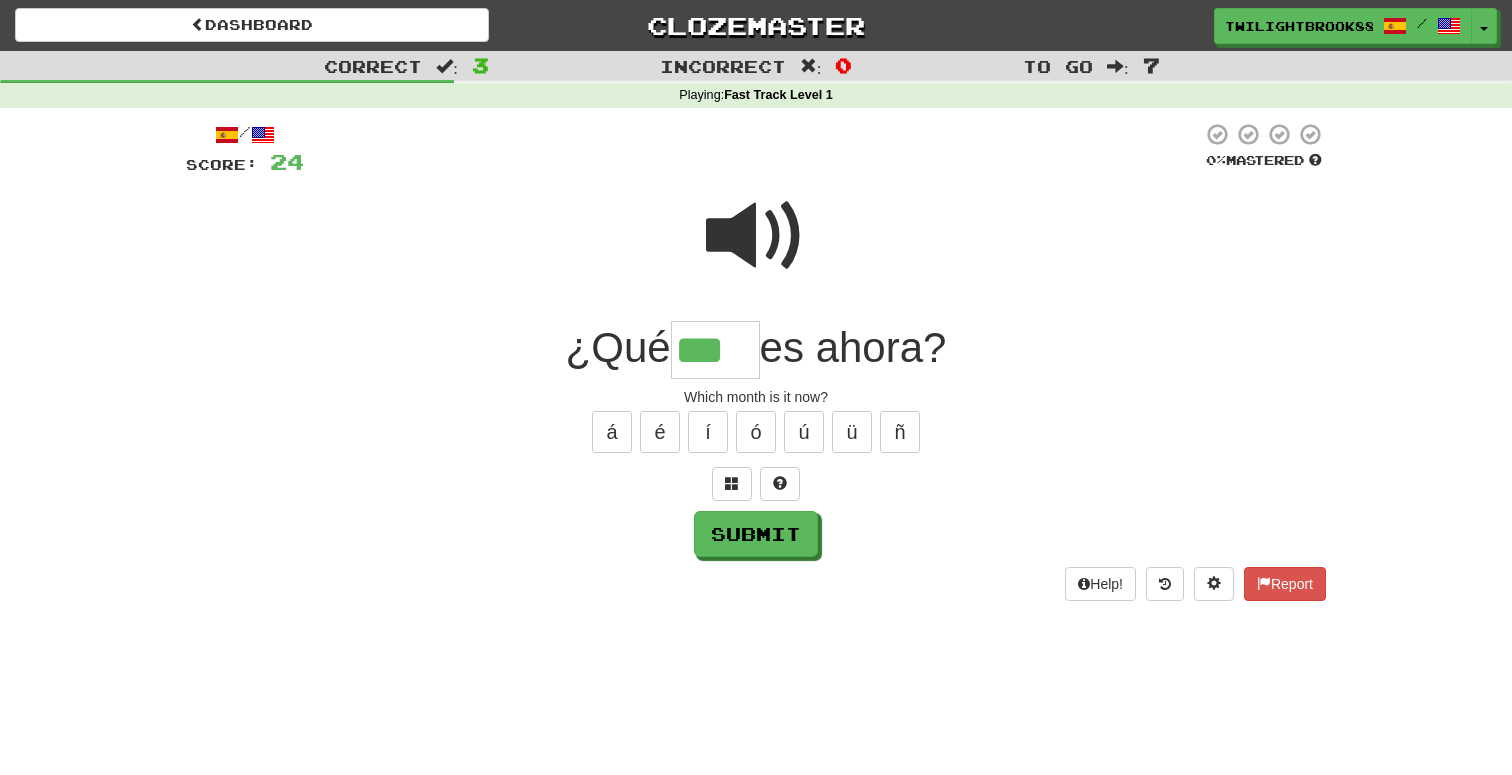type on "***" 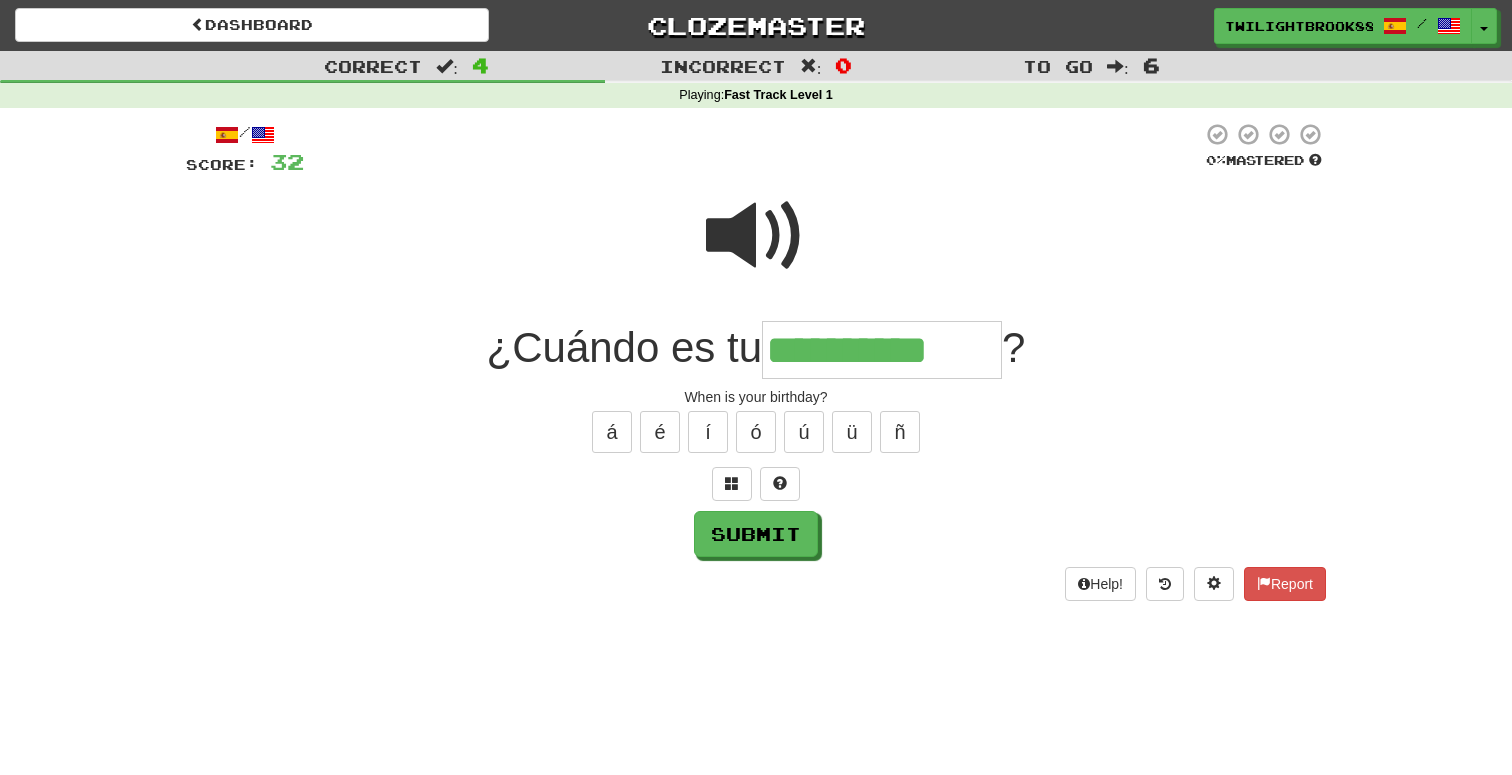 type on "**********" 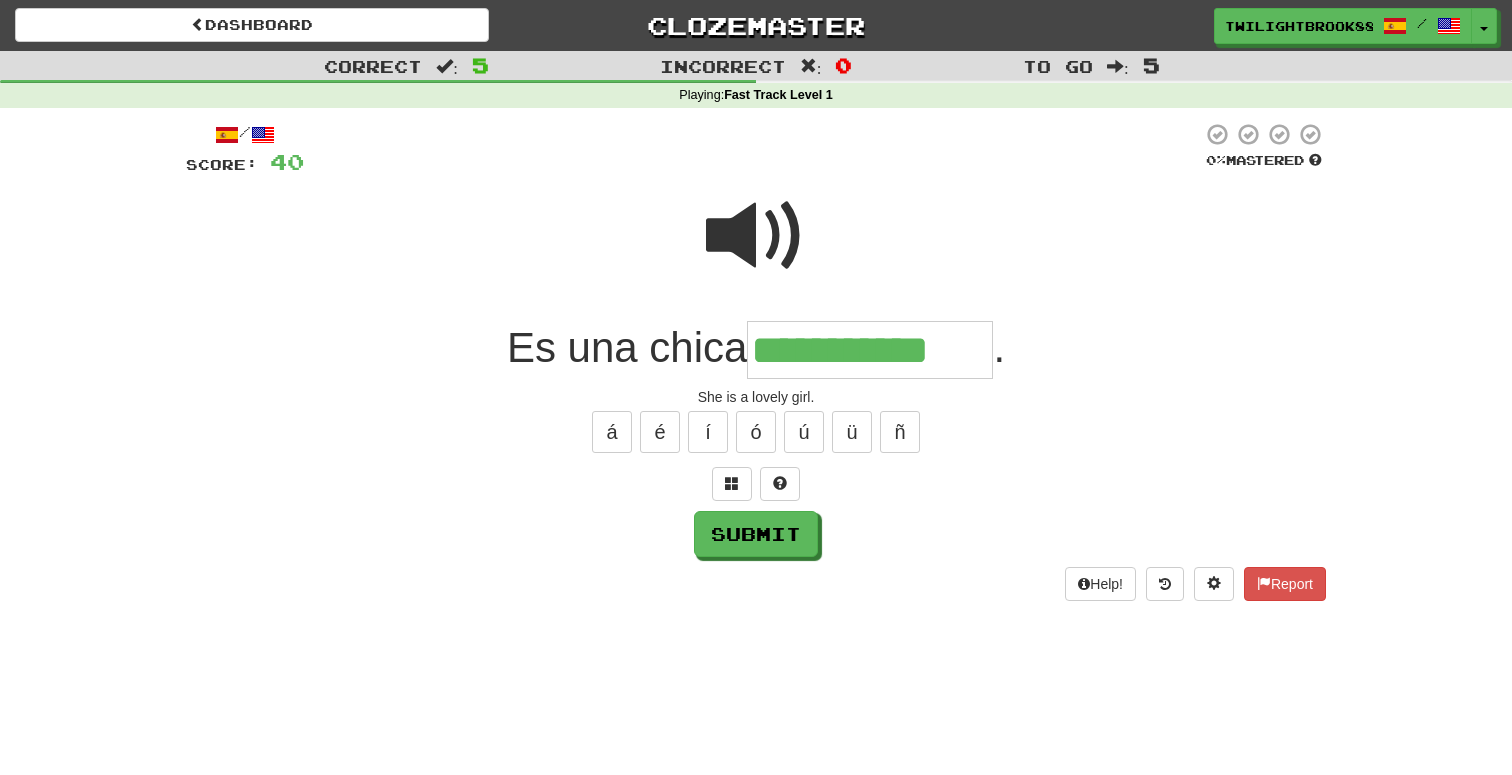 type on "**********" 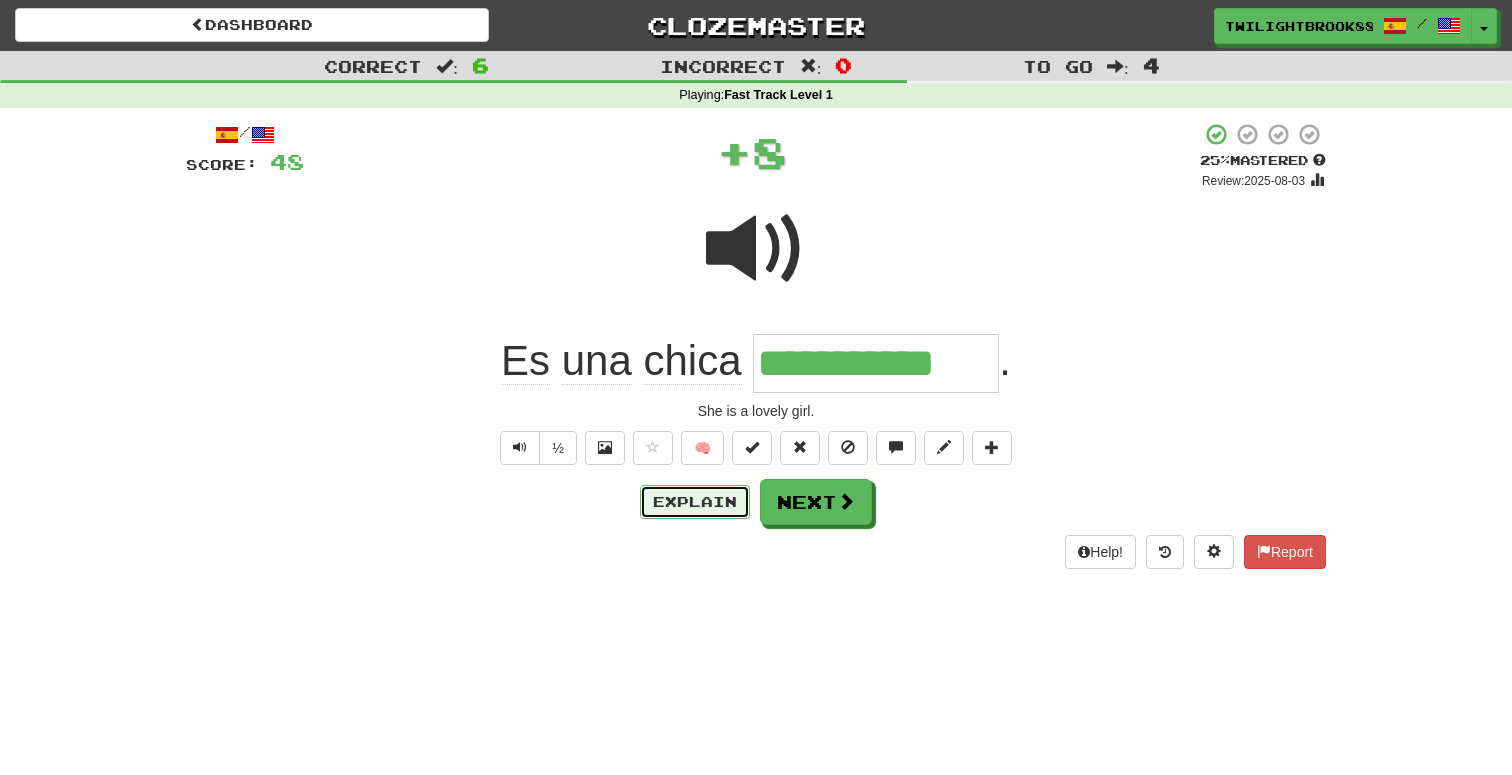 click on "Explain" at bounding box center (695, 502) 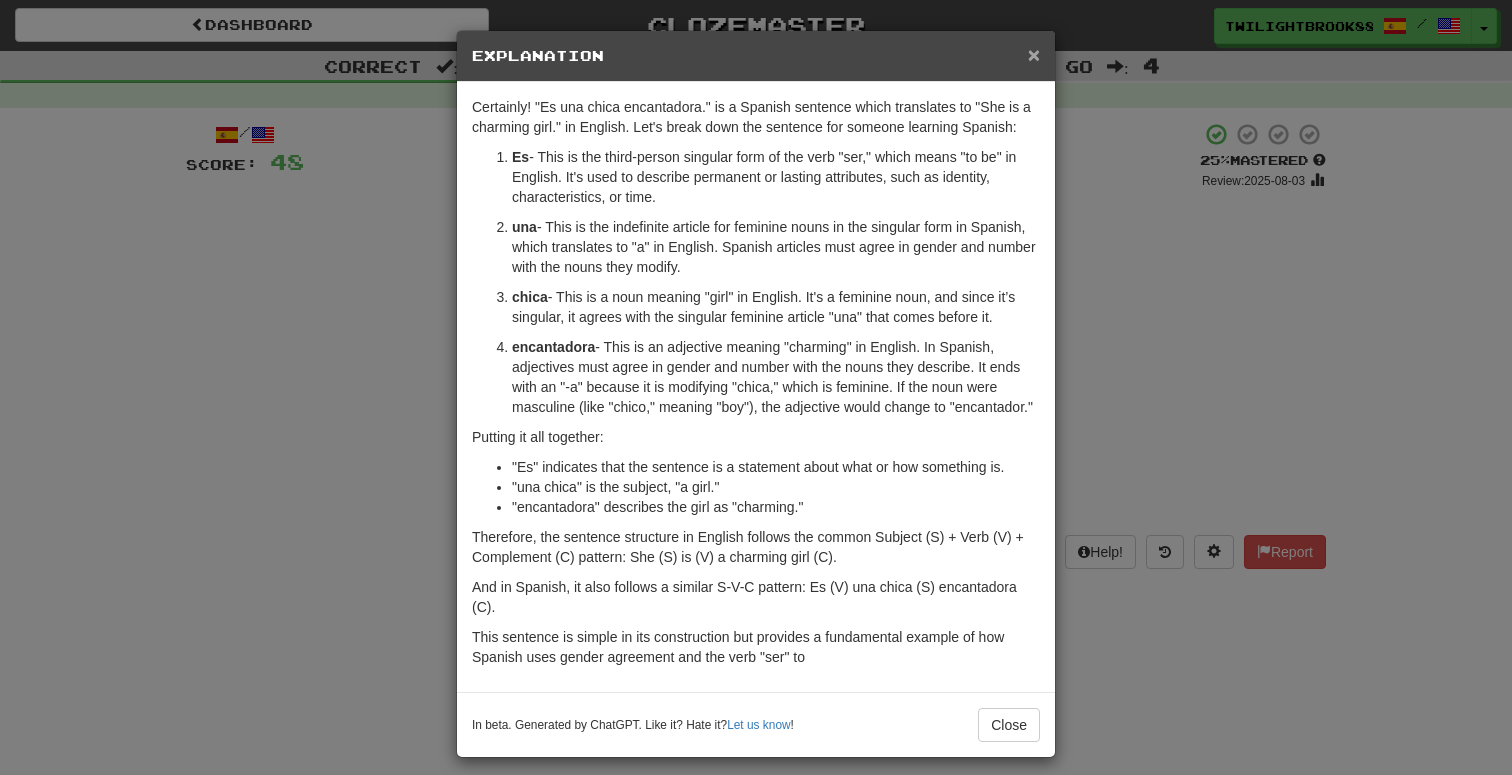 click on "×" at bounding box center (1034, 54) 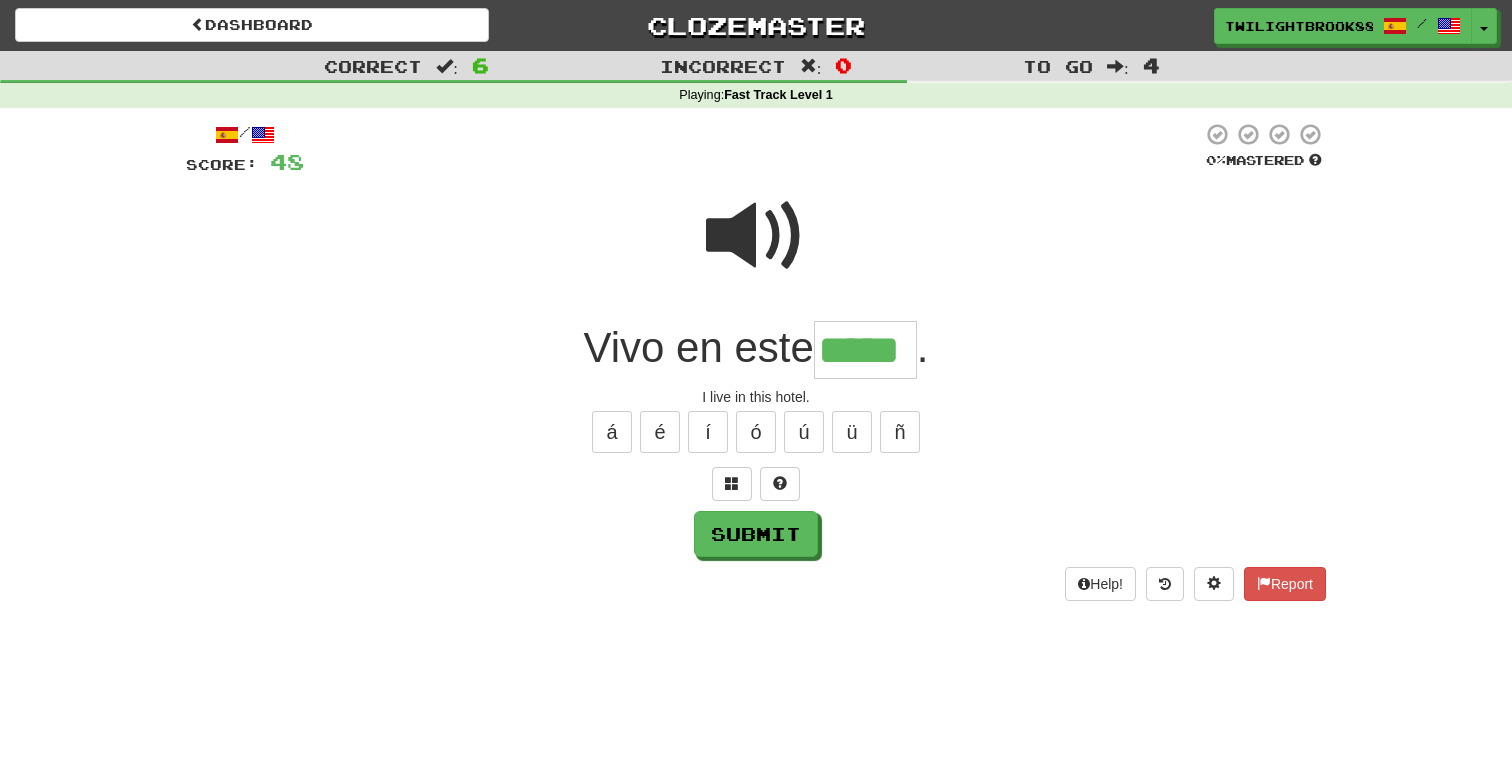 type on "*****" 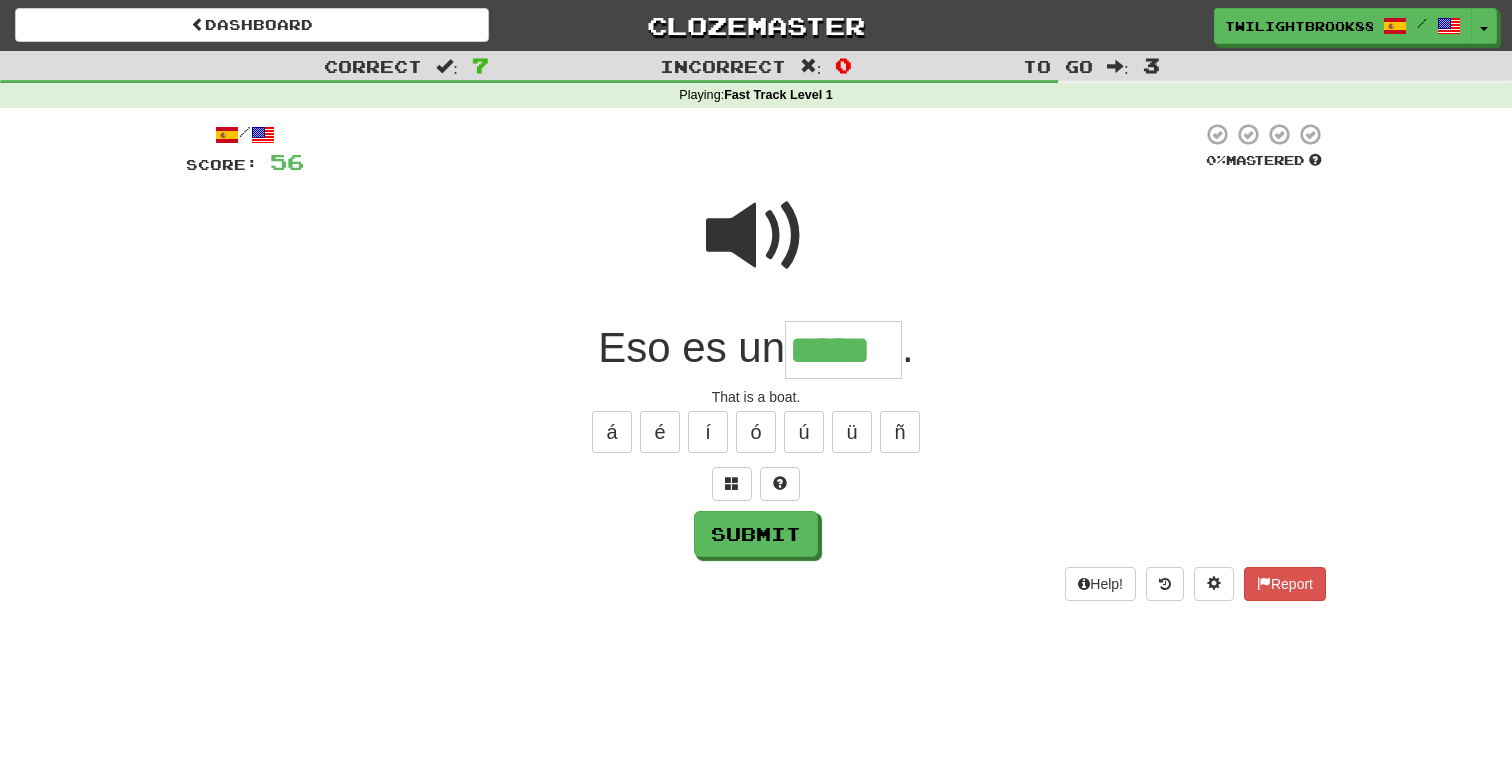 type on "*****" 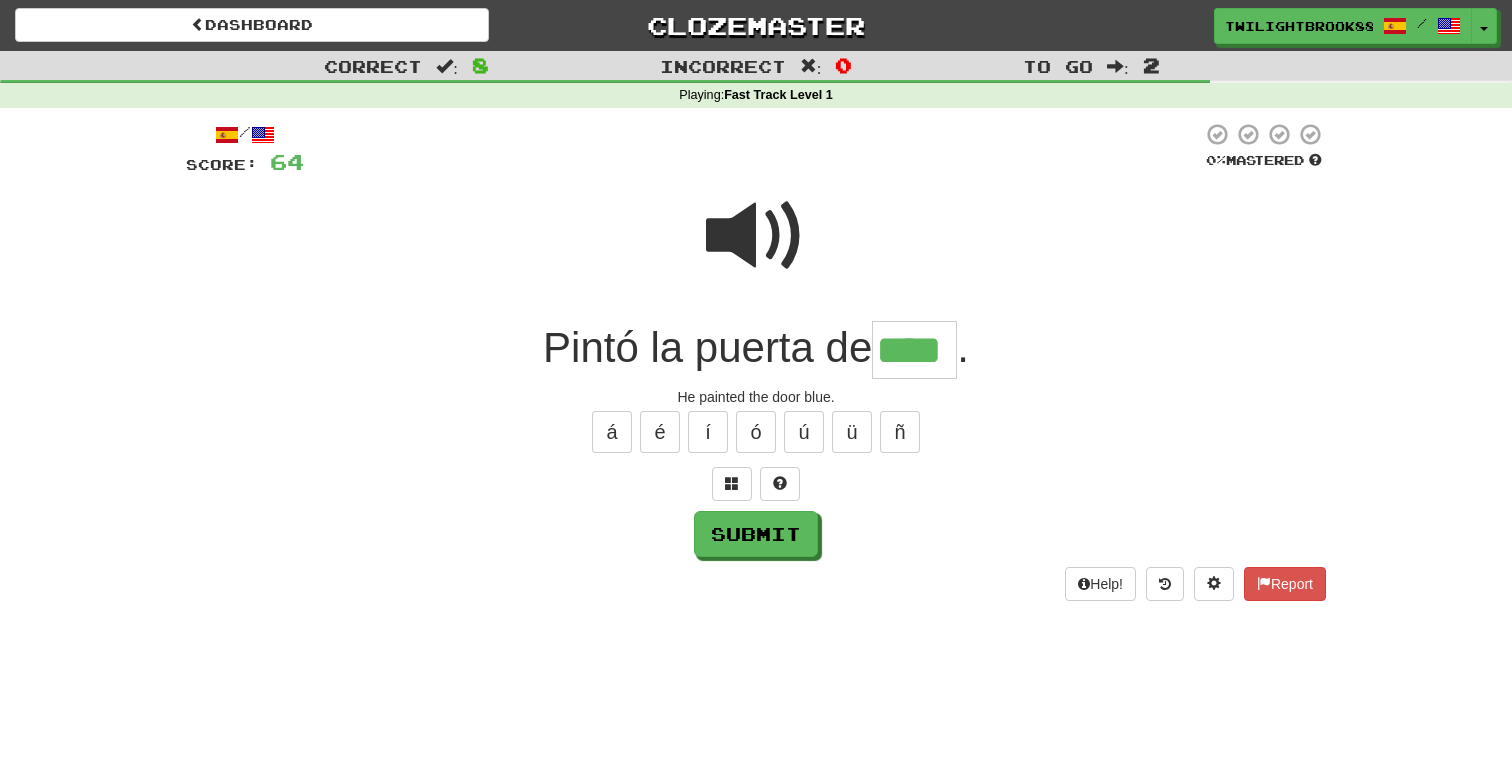 type on "****" 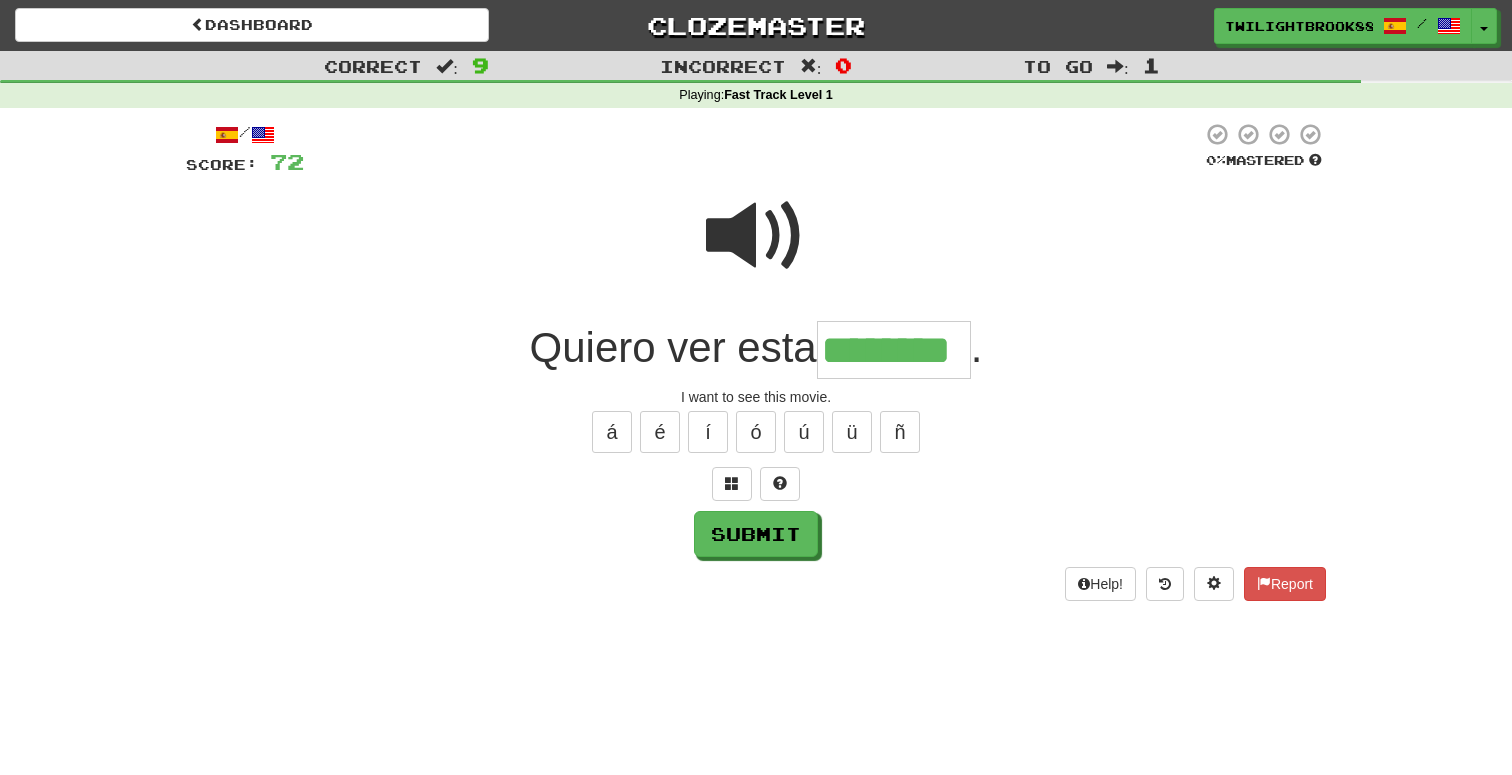 type on "********" 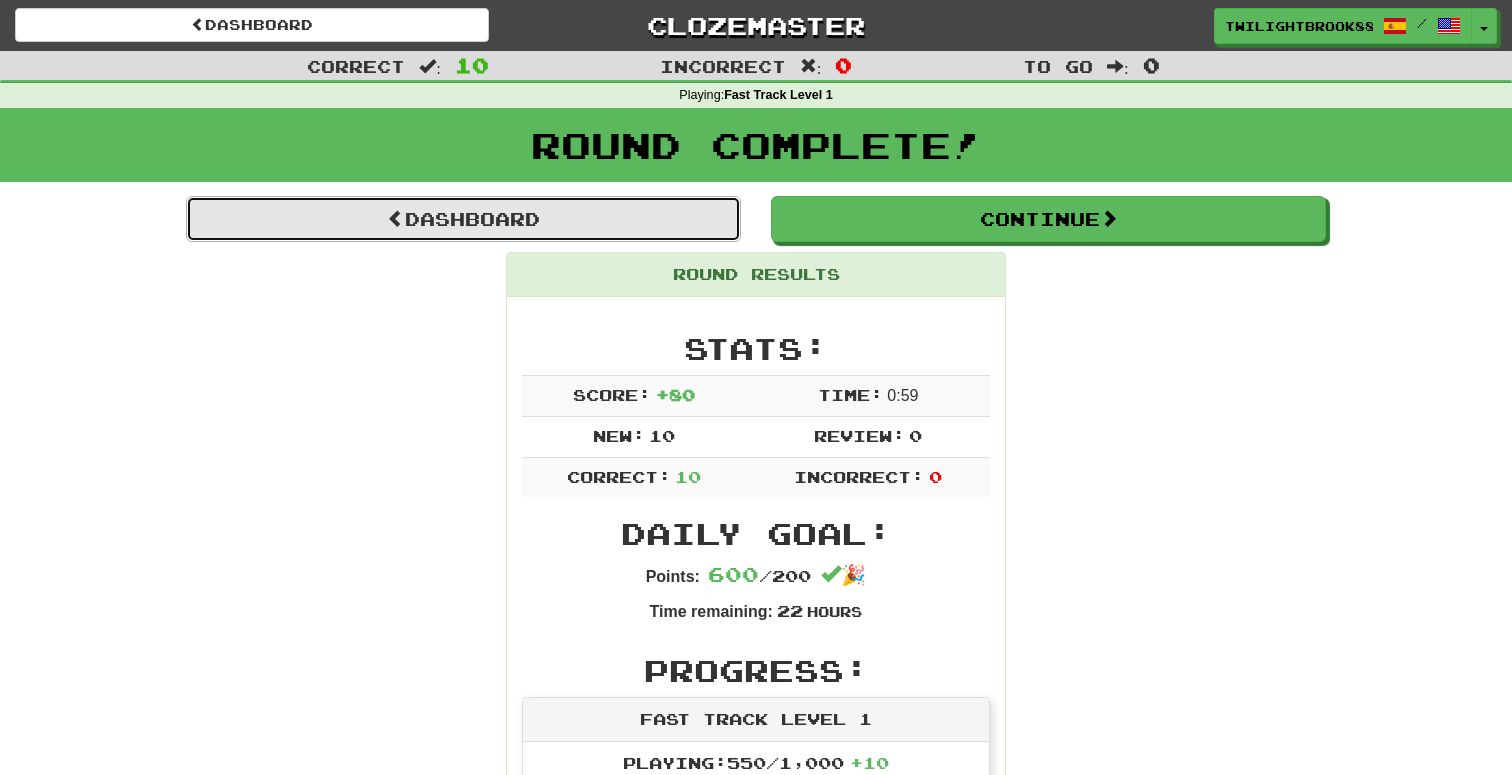 click on "Dashboard" at bounding box center (463, 219) 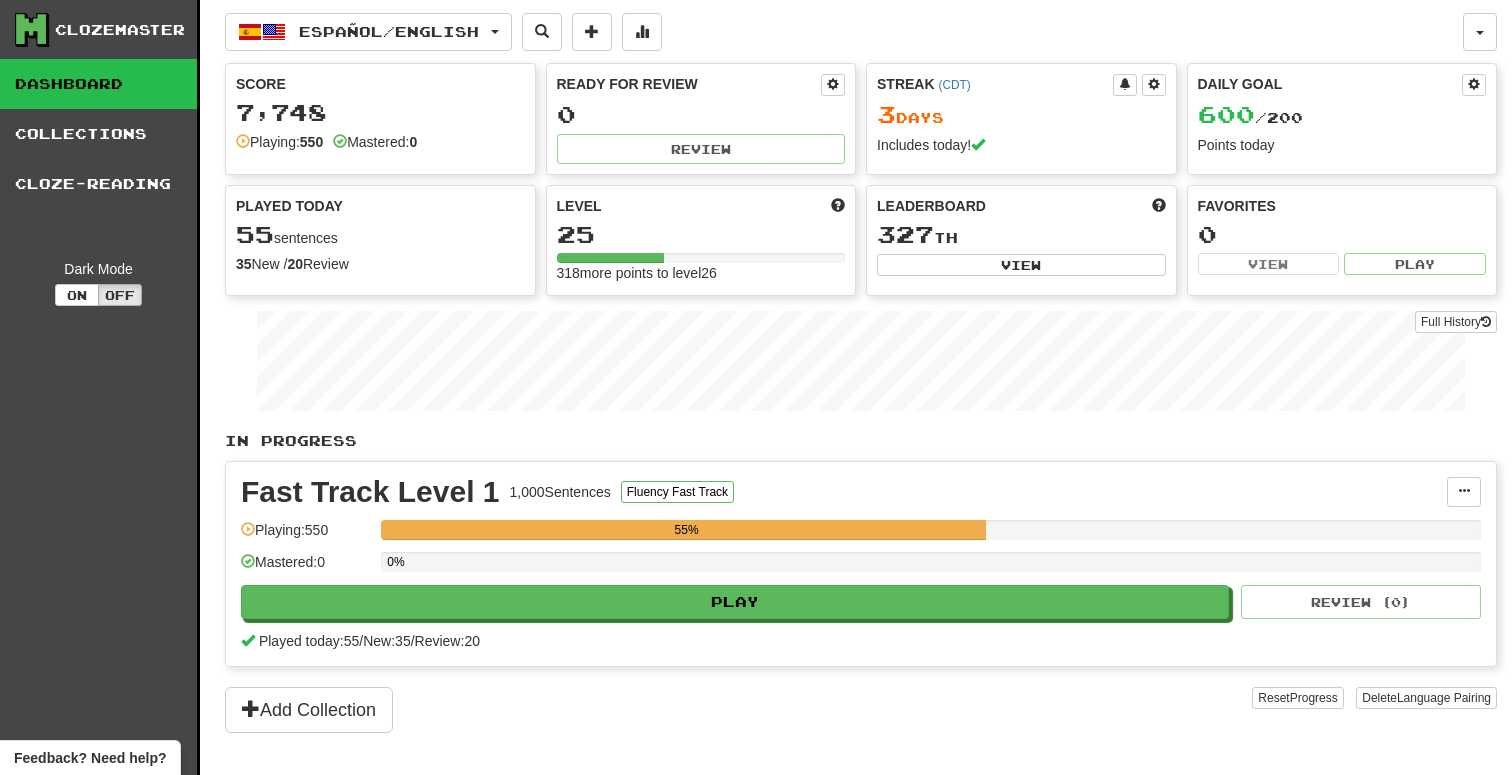 scroll, scrollTop: 0, scrollLeft: 0, axis: both 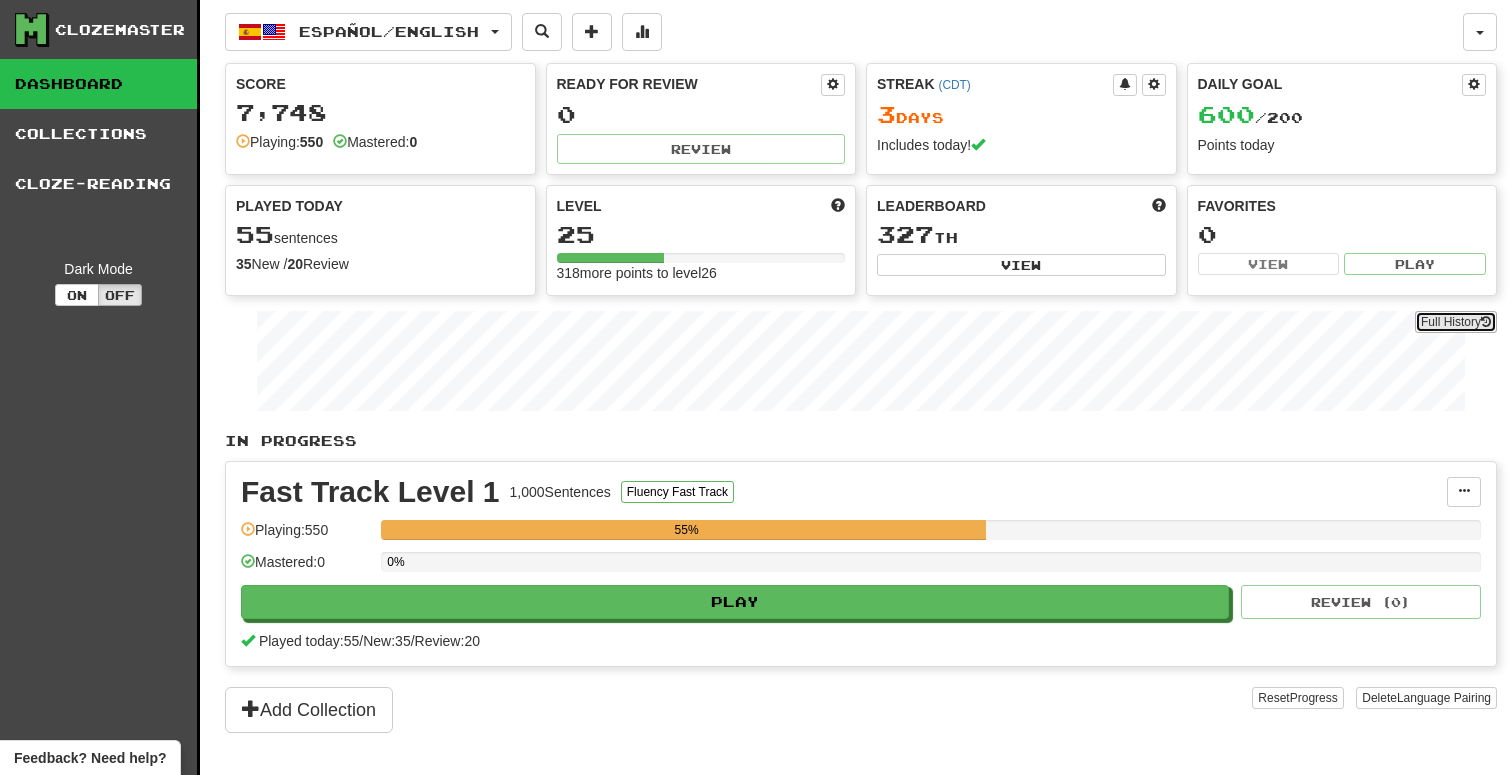 click on "Full History" at bounding box center (1456, 322) 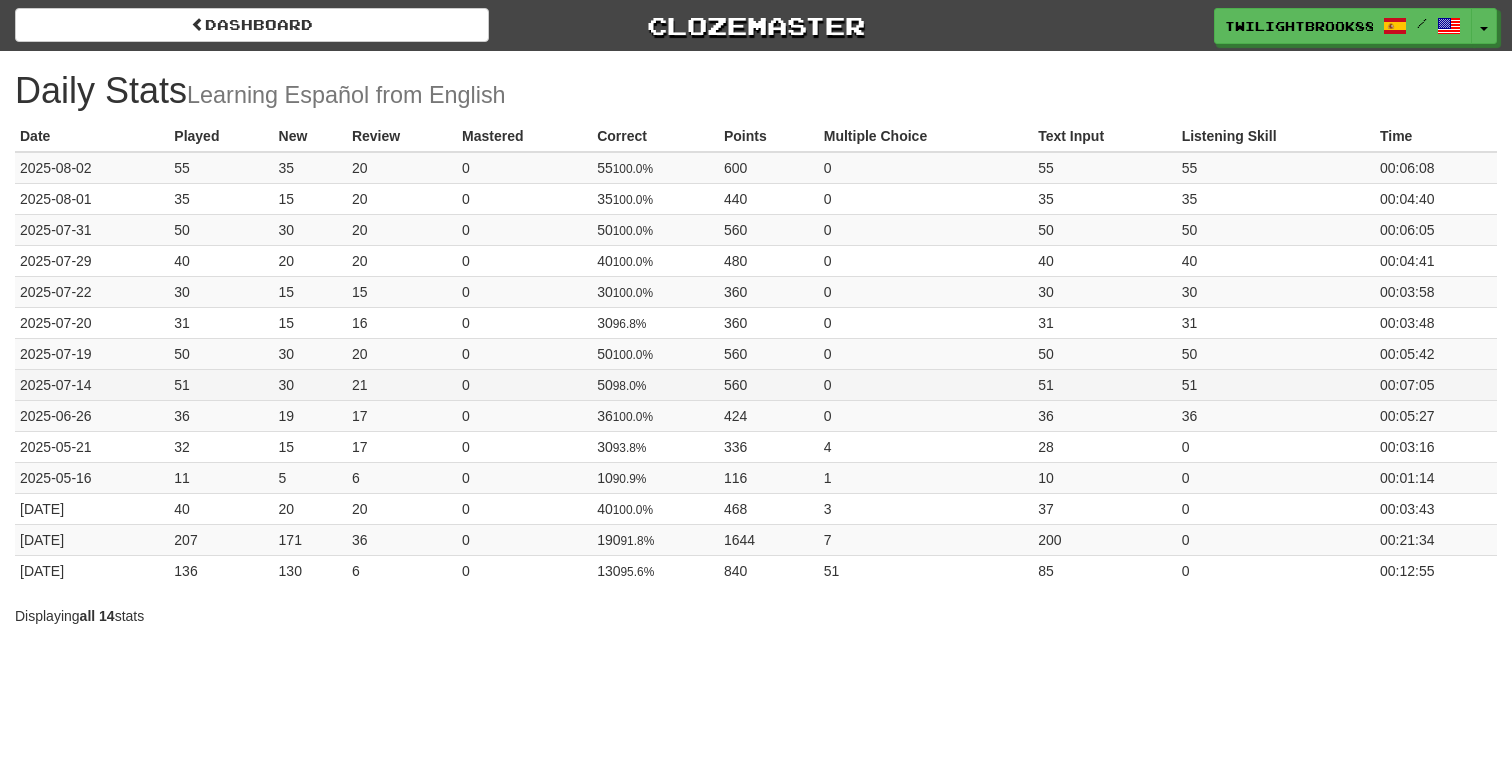 scroll, scrollTop: 0, scrollLeft: 0, axis: both 